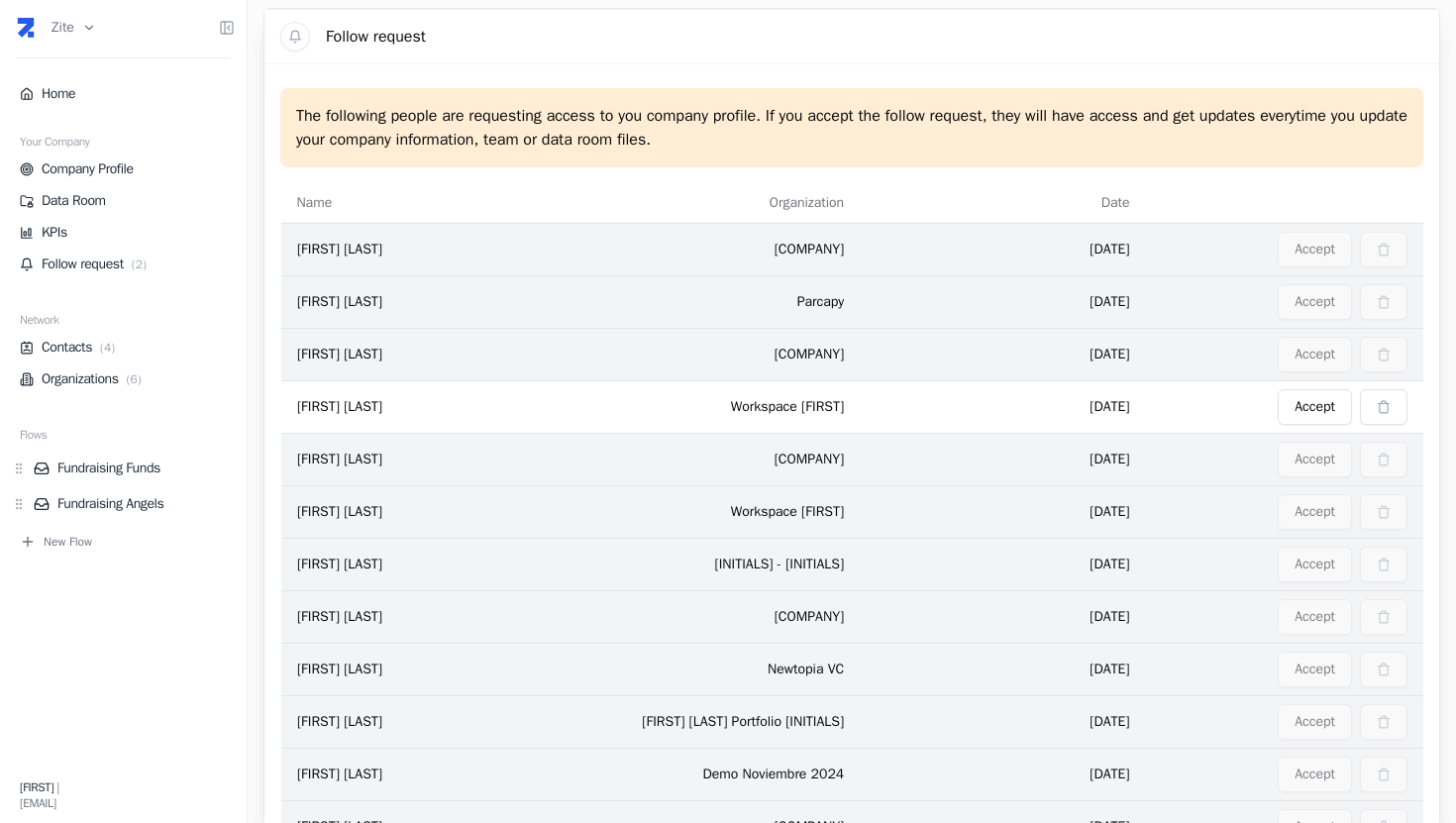 scroll, scrollTop: 0, scrollLeft: 0, axis: both 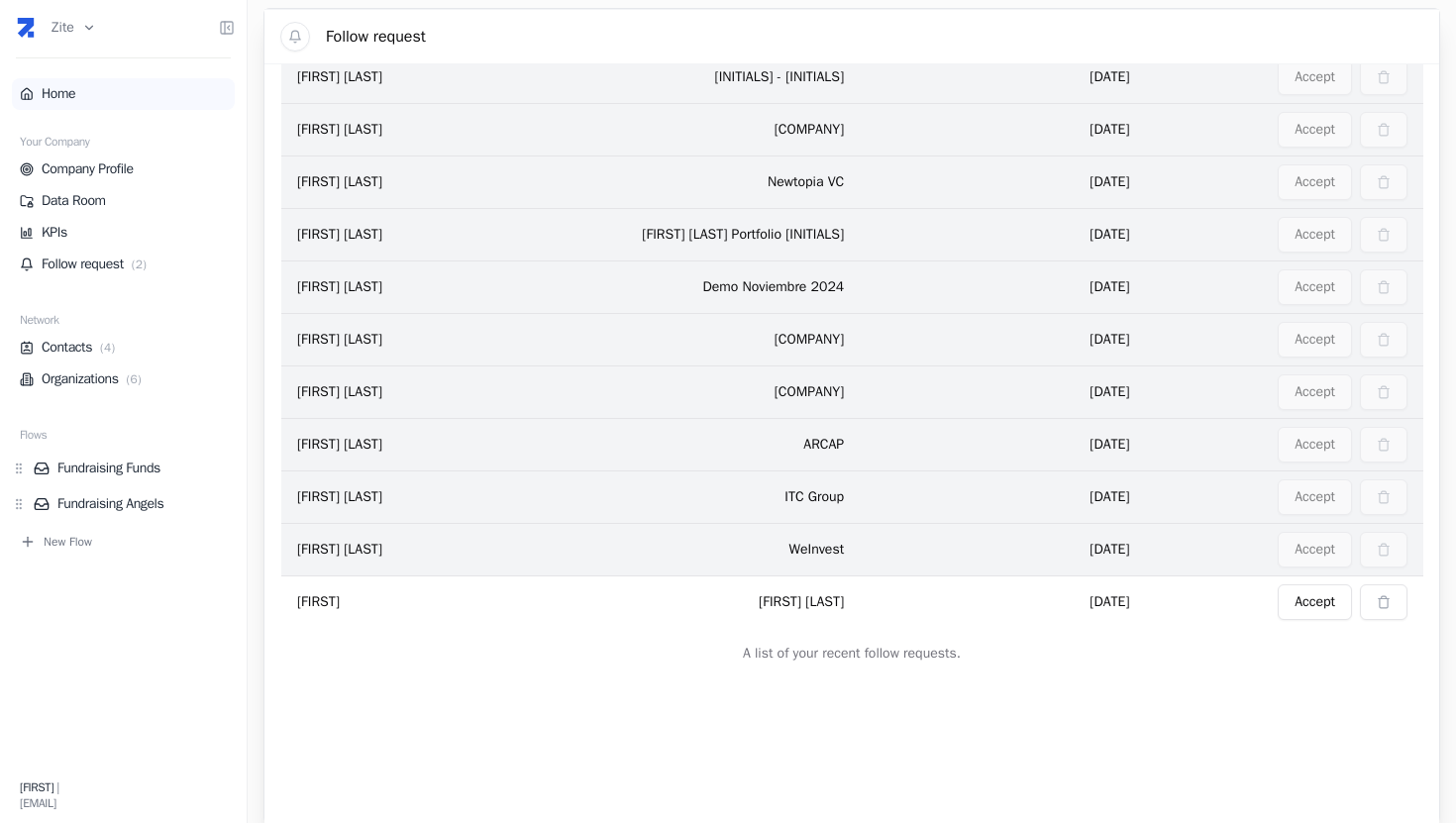 click on "Home" at bounding box center (123, 94) 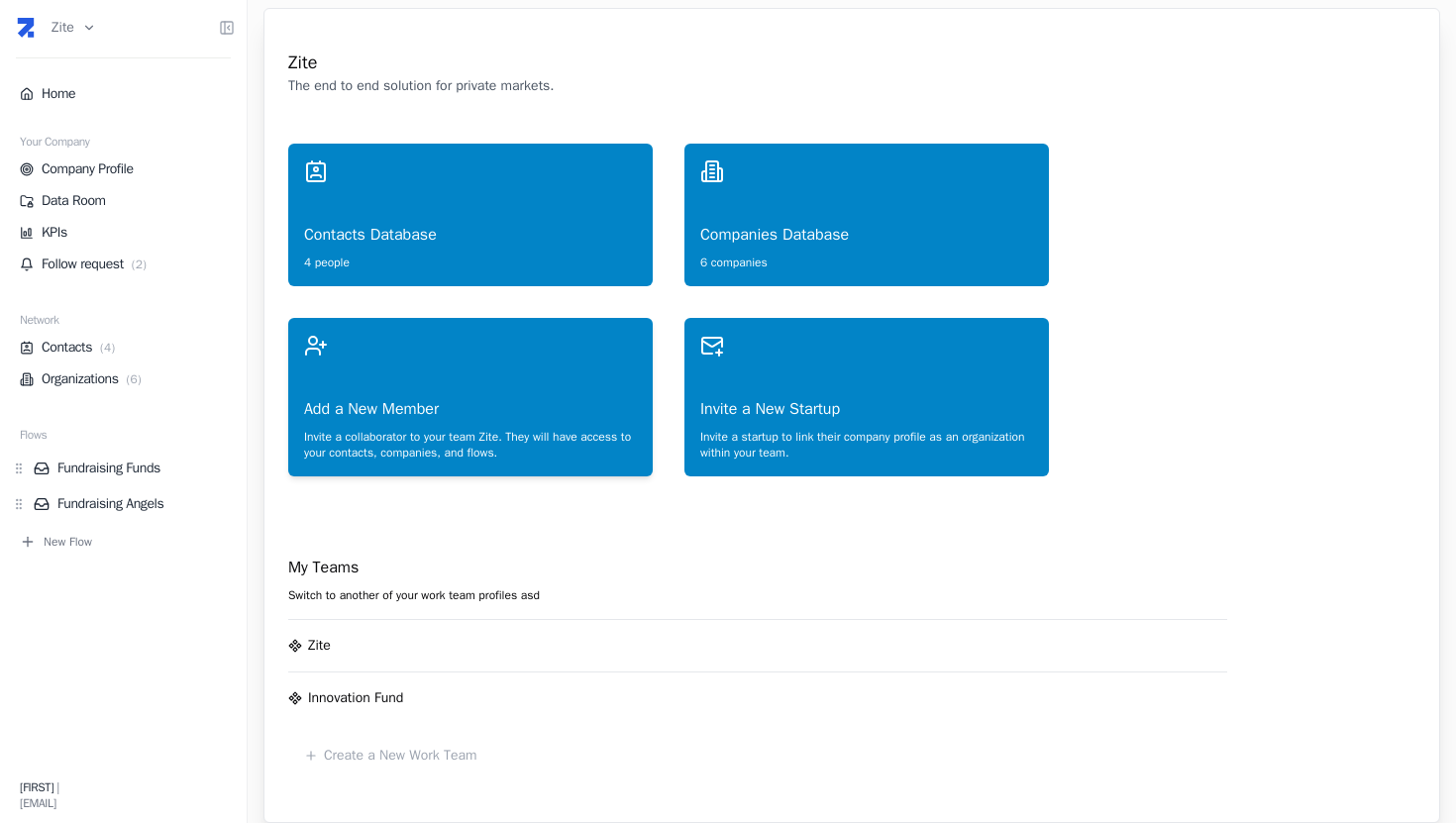 click on "Add a New Member" at bounding box center [470, 389] 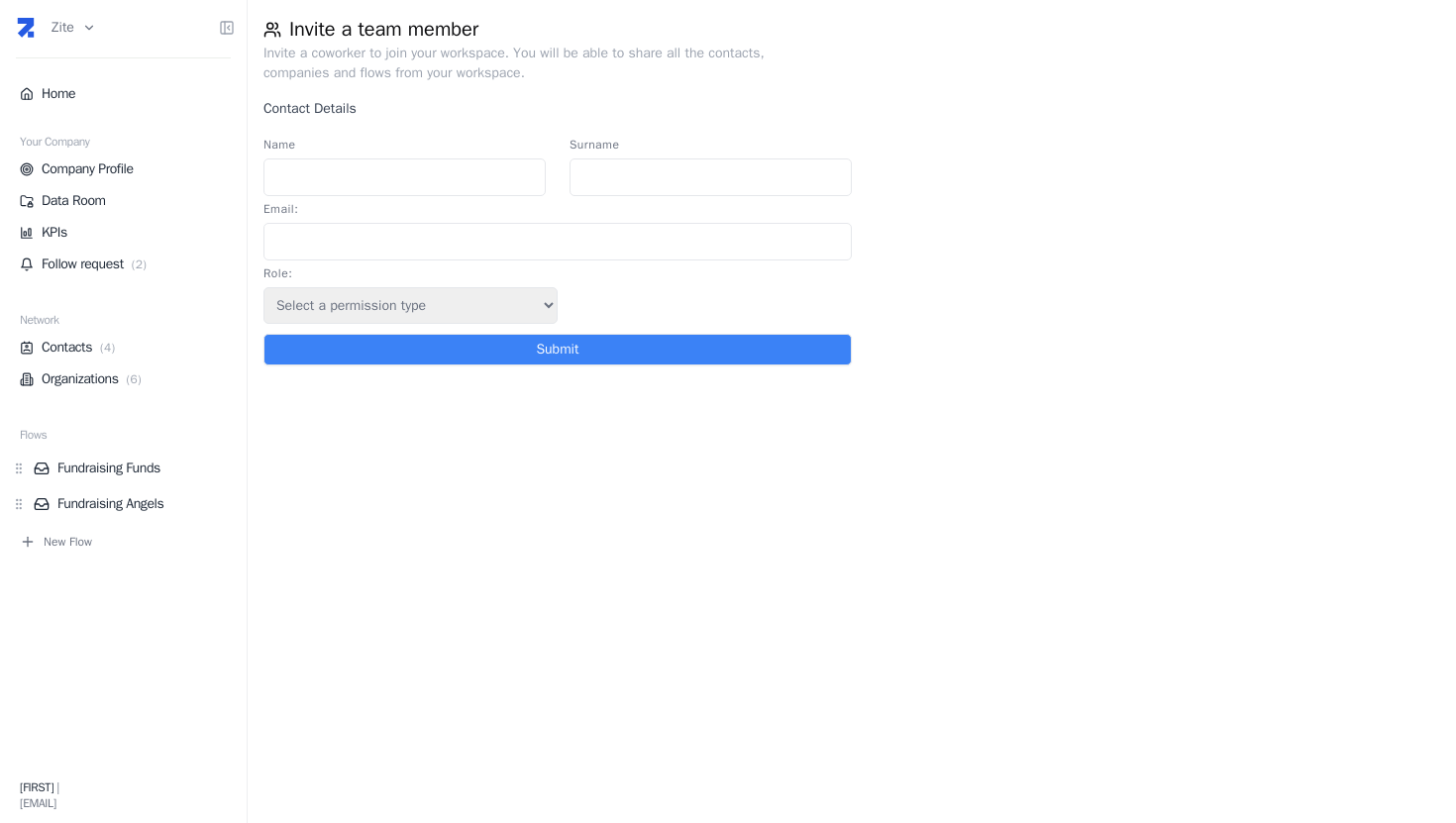 click on "Name" at bounding box center [404, 177] 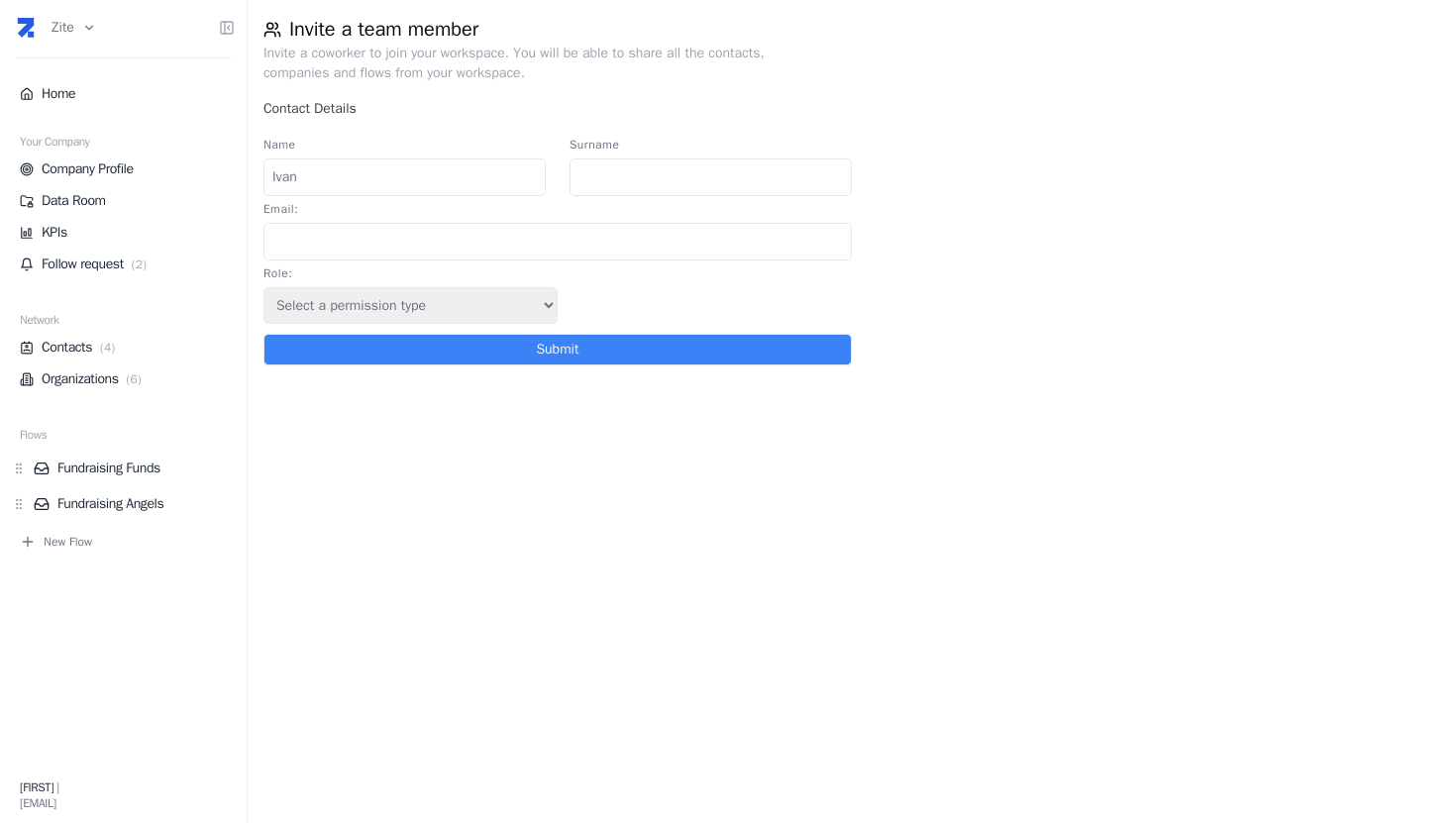 type on "Caride" 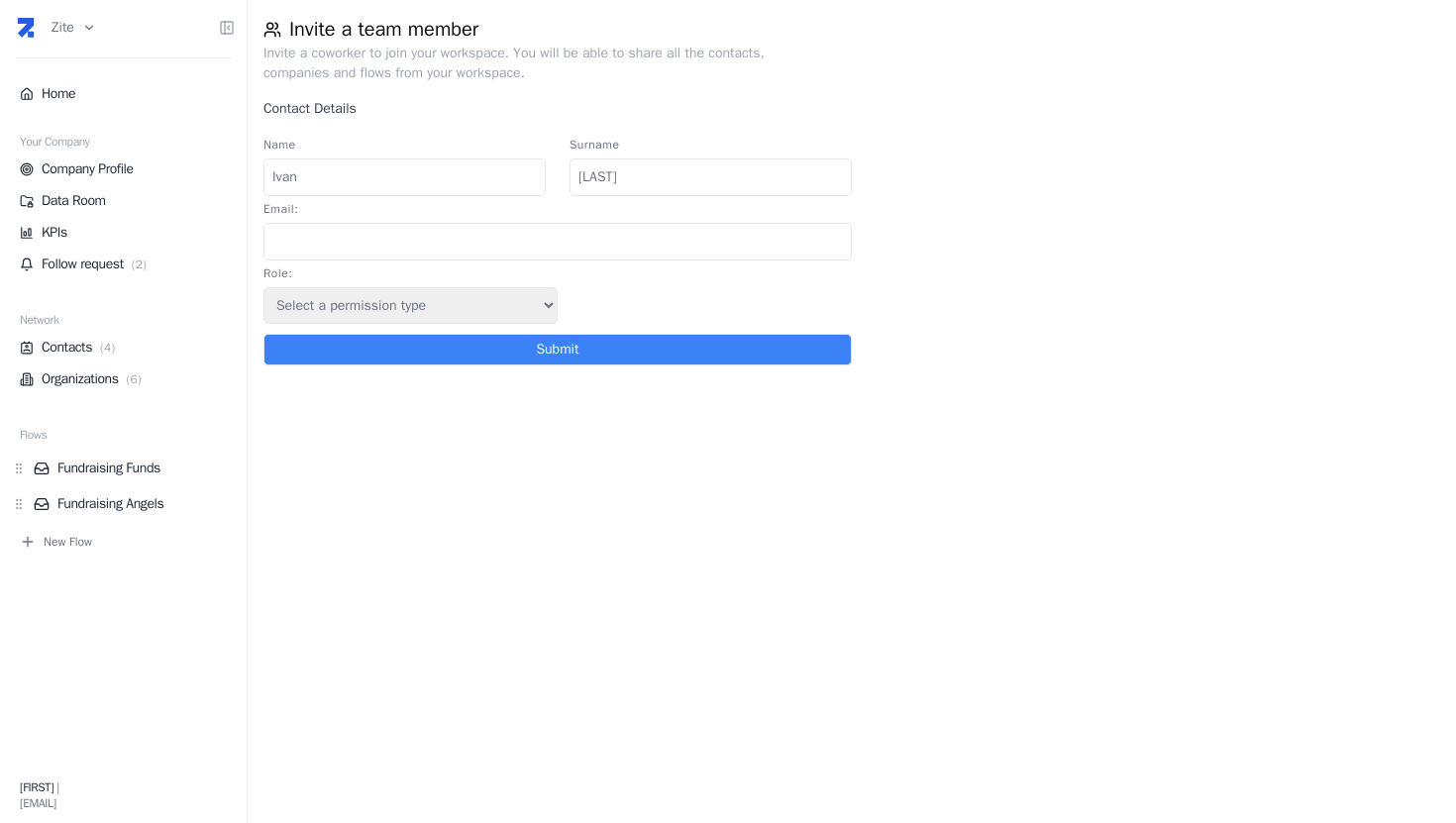 click on "Email :" at bounding box center [558, 242] 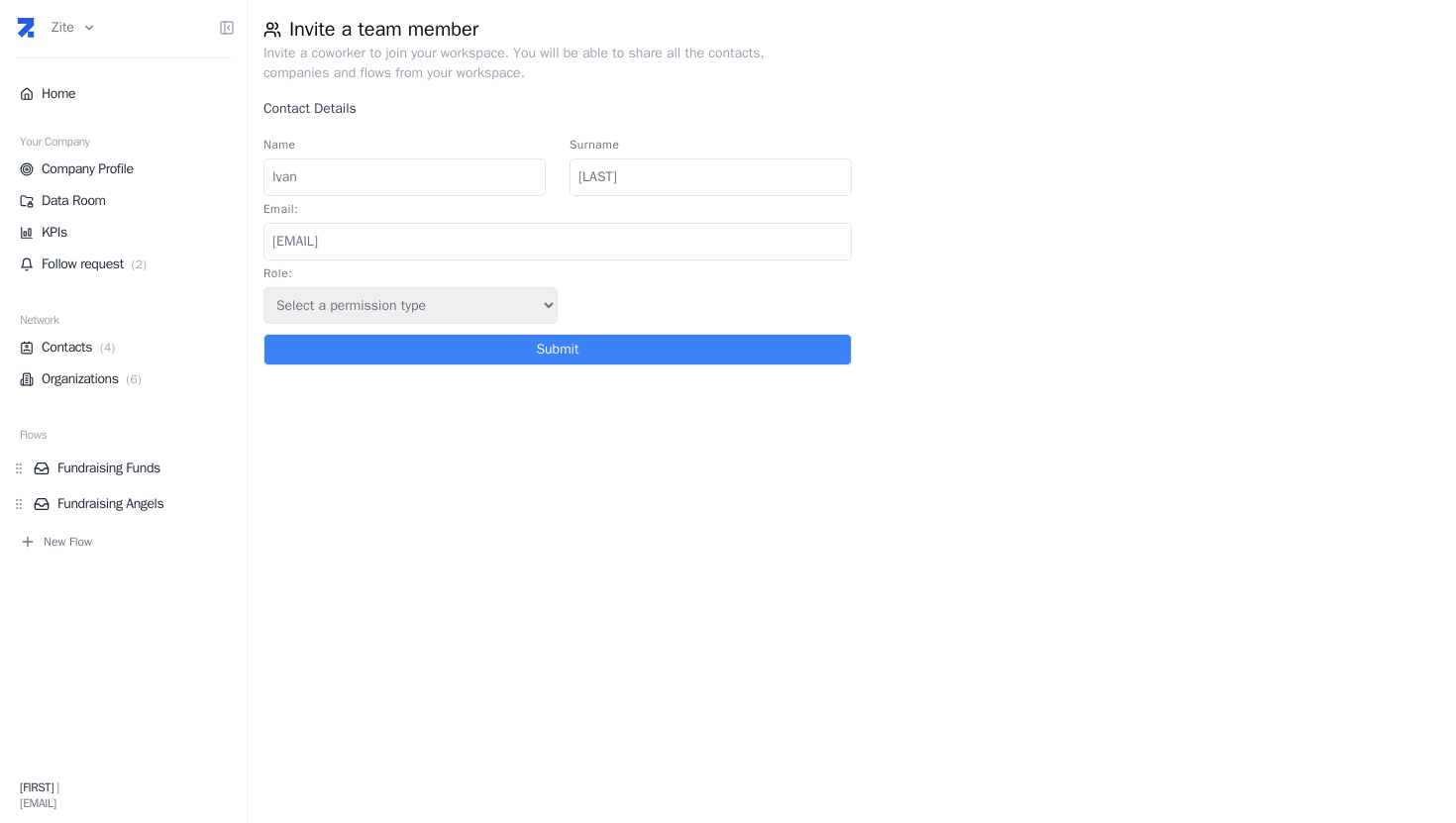 type on "ivan@trydealflow.com" 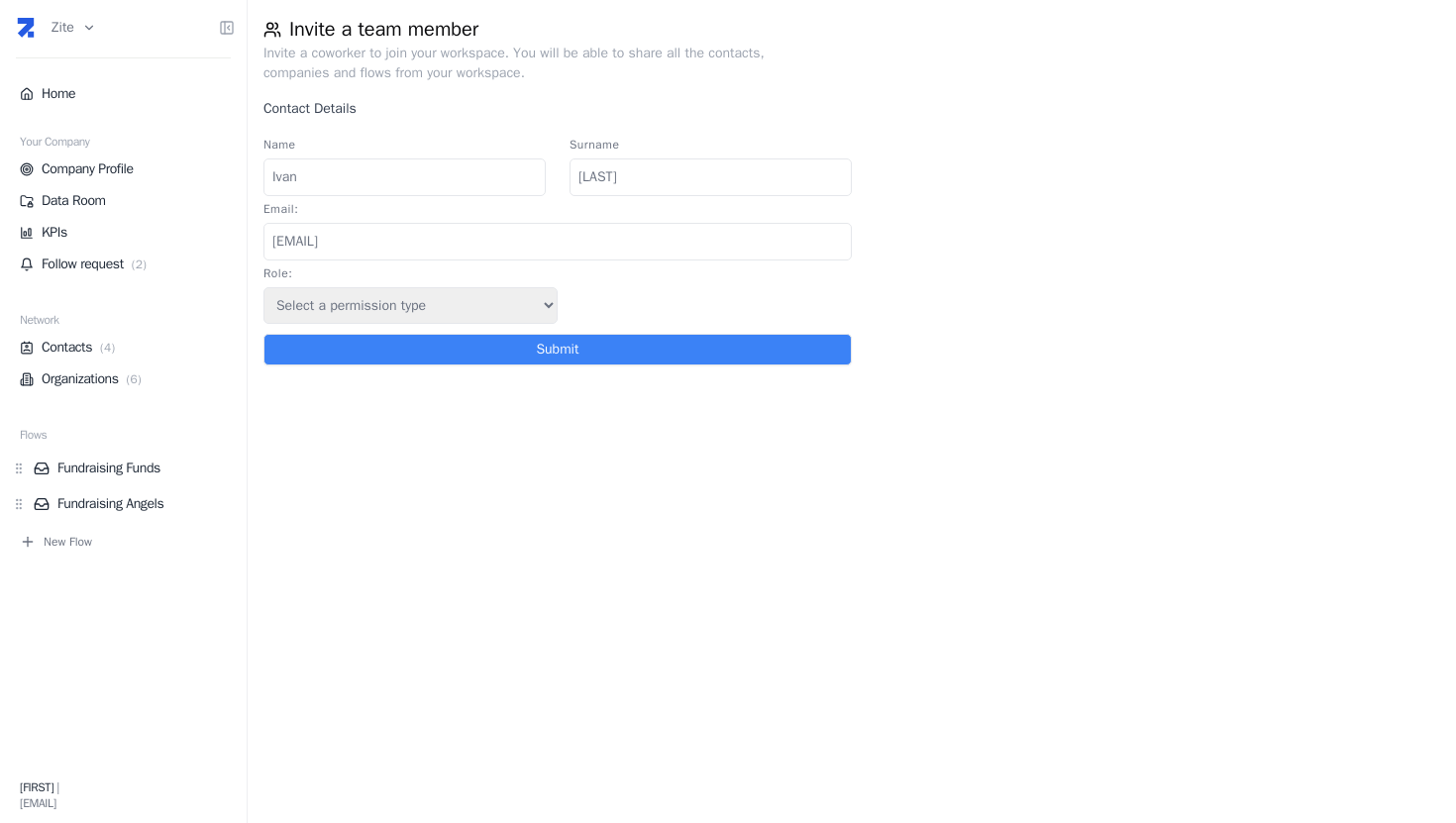 click on "Select a permission type Admin Guest Endorser" at bounding box center [410, 305] 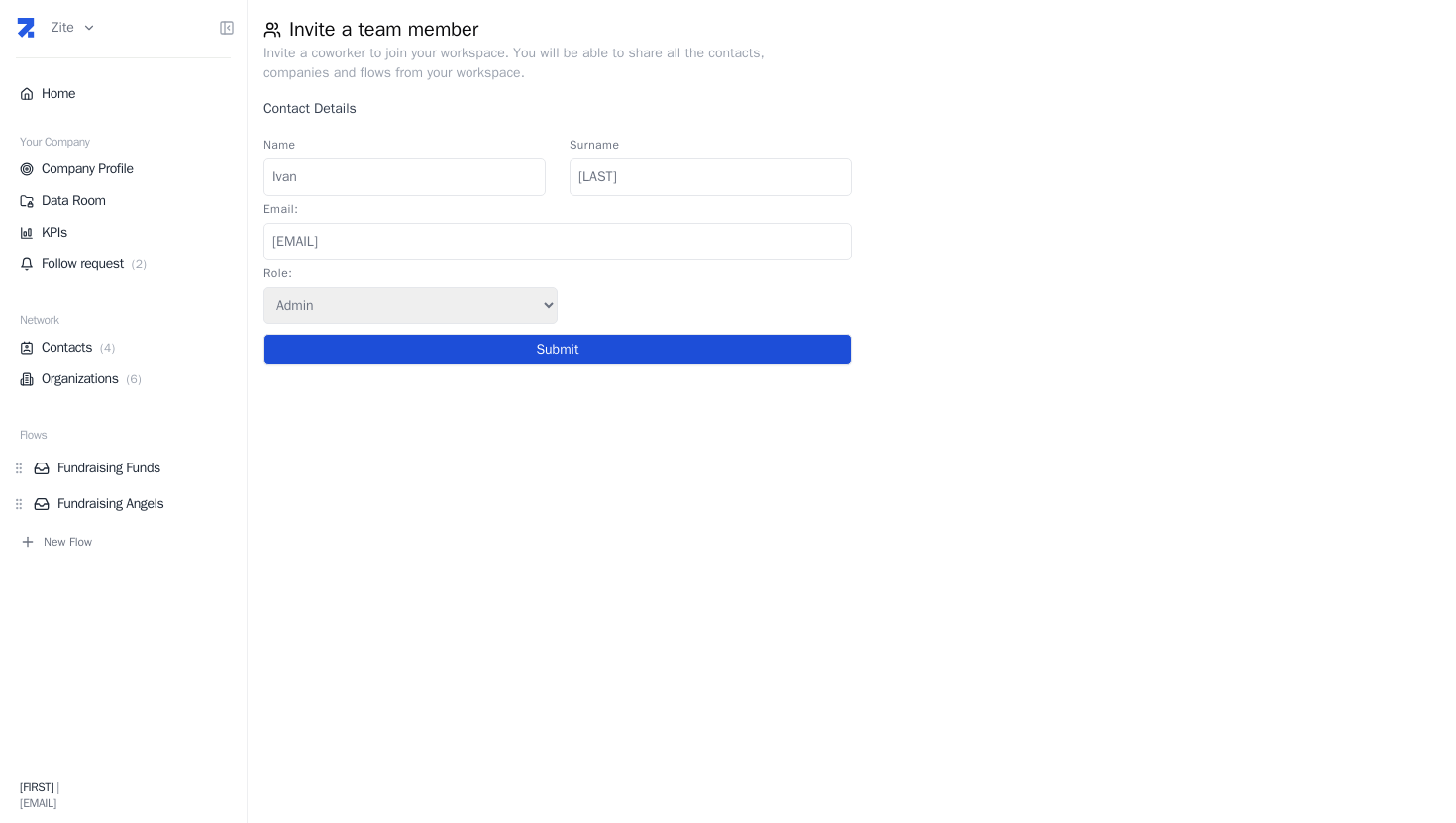 click on "Submit" at bounding box center (558, 350) 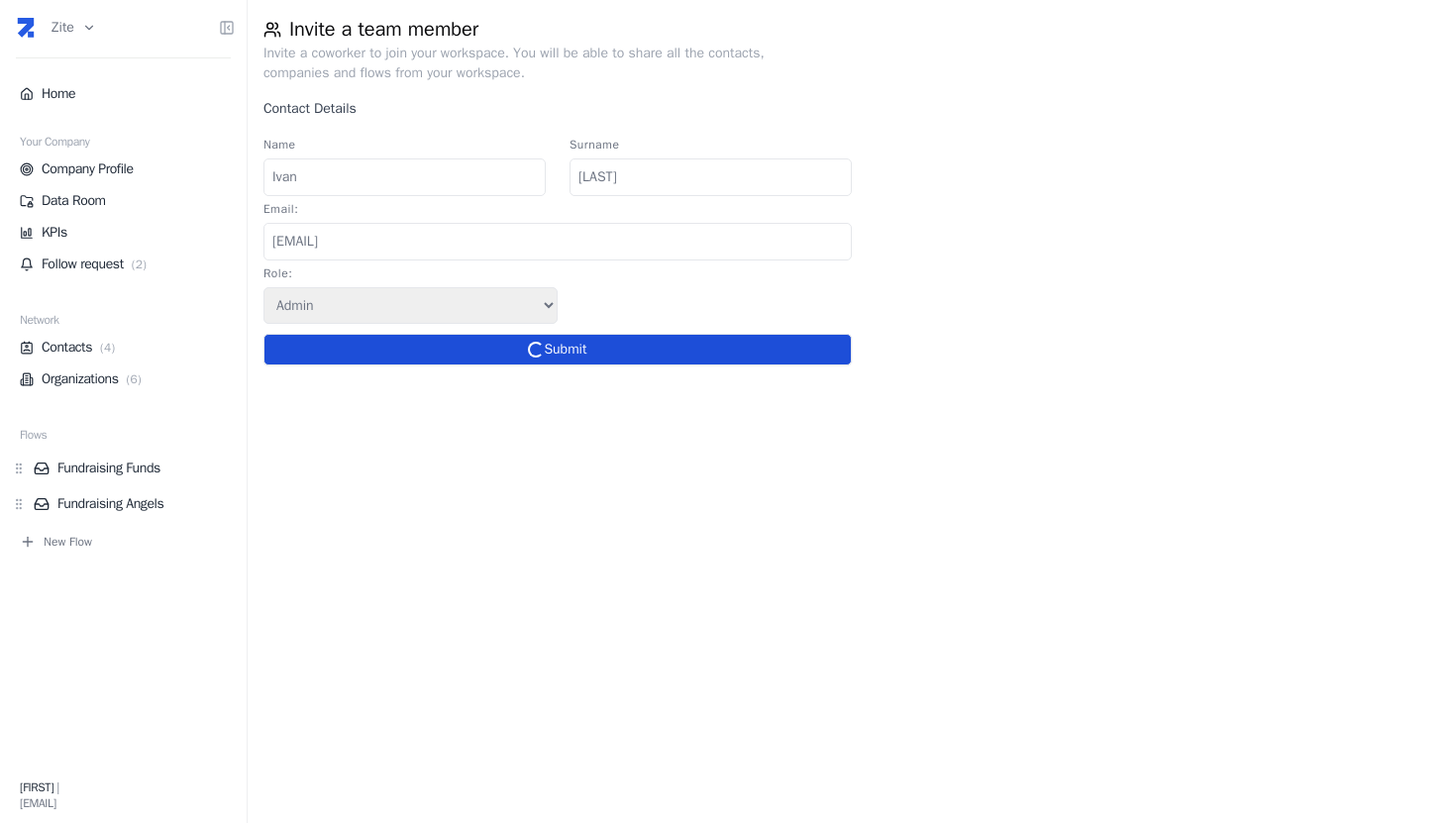 type 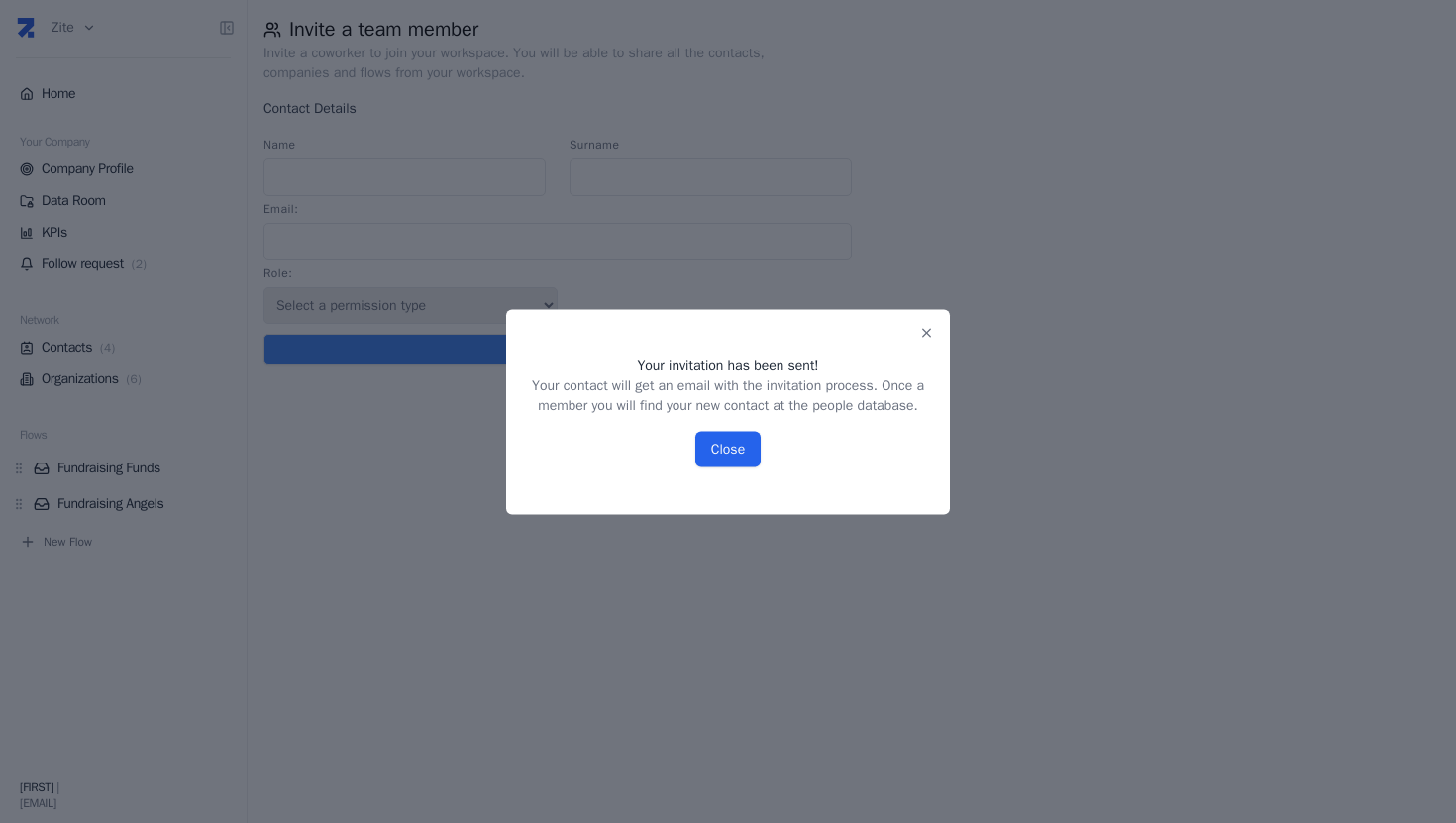 click on "Close" at bounding box center [728, 449] 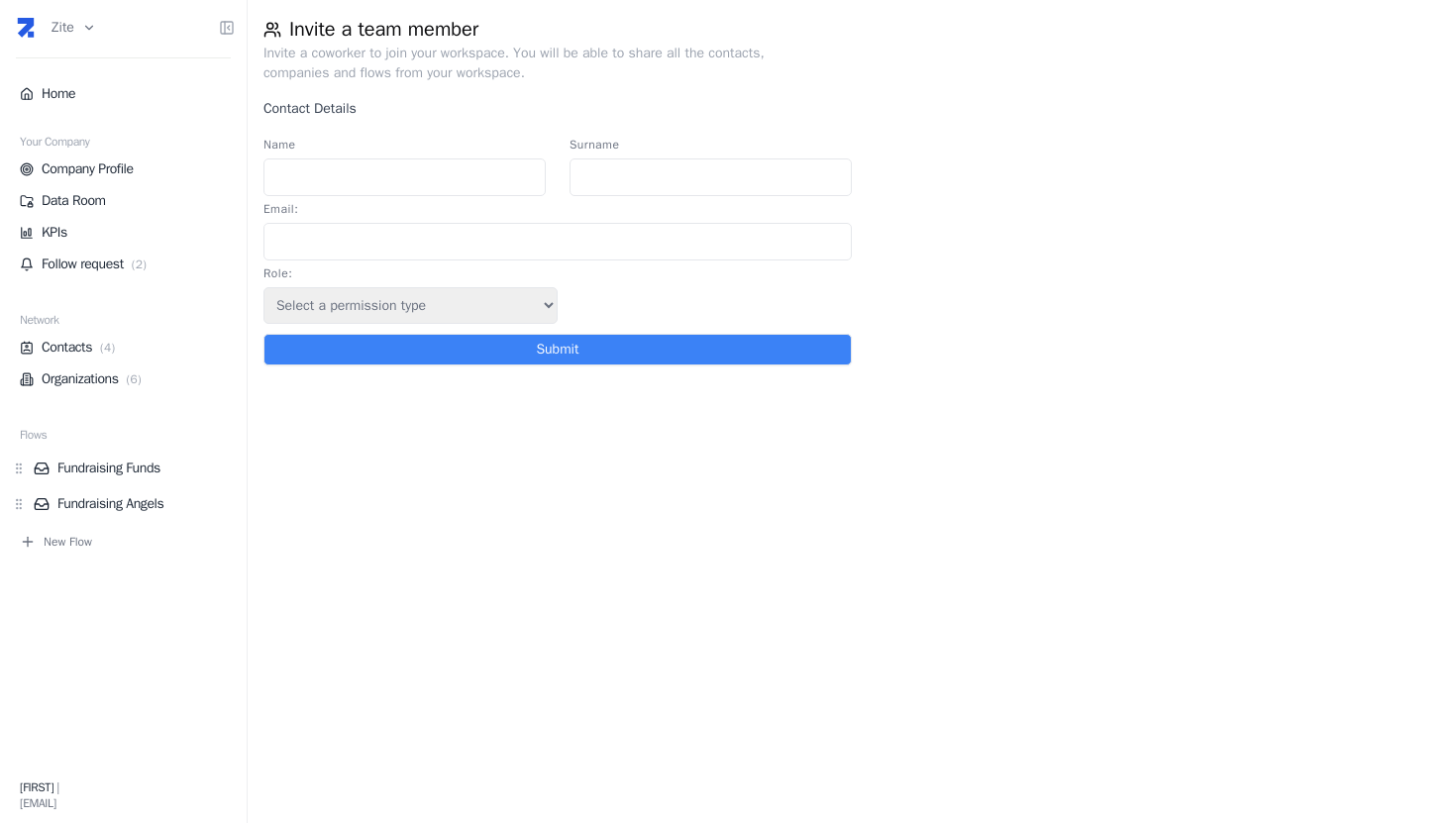 click on "Zite Home Your Company Company Profile   Data Room   KPIs Follow request ( 2 ) Network Contacts ( 4 ) Organizations ( 6 ) Flows Fundraising Funds Fundraising Angels New Flow Gervasio   |  gervasio+zite2@trydealflow.com Invite a team member Invite a coworker to join your workspace. You will be able to share all the contacts, companies and flows from your workspace. Contact Details Name Surname Email : Role : Select a permission type Admin Guest Endorser Submit
Press space bar to start a drag.
When dragging you can use the arrow keys to move the item around and escape to cancel.
Some screen readers may require you to be in focus mode or to use your pass through key" at bounding box center [728, 411] 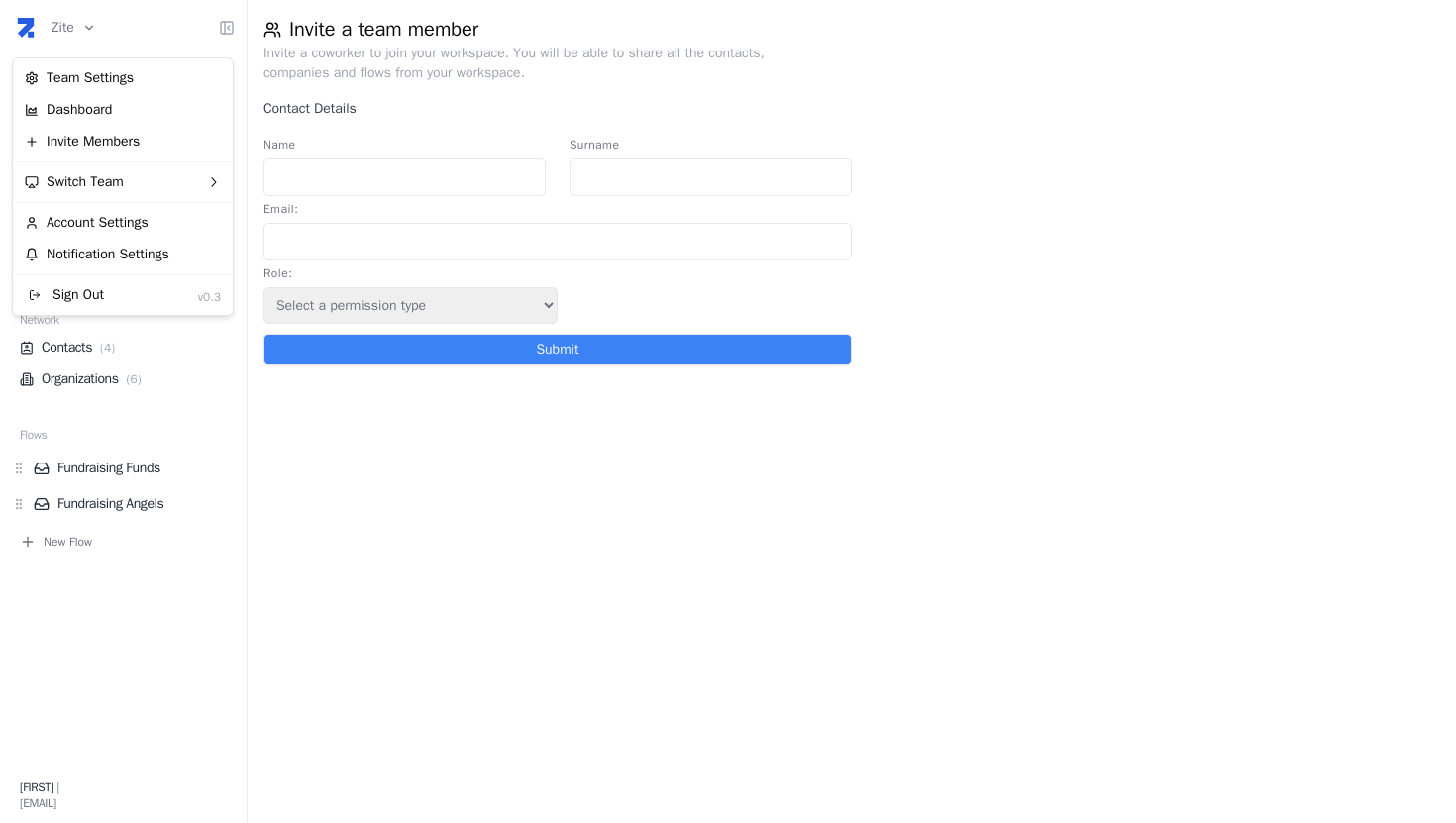 click on "Sign Out" at bounding box center [64, 295] 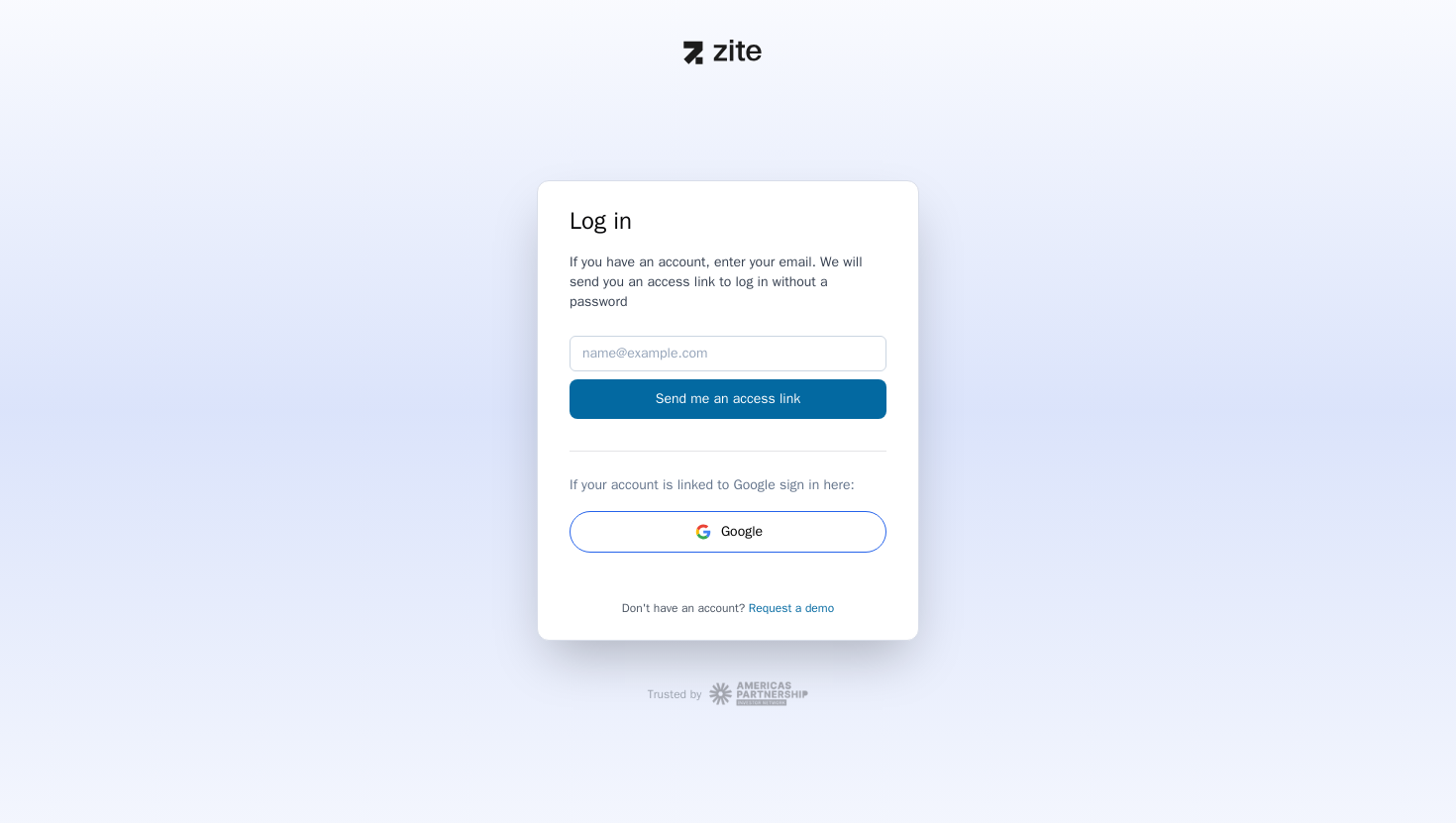 scroll, scrollTop: 0, scrollLeft: 0, axis: both 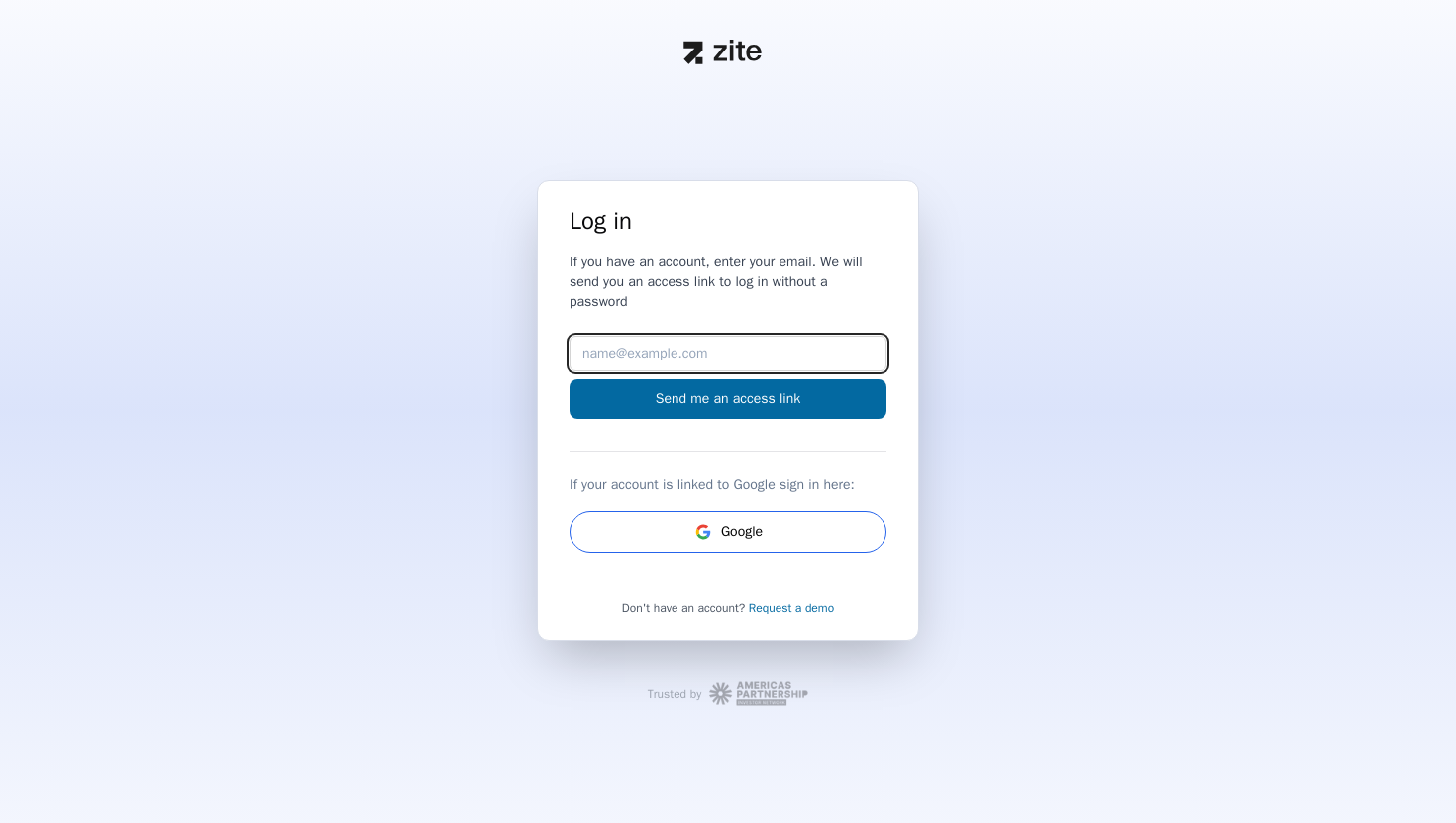 click on "Email" at bounding box center (728, 354) 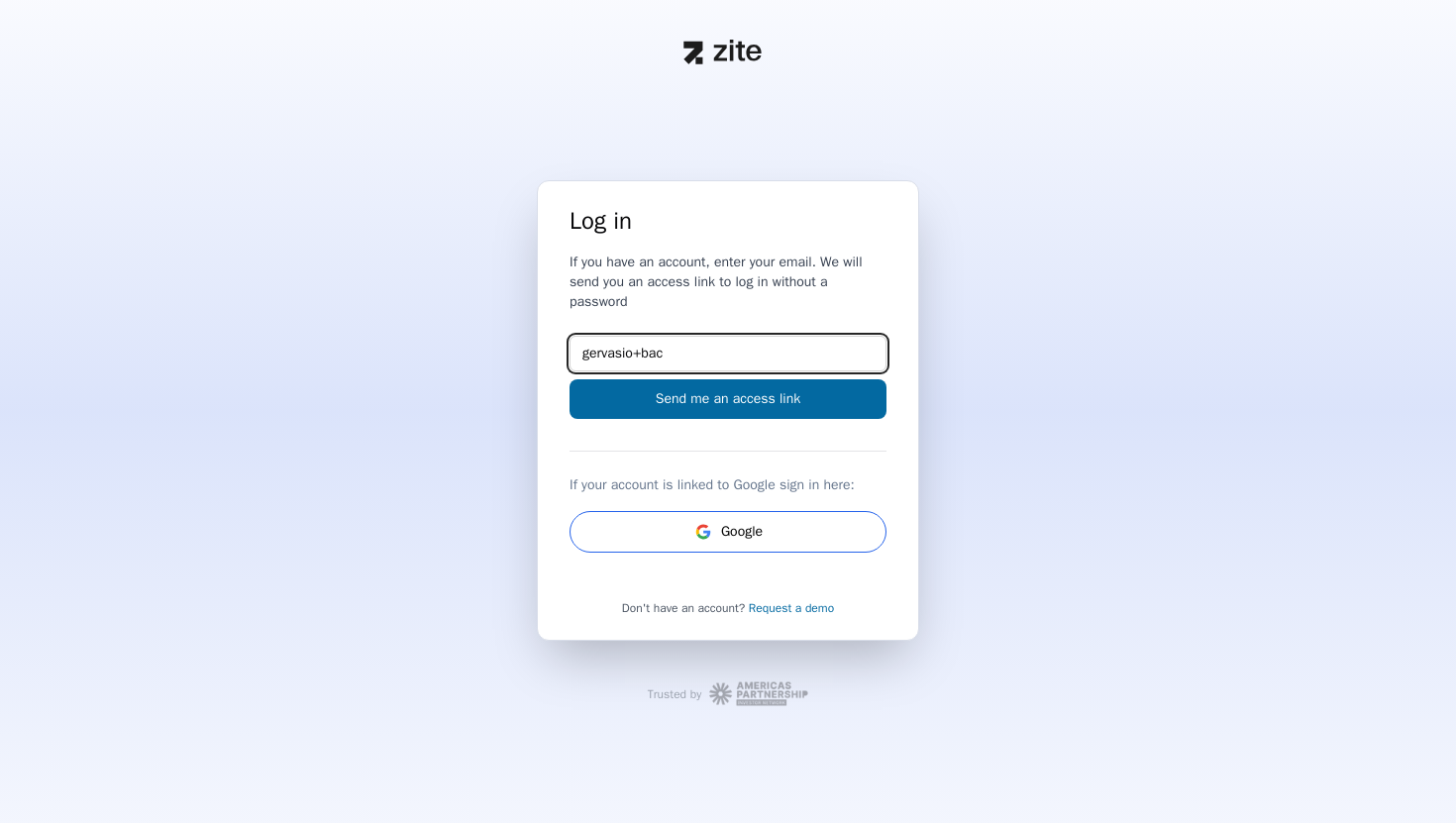 type on "gervasio+bac@zite.co" 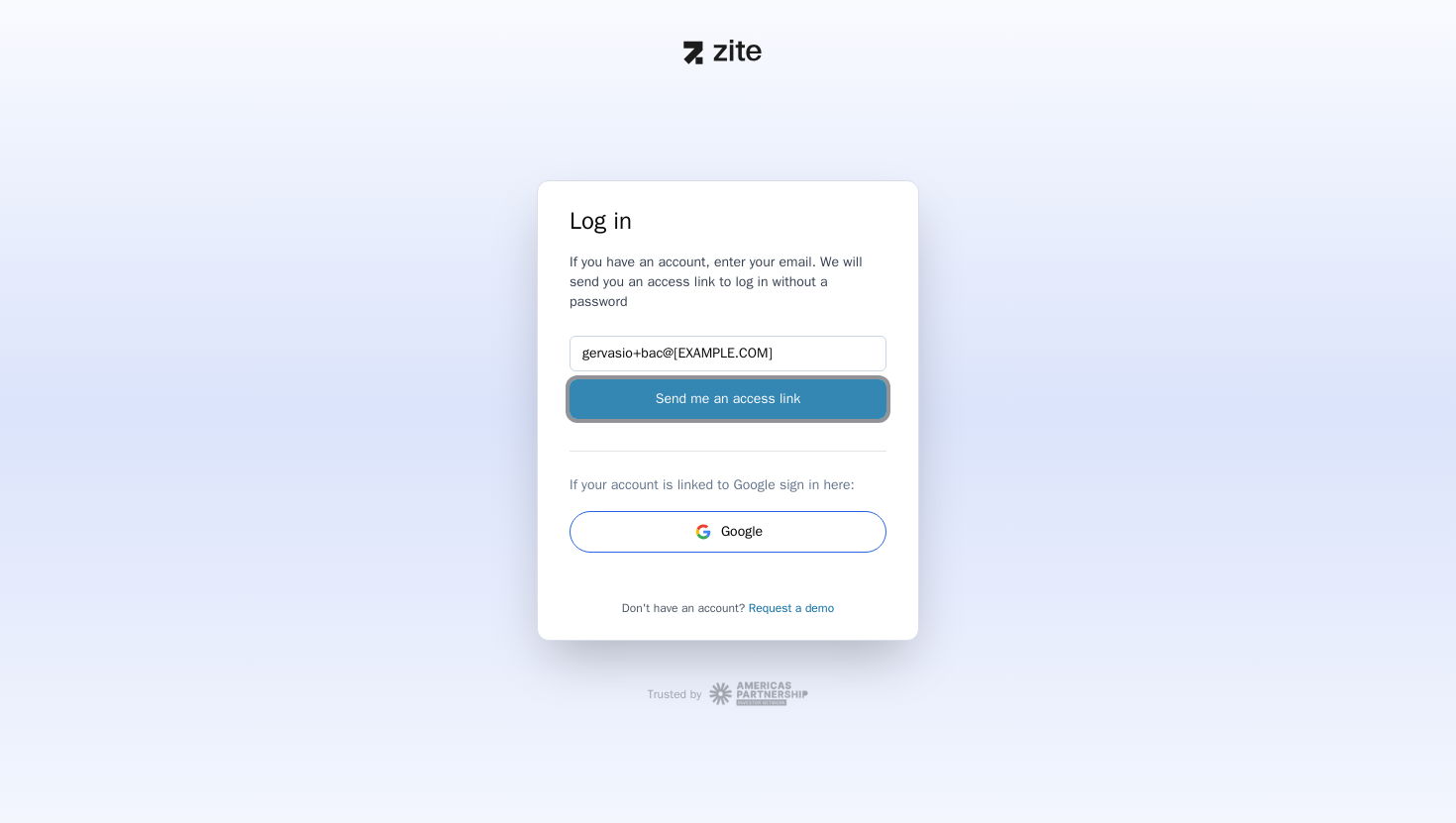 click on "Send me an access link" at bounding box center (728, 399) 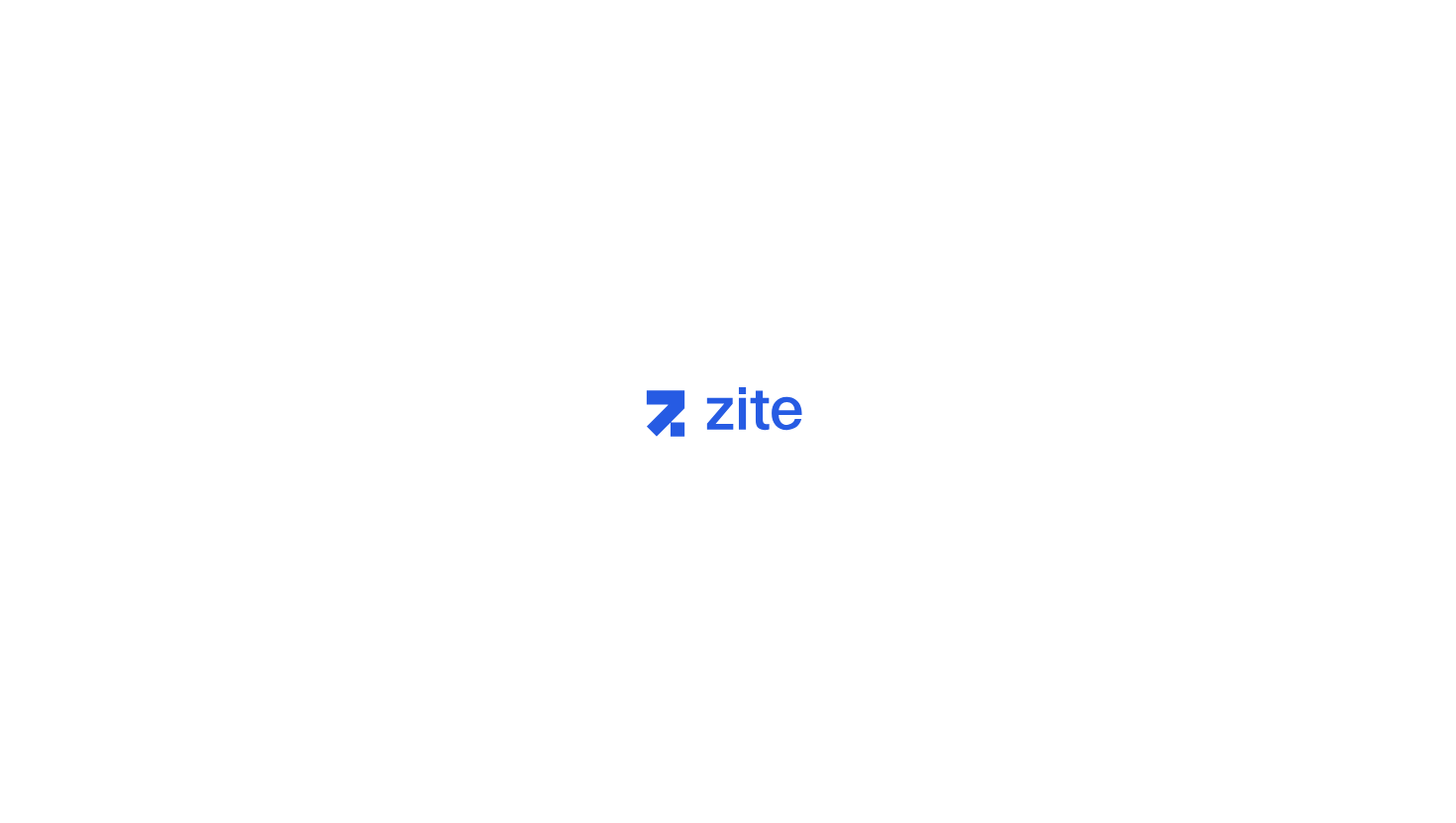 scroll, scrollTop: 0, scrollLeft: 0, axis: both 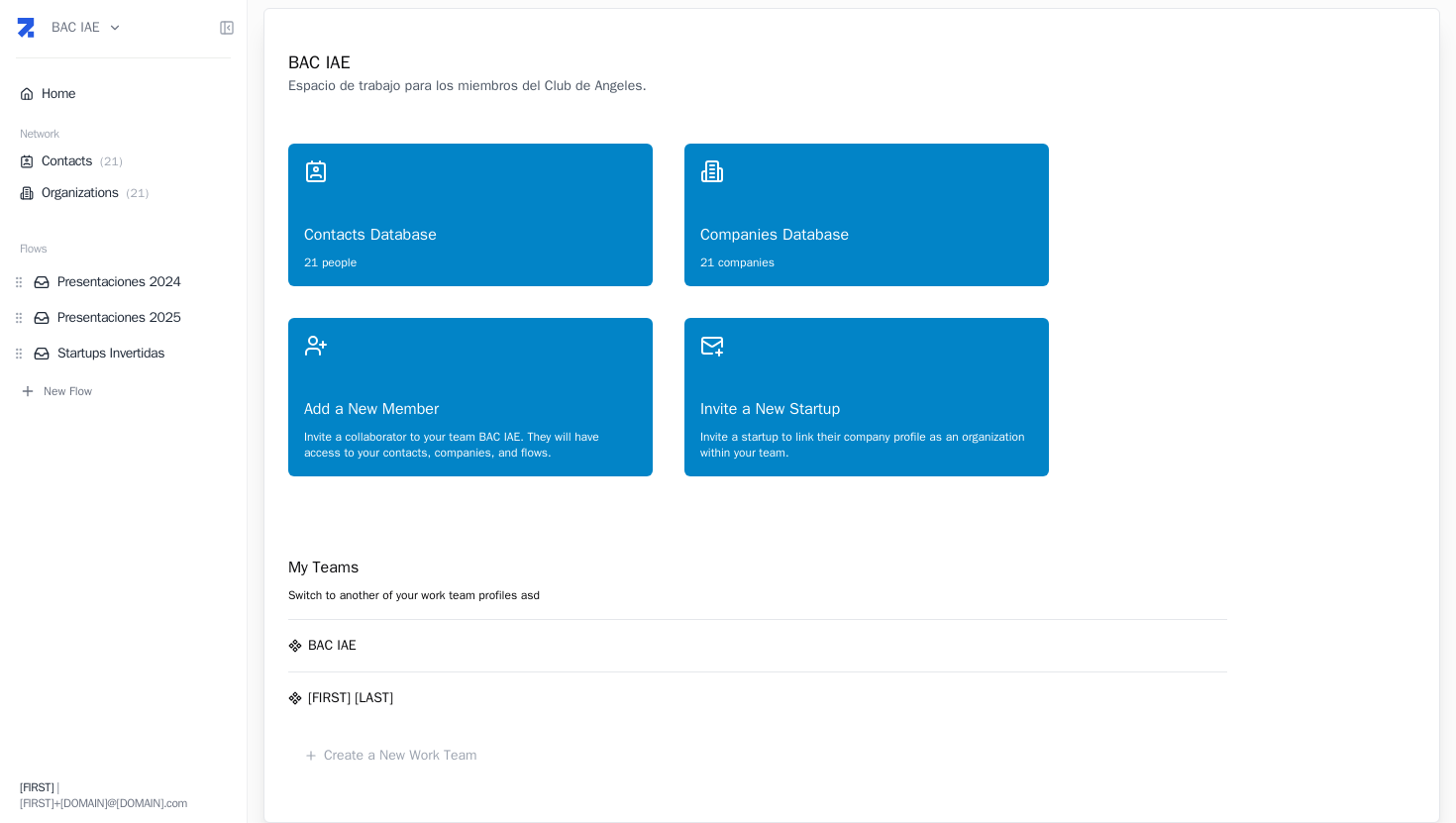 click on "BAC IAE Home Network Contacts ( 21 ) Organizations ( 21 ) Flows Presentaciones 2024 Presentaciones 2025 Startups Invertidas New Flow Gervasio | gervasio+bac@zite.co BAC IAE Espacio de trabajo para los miembros del Club de Angeles. Contacts Database 21 people Companies Database 21 companies Add a New Member Invite a collaborator to your team BAC IAE . They will have access to your contacts, companies, and flows. Invite a New Startup Invite a startup to link their company profile as an organization within your team. My Teams Switch to another of your work team profiles asd BAC IAE Gervasio de Zabaleta Create a New Work Team © Zite 2024. On alpha testing by invitation only. Version 0.2b. Press space bar to start a drag. When dragging you can use the arrow keys to move the item around and escape to cancel. Some screen readers may require you to be in focus mode or to use your pass through key" at bounding box center (728, 411) 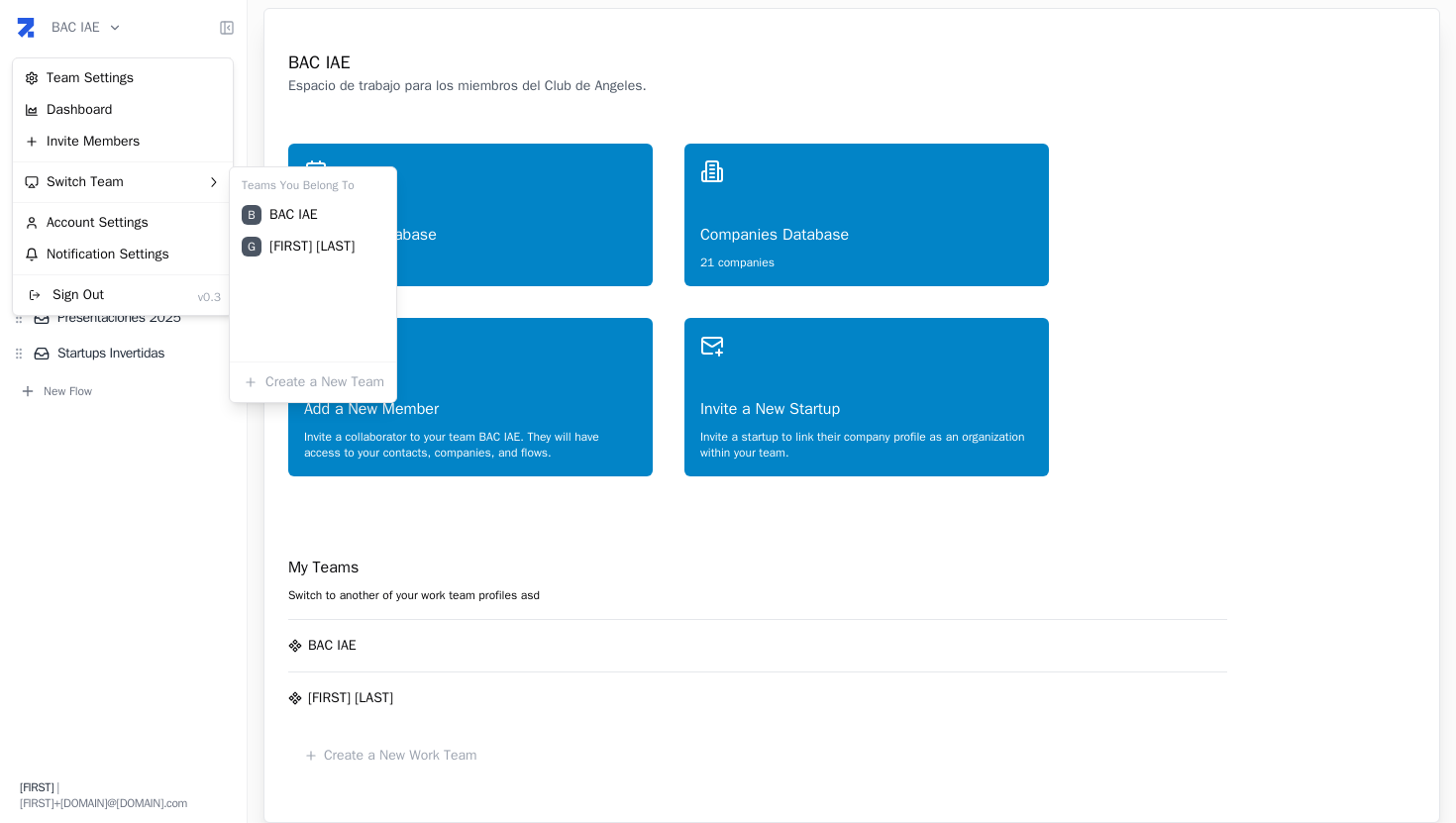 click on "BAC IAE Home Network Contacts ( 21 ) Organizations ( 21 ) Flows Presentaciones 2024 Presentaciones 2025 Startups Invertidas New Flow Gervasio | gervasio+bac@zite.co BAC IAE Espacio de trabajo para los miembros del Club de Angeles. Contacts Database 21 people Companies Database 21 companies Add a New Member Invite a collaborator to your team BAC IAE . They will have access to your contacts, companies, and flows. Invite a New Startup Invite a startup to link their company profile as an organization within your team. My Teams Switch to another of your work team profiles asd BAC IAE Gervasio de Zabaleta Create a New Work Team © Zite 2024. On alpha testing by invitation only. Version 0.2b. Press space bar to start a drag. When dragging you can use the arrow keys to move the item around and escape to cancel. Some screen readers may require you to be in focus mode or to use your pass through key Team Settings Dashboard Invite Members Switch Team Account Settings Notification Settings Sign Out" at bounding box center (728, 411) 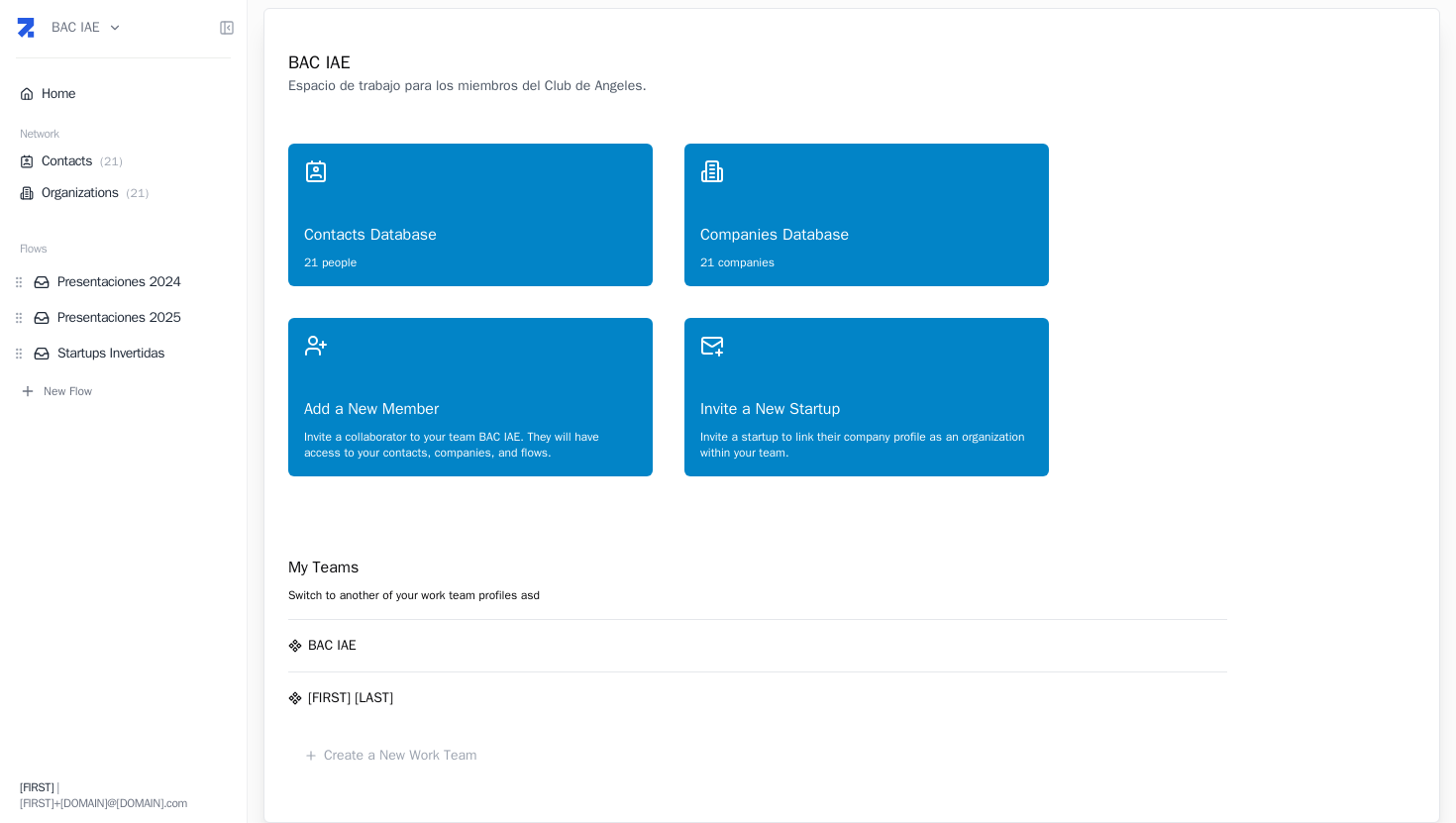 click on "BAC IAE Home Network Contacts ( 21 ) Organizations ( 21 ) Flows Presentaciones 2024 Presentaciones 2025 Startups Invertidas New Flow Gervasio | gervasio+bac@zite.co BAC IAE Espacio de trabajo para los miembros del Club de Angeles. Contacts Database 21 people Companies Database 21 companies Add a New Member Invite a collaborator to your team BAC IAE . They will have access to your contacts, companies, and flows. Invite a New Startup Invite a startup to link their company profile as an organization within your team. My Teams Switch to another of your work team profiles asd BAC IAE Gervasio de Zabaleta Create a New Work Team © Zite 2024. On alpha testing by invitation only. Version 0.2b. Press space bar to start a drag. When dragging you can use the arrow keys to move the item around and escape to cancel. Some screen readers may require you to be in focus mode or to use your pass through key" at bounding box center (728, 411) 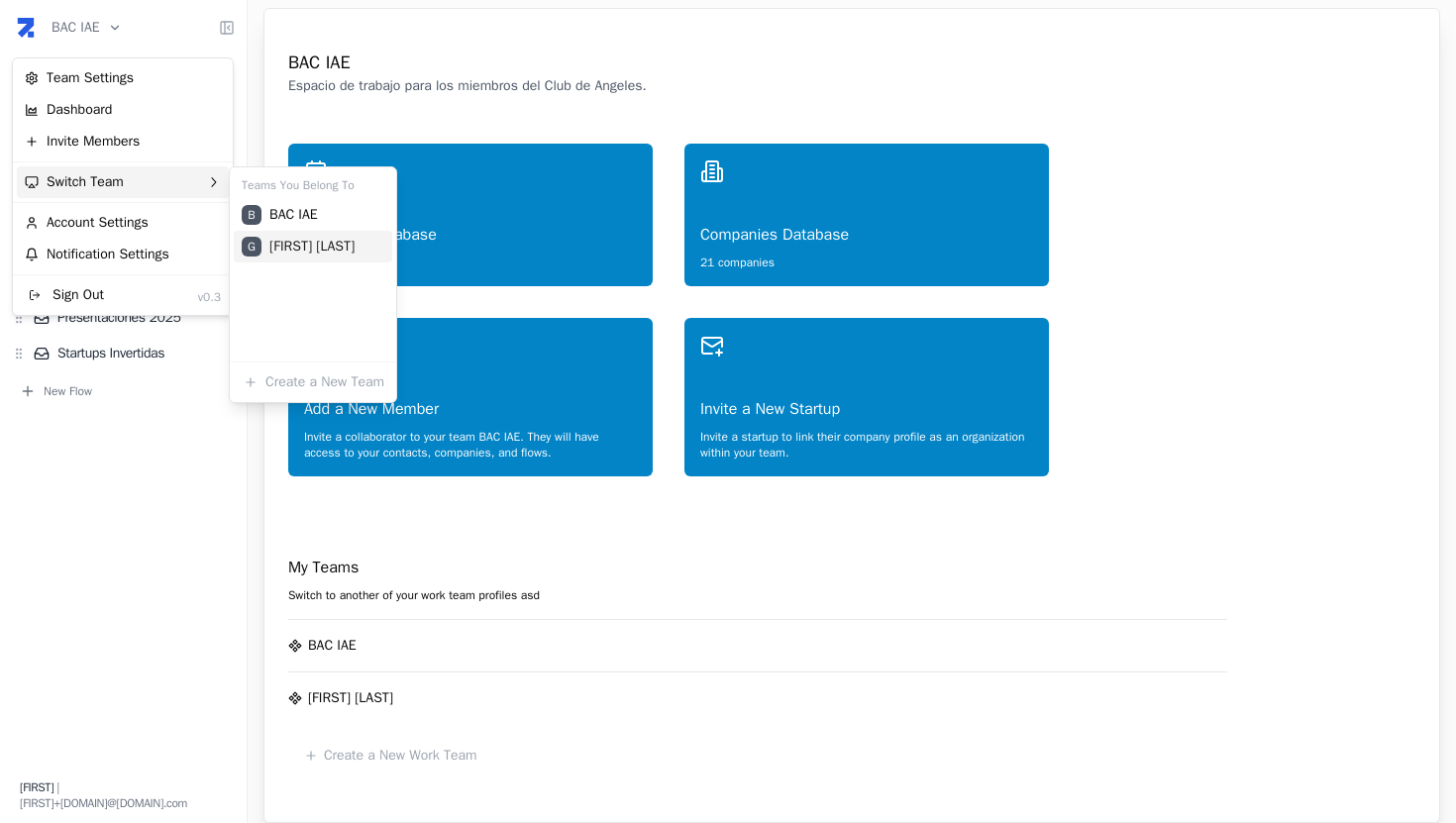 click on "G [FIRST] [LAST]" at bounding box center (313, 247) 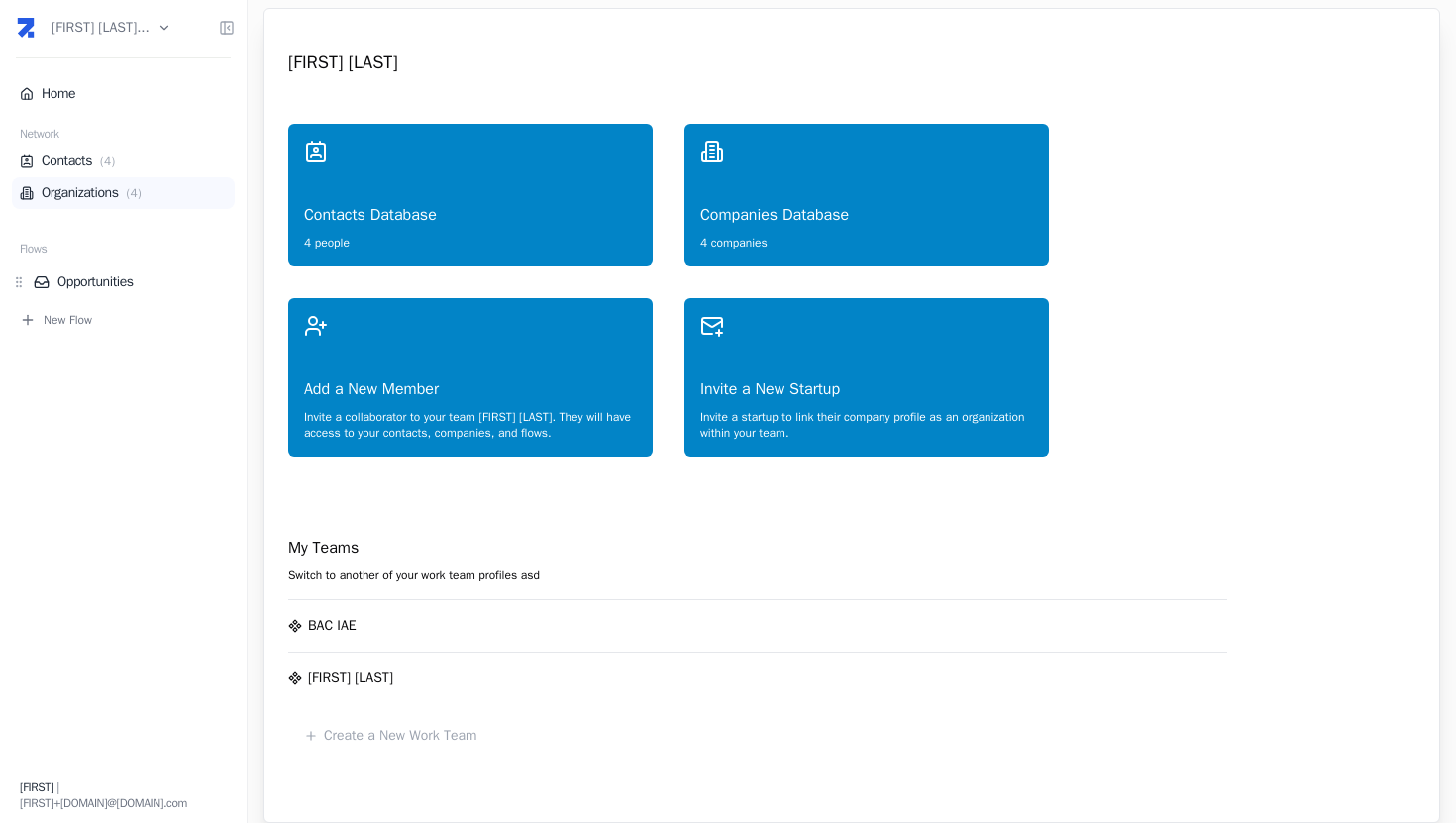 click on "Organizations ( 4 )" at bounding box center [123, 193] 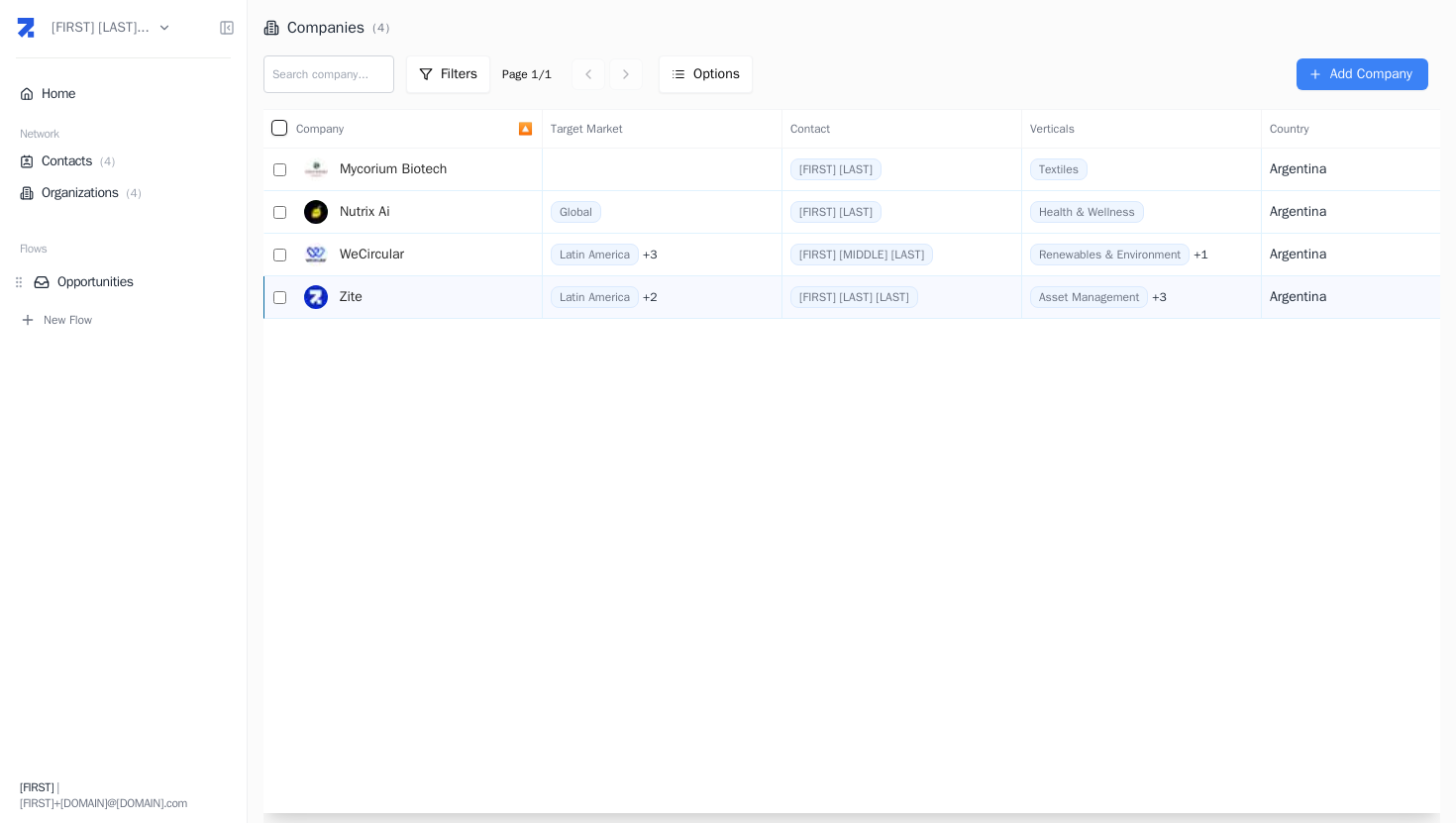 click on "Zite" at bounding box center (407, 297) 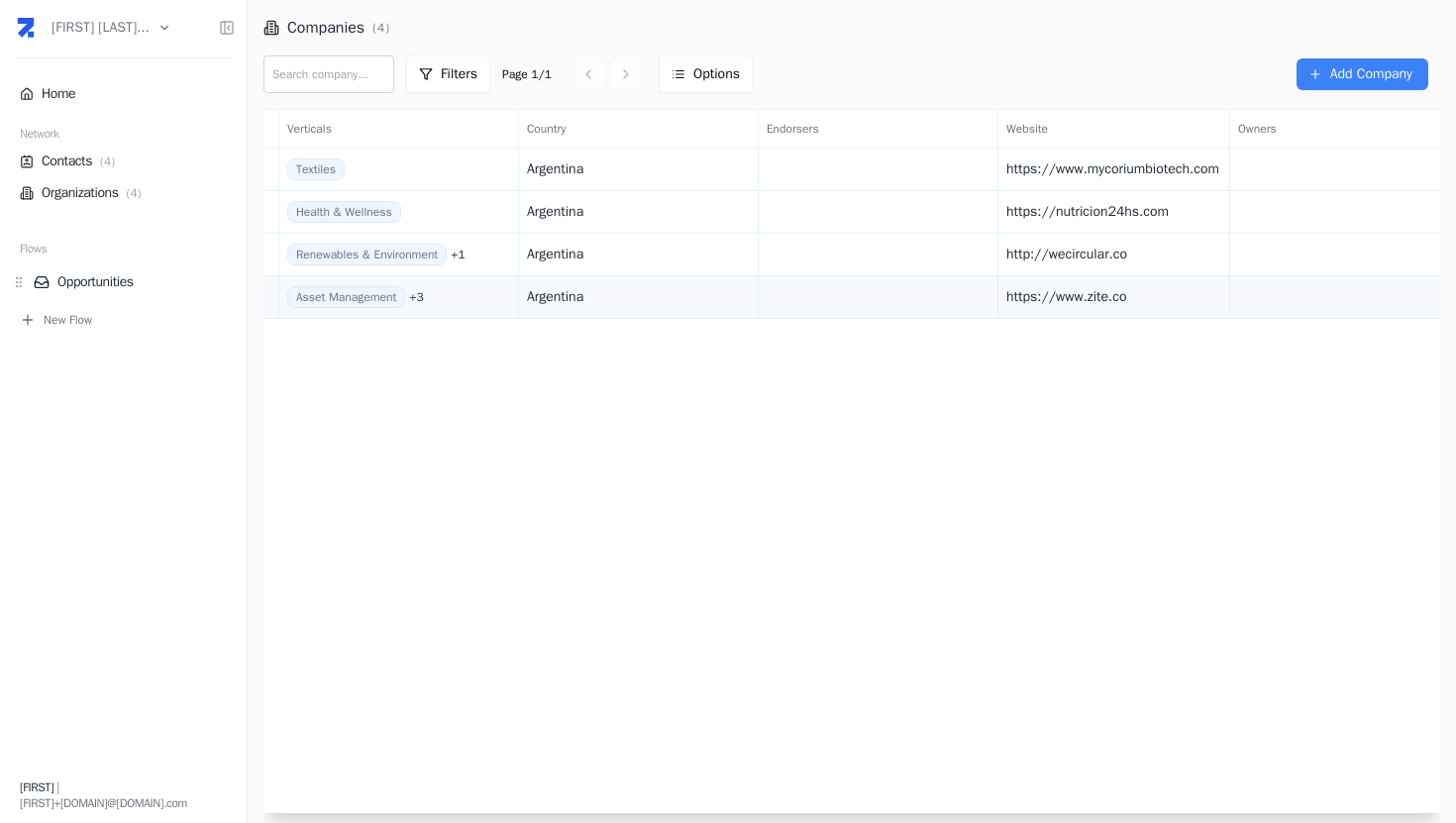 scroll, scrollTop: 0, scrollLeft: 0, axis: both 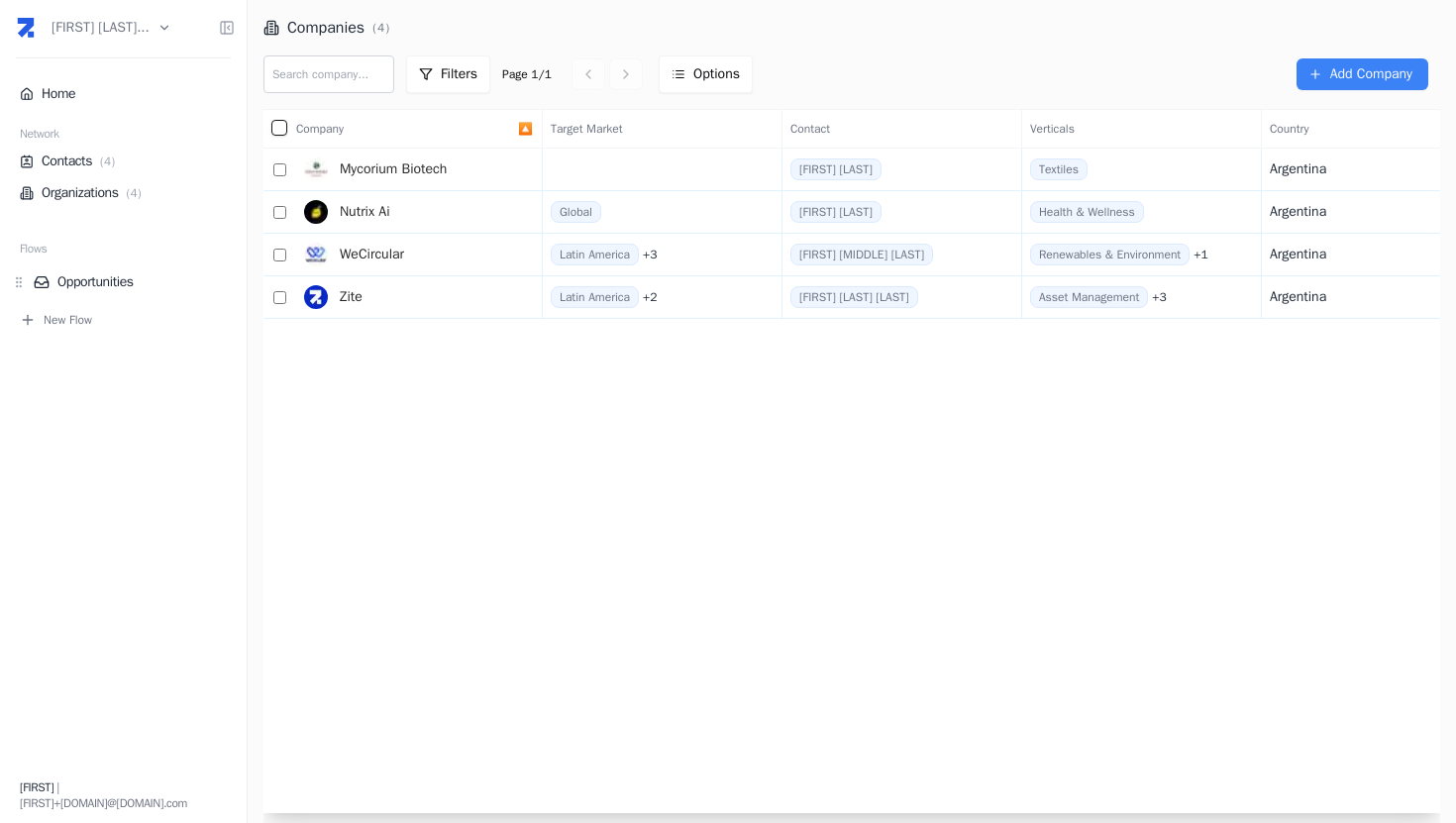 click on "Company  🔼 Target Market Contact Verticals Country Endorsers Website Owners Notes Last Interaction Origin Mycorium Biotech Agustin Schiavio Textiles Argentina   https://www.mycoriumbiotech.com   + Add a note webform Nutrix Ai Global Andrea Rochaix Health & Wellness Argentina   https://nutricion24hs.com   + Add a note webform WeCircular  Latin America + 3 Santiago José Tótaro Renewables & Environment + 1 Argentina   http://wecircular.co   + Add a note webform Zite Latin America + 2 Gervasio de Zabaleta Clerici Asset Management + 3 Argentina   https://www.zite.co   + Add a note webform" at bounding box center (852, 461) 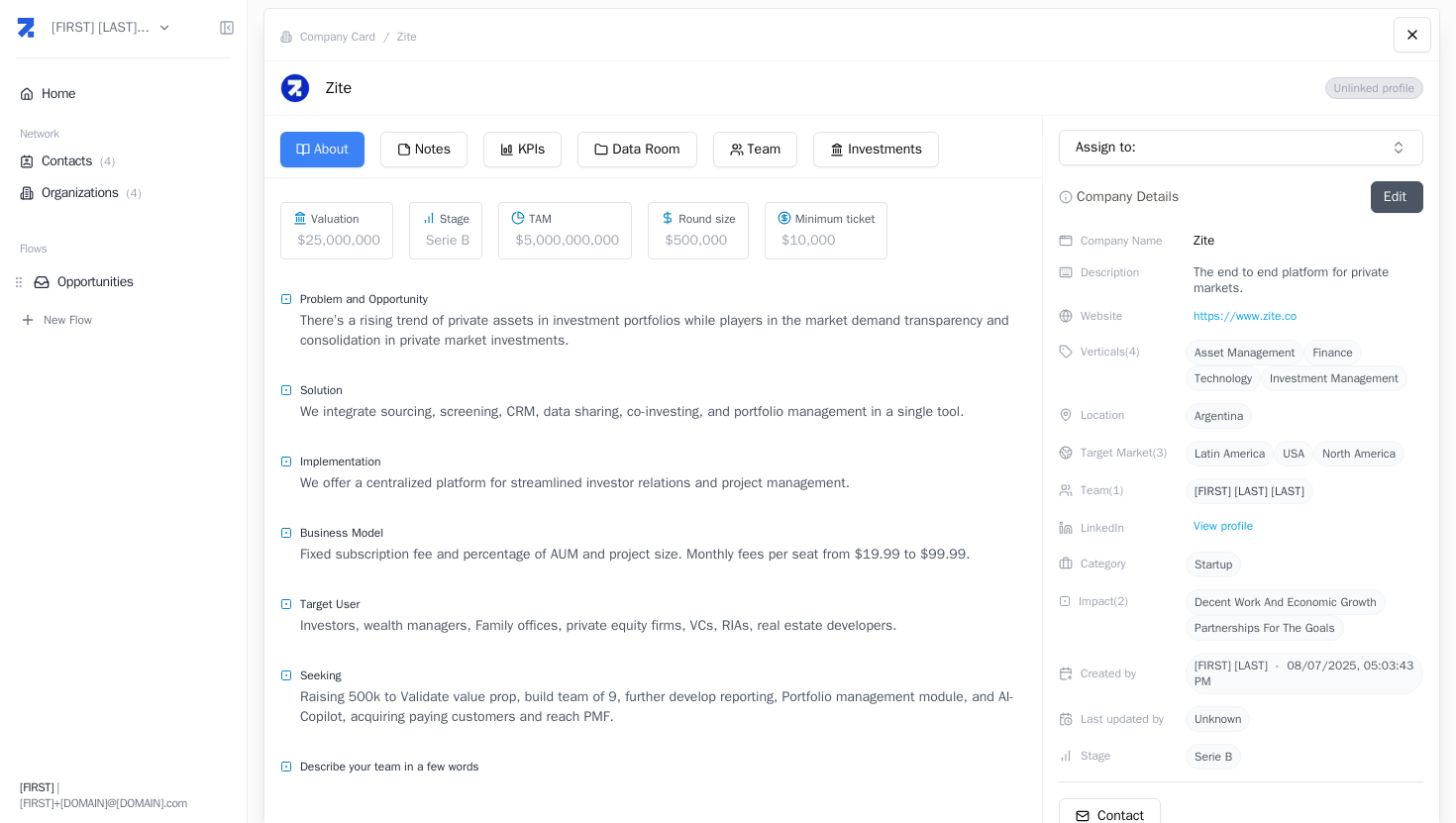 scroll, scrollTop: 0, scrollLeft: 0, axis: both 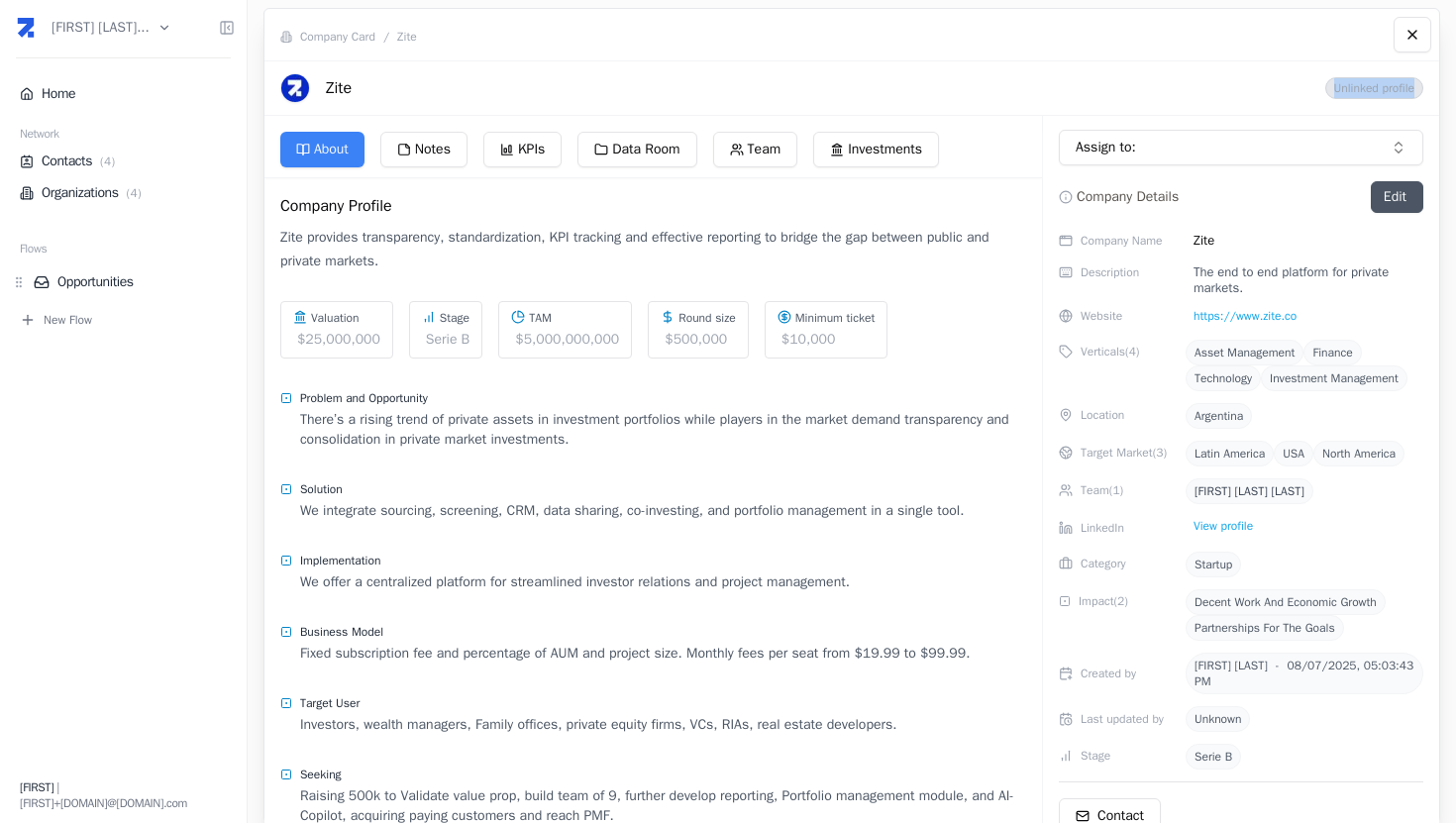 drag, startPoint x: 1318, startPoint y: 88, endPoint x: 1452, endPoint y: 88, distance: 134 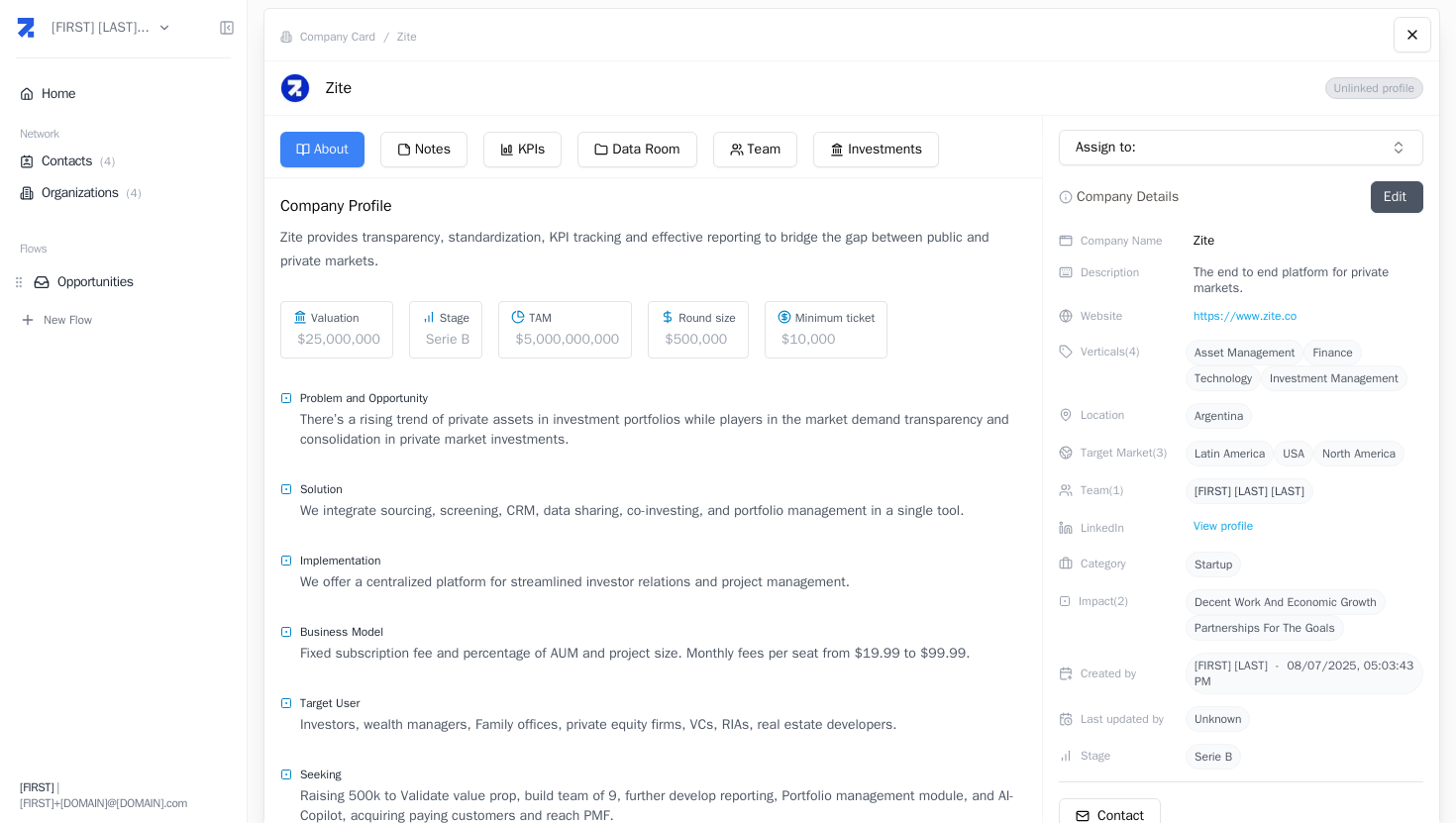 click on "Unlinked profile" at bounding box center [1374, 88] 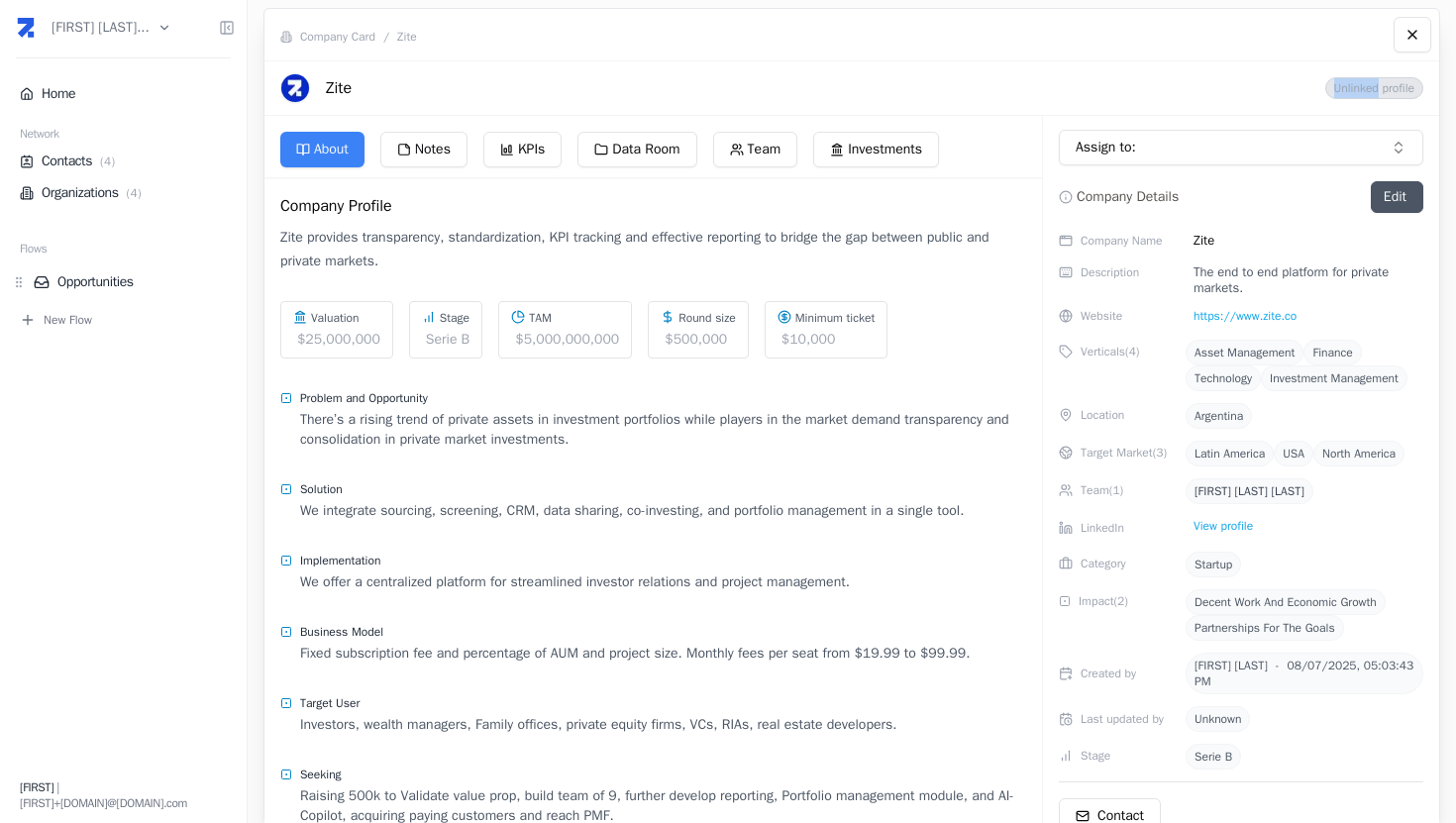 click on "Unlinked profile" at bounding box center (1374, 88) 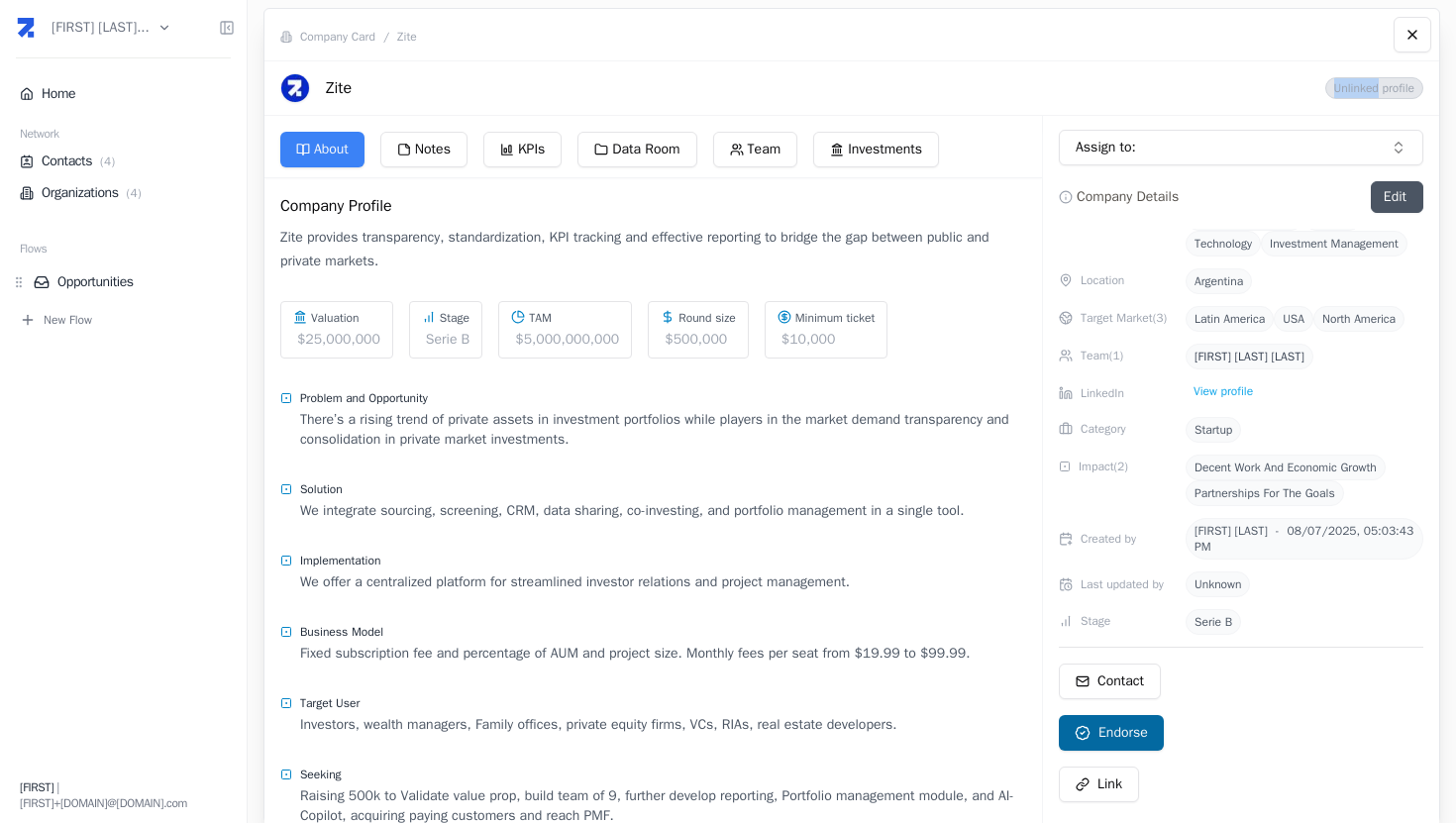scroll, scrollTop: 185, scrollLeft: 0, axis: vertical 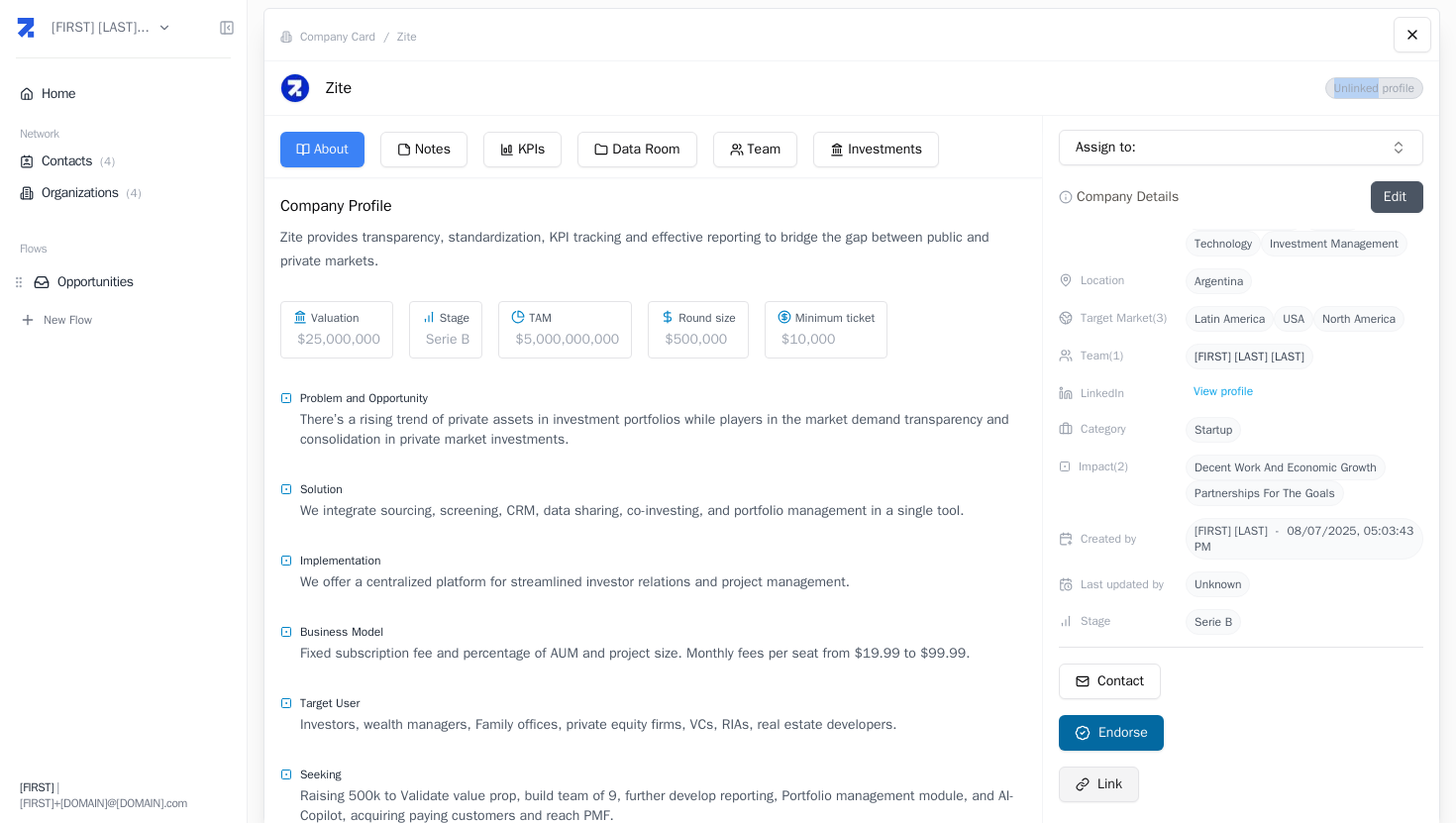 click on "Link" at bounding box center (1109, 784) 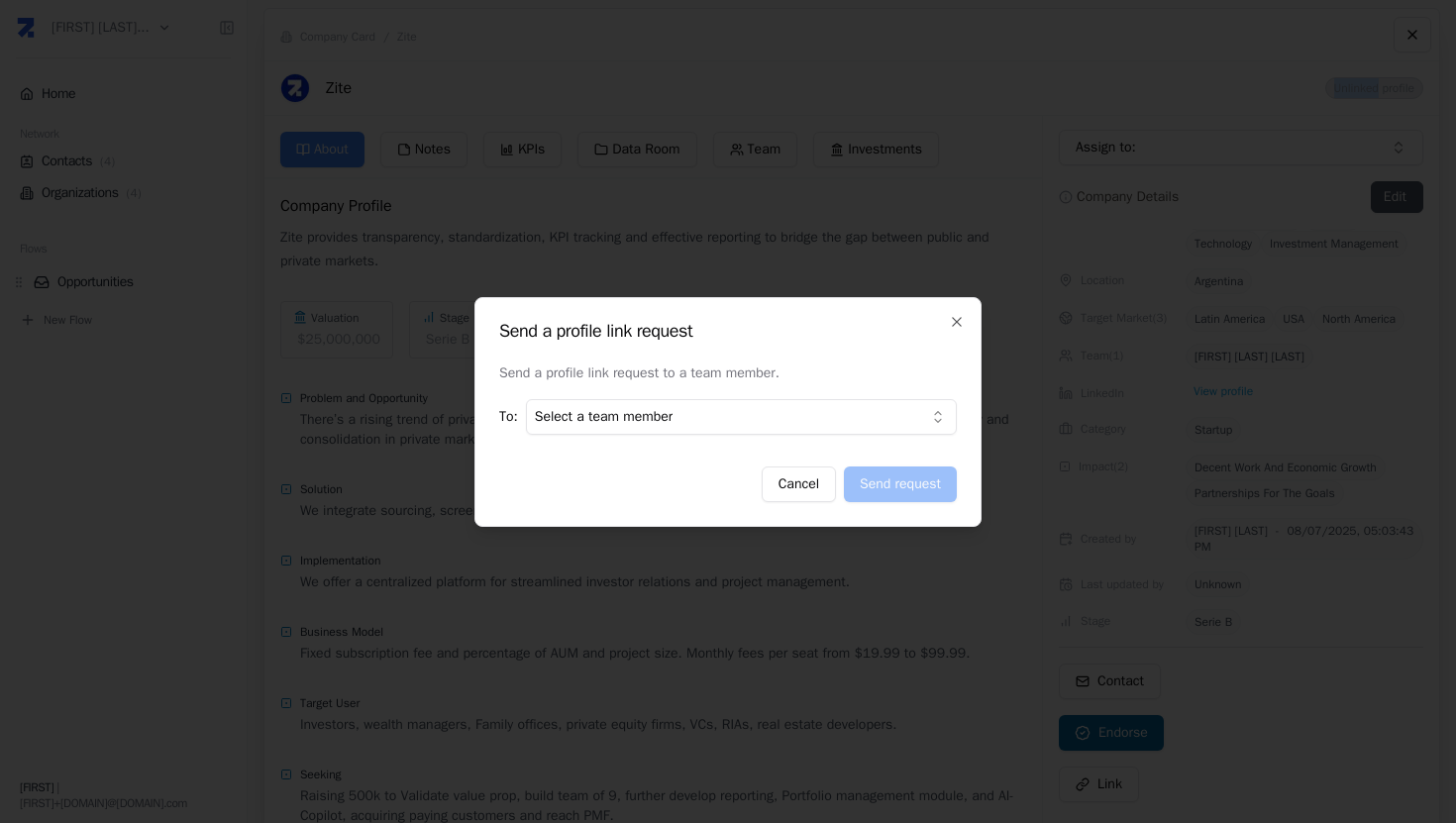 click on "Gervasio de Zabalet... Home Network Contacts ( 4 ) Organizations ( 4 ) Flows Opportunities New Flow Gervasio   |  gervasio+bac@zite.co Company Card / Zite Zite Unlinked profile   About   Notes   KPIs   Data Room   Team   Investments Company Profile Zite provides transparency, standardization, KPI tracking and effective reporting to bridge the gap between public and private markets. Valuation $25,000,000 Stage Serie B TAM $5,000,000,000 Round size $500,000 Minimum ticket $10,000   Problem and Opportunity There’s a rising trend of private assets in investment portfolios while players in the market demand transparency and consolidation in private market investments.   Solution We integrate sourcing, screening, CRM, data sharing, co-investing, and portfolio management in a single tool. Implementation We offer a centralized platform for streamlined investor relations and project management. Business Model Fixed subscription fee and percentage of AUM and project size. Monthly fees per seat from $19.99 to $99.99." at bounding box center [728, 411] 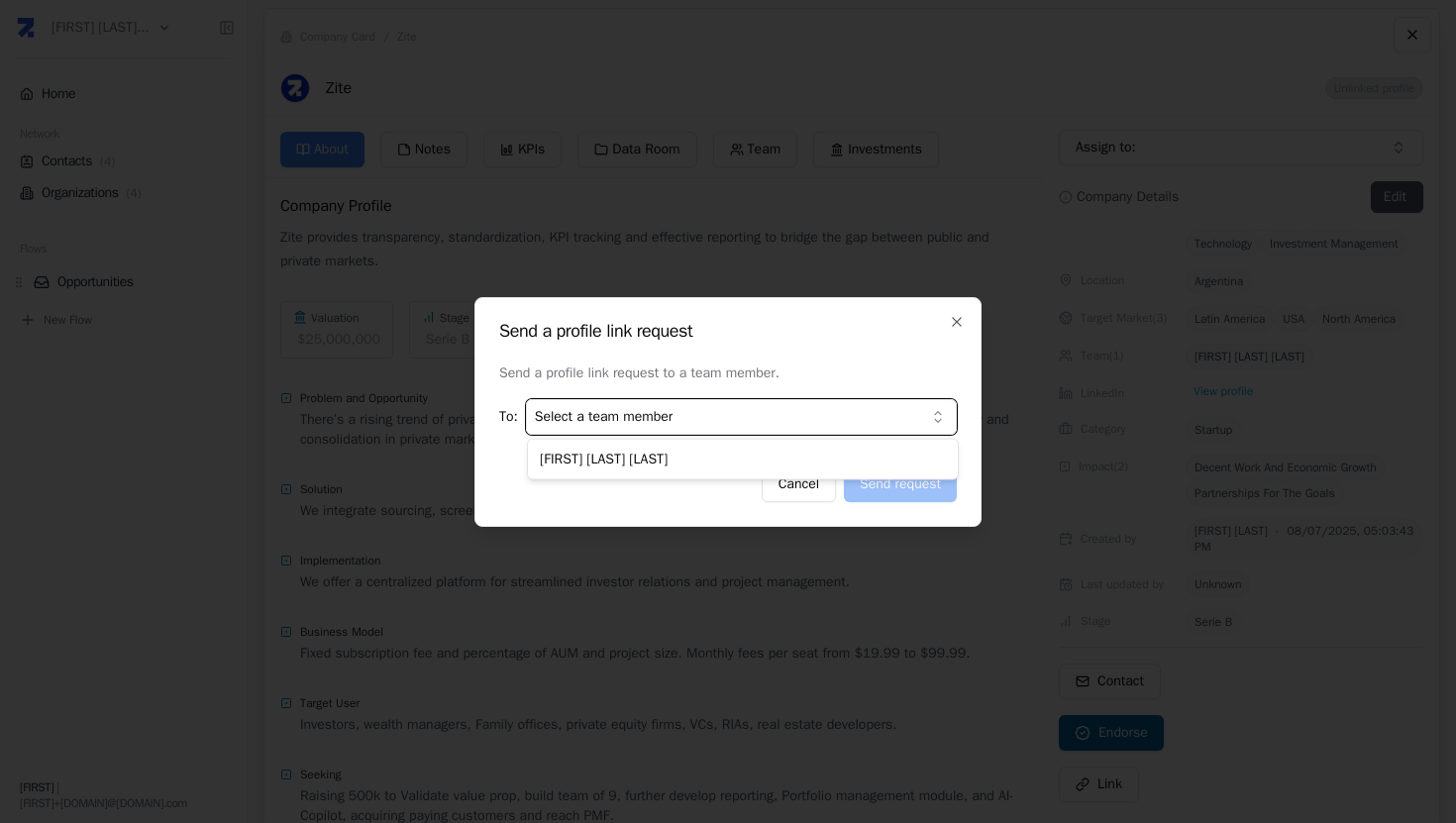 click on "Gervasio de Zabalet... Home Network Contacts ( 4 ) Organizations ( 4 ) Flows Opportunities New Flow Gervasio   |  gervasio+bac@zite.co Company Card / Zite Zite Unlinked profile   About   Notes   KPIs   Data Room   Team   Investments Company Profile Zite provides transparency, standardization, KPI tracking and effective reporting to bridge the gap between public and private markets. Valuation $25,000,000 Stage Serie B TAM $5,000,000,000 Round size $500,000 Minimum ticket $10,000   Problem and Opportunity There’s a rising trend of private assets in investment portfolios while players in the market demand transparency and consolidation in private market investments.   Solution We integrate sourcing, screening, CRM, data sharing, co-investing, and portfolio management in a single tool. Implementation We offer a centralized platform for streamlined investor relations and project management. Business Model Fixed subscription fee and percentage of AUM and project size. Monthly fees per seat from $19.99 to $99.99." at bounding box center [728, 411] 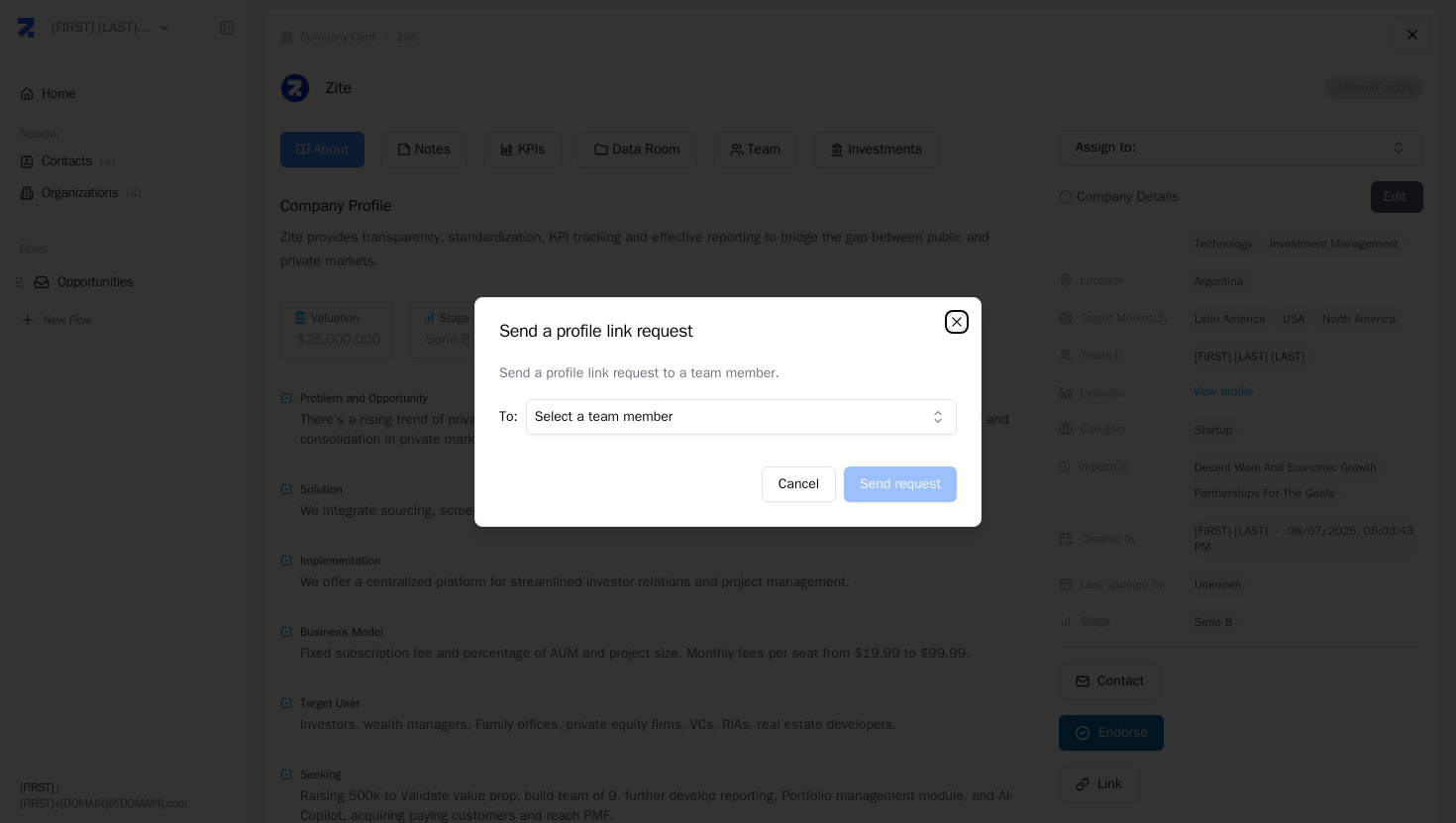 click 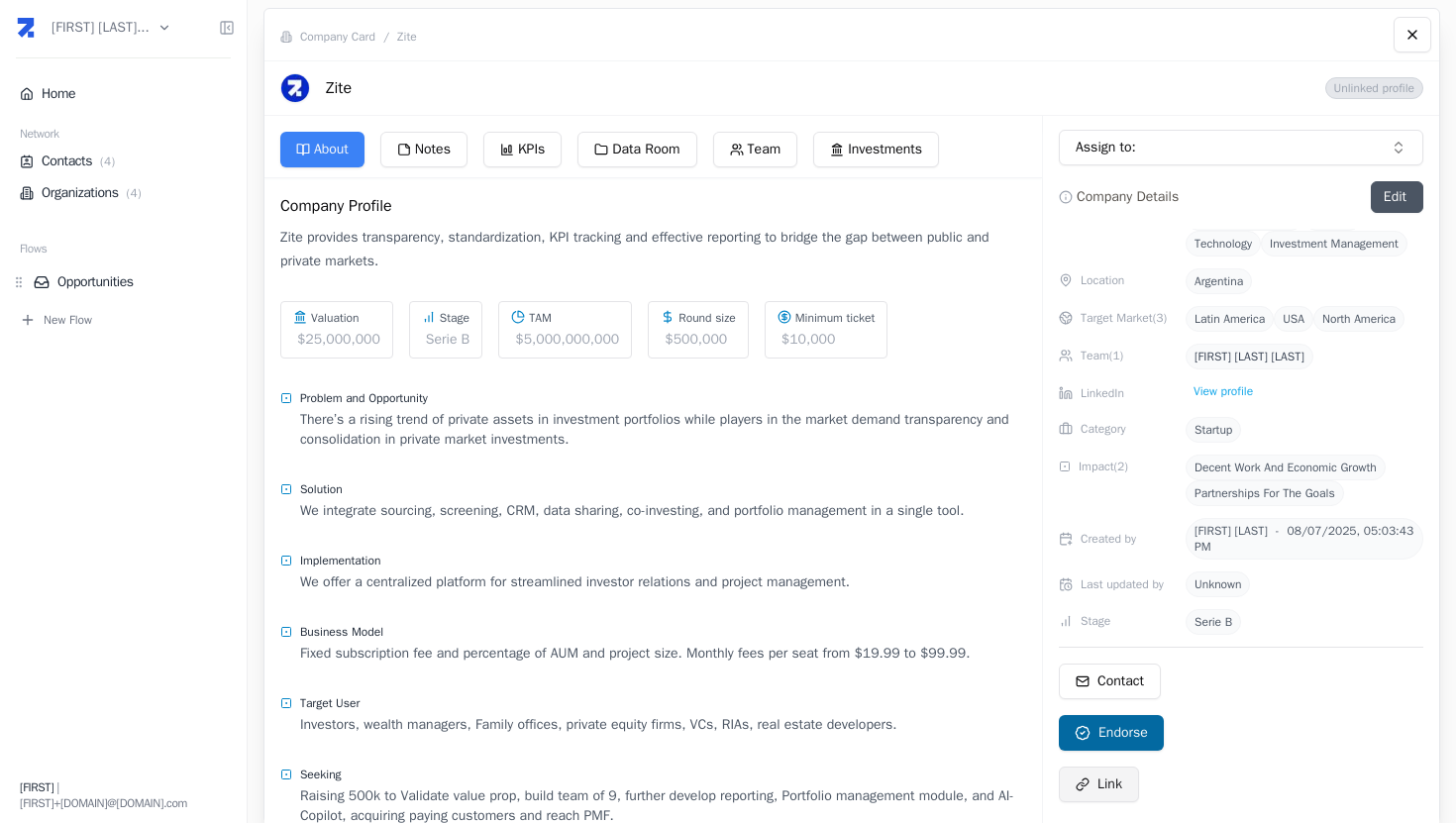 click on "Link" at bounding box center (1109, 784) 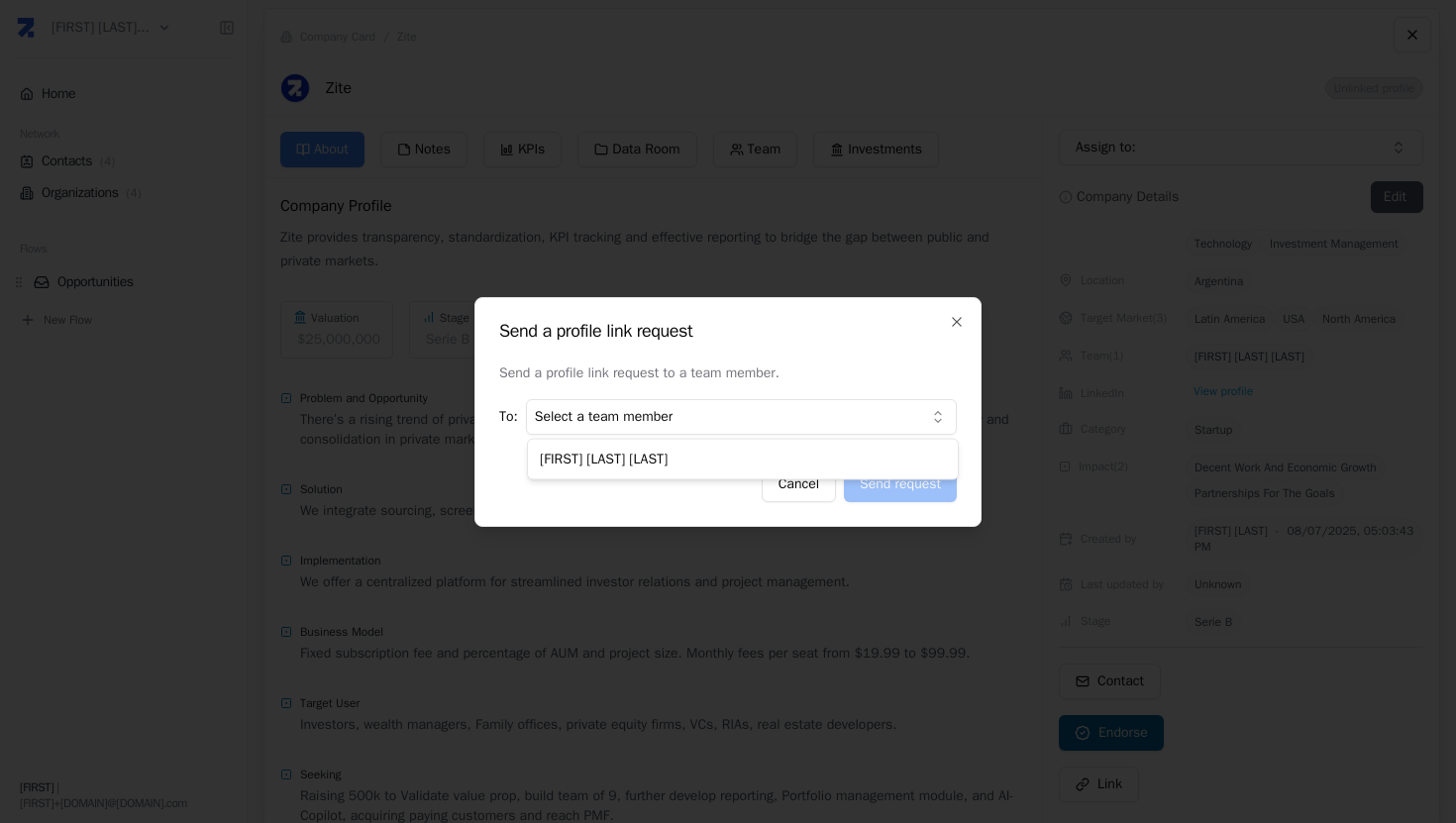 click on "Gervasio de Zabalet... Home Network Contacts ( 4 ) Organizations ( 4 ) Flows Opportunities New Flow Gervasio   |  gervasio+bac@zite.co Company Card / Zite Zite Unlinked profile   About   Notes   KPIs   Data Room   Team   Investments Company Profile Zite provides transparency, standardization, KPI tracking and effective reporting to bridge the gap between public and private markets. Valuation $25,000,000 Stage Serie B TAM $5,000,000,000 Round size $500,000 Minimum ticket $10,000   Problem and Opportunity There’s a rising trend of private assets in investment portfolios while players in the market demand transparency and consolidation in private market investments.   Solution We integrate sourcing, screening, CRM, data sharing, co-investing, and portfolio management in a single tool. Implementation We offer a centralized platform for streamlined investor relations and project management. Business Model Fixed subscription fee and percentage of AUM and project size. Monthly fees per seat from $19.99 to $99.99." at bounding box center (728, 411) 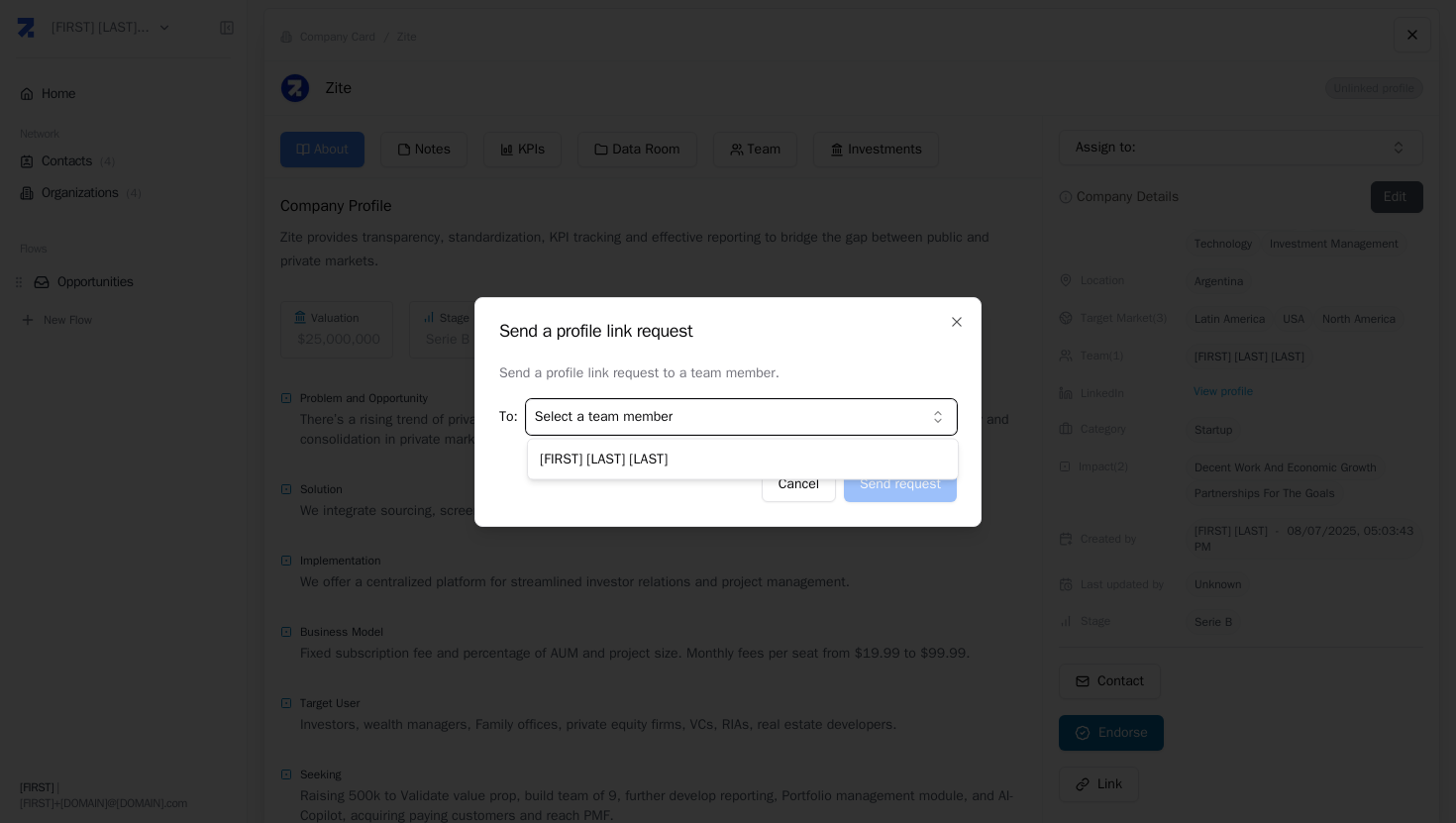 click on "Gervasio de Zabalet... Home Network Contacts ( 4 ) Organizations ( 4 ) Flows Opportunities New Flow Gervasio   |  gervasio+bac@zite.co Company Card / Zite Zite Unlinked profile   About   Notes   KPIs   Data Room   Team   Investments Company Profile Zite provides transparency, standardization, KPI tracking and effective reporting to bridge the gap between public and private markets. Valuation $25,000,000 Stage Serie B TAM $5,000,000,000 Round size $500,000 Minimum ticket $10,000   Problem and Opportunity There’s a rising trend of private assets in investment portfolios while players in the market demand transparency and consolidation in private market investments.   Solution We integrate sourcing, screening, CRM, data sharing, co-investing, and portfolio management in a single tool. Implementation We offer a centralized platform for streamlined investor relations and project management. Business Model Fixed subscription fee and percentage of AUM and project size. Monthly fees per seat from $19.99 to $99.99." at bounding box center (728, 411) 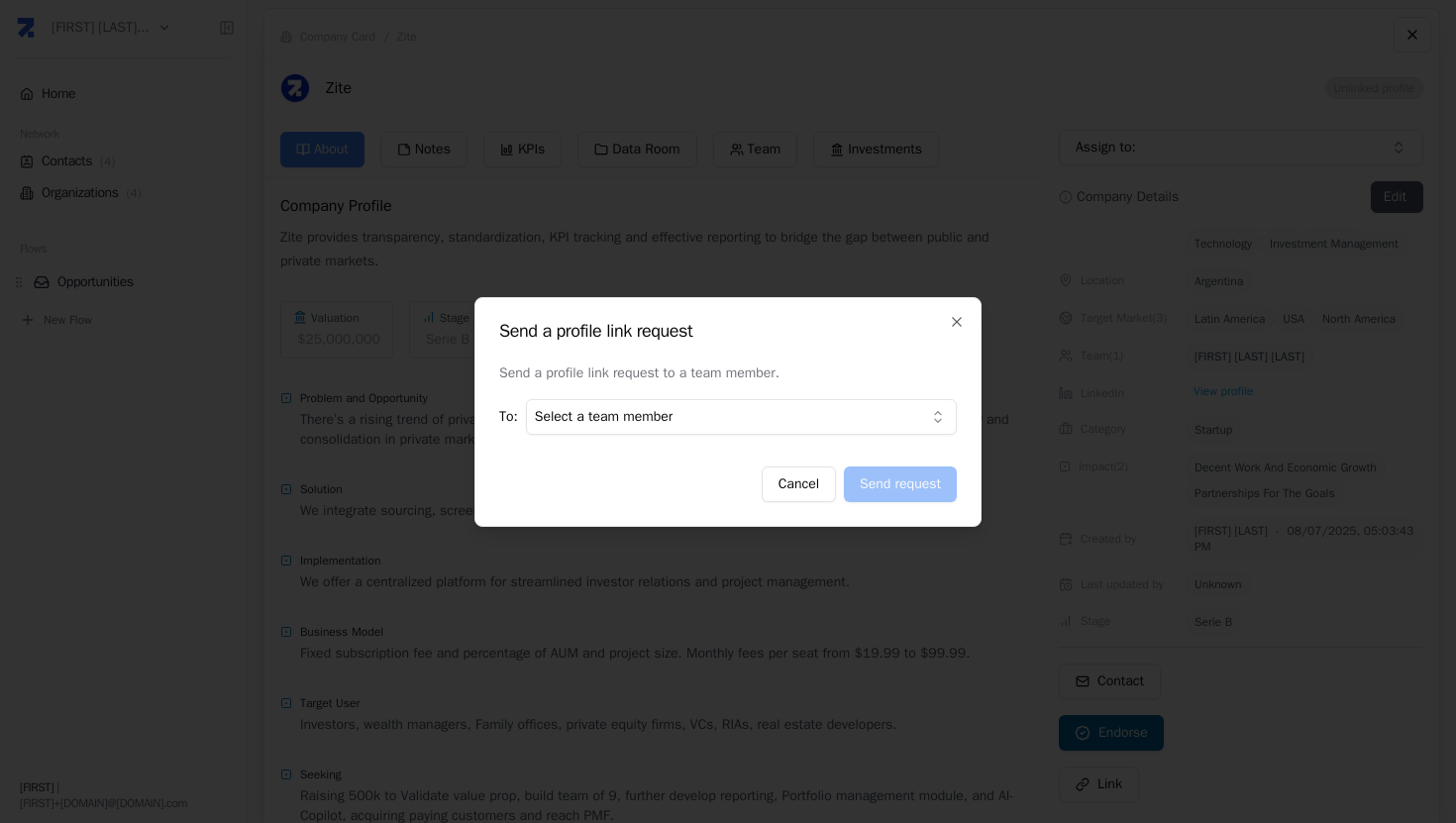click at bounding box center (728, 411) 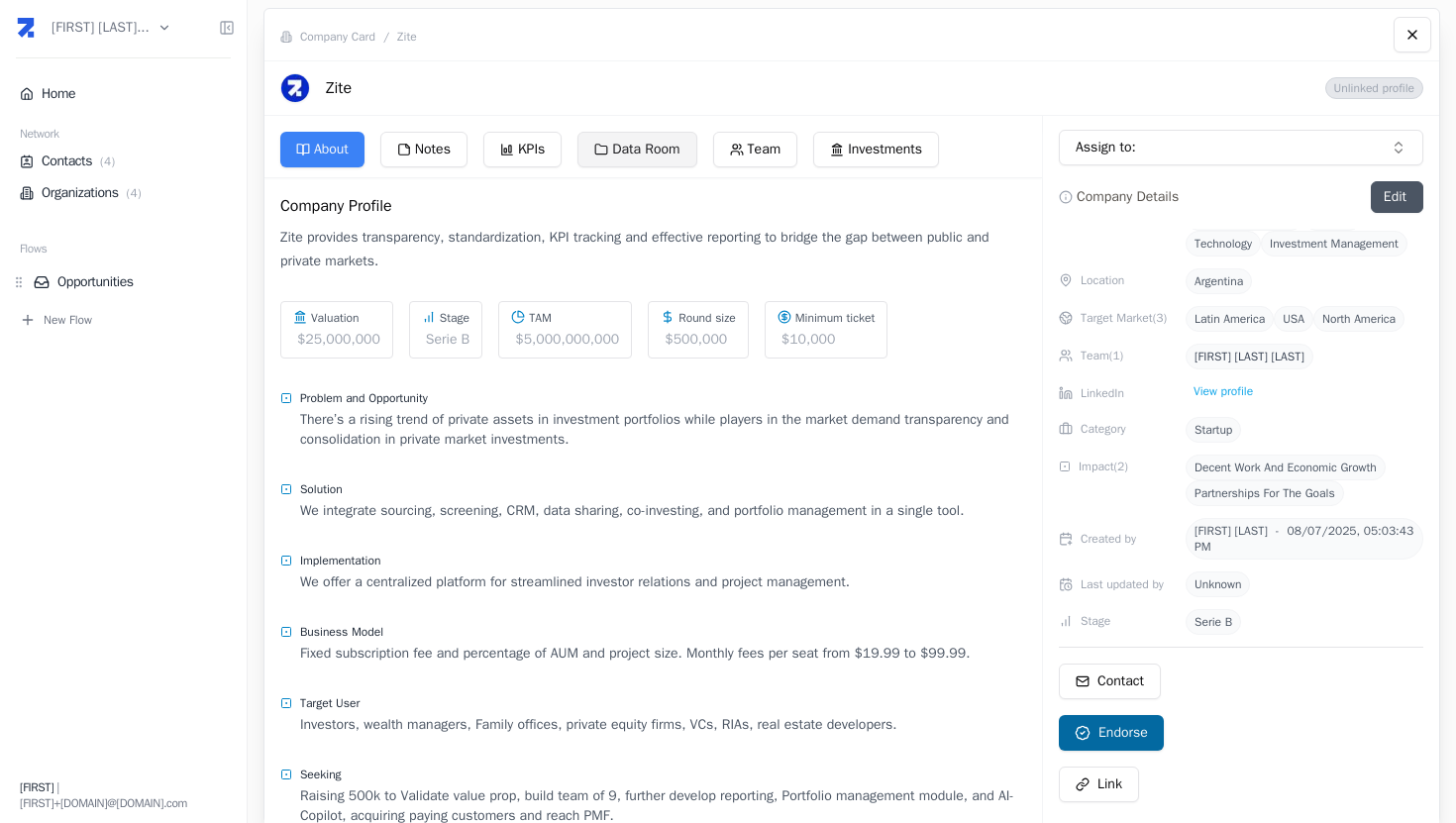 click on "Data Room" at bounding box center (637, 150) 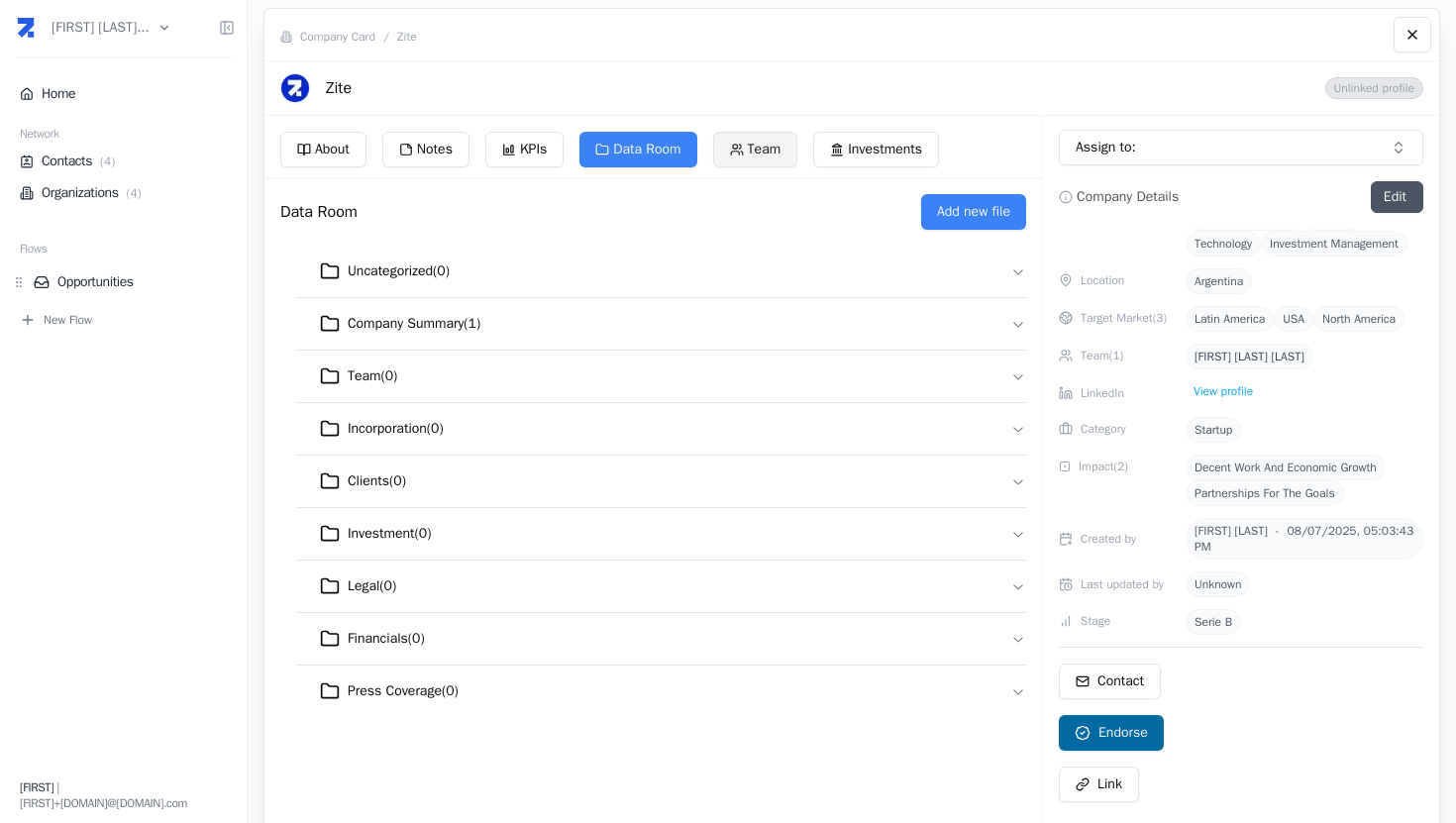 click 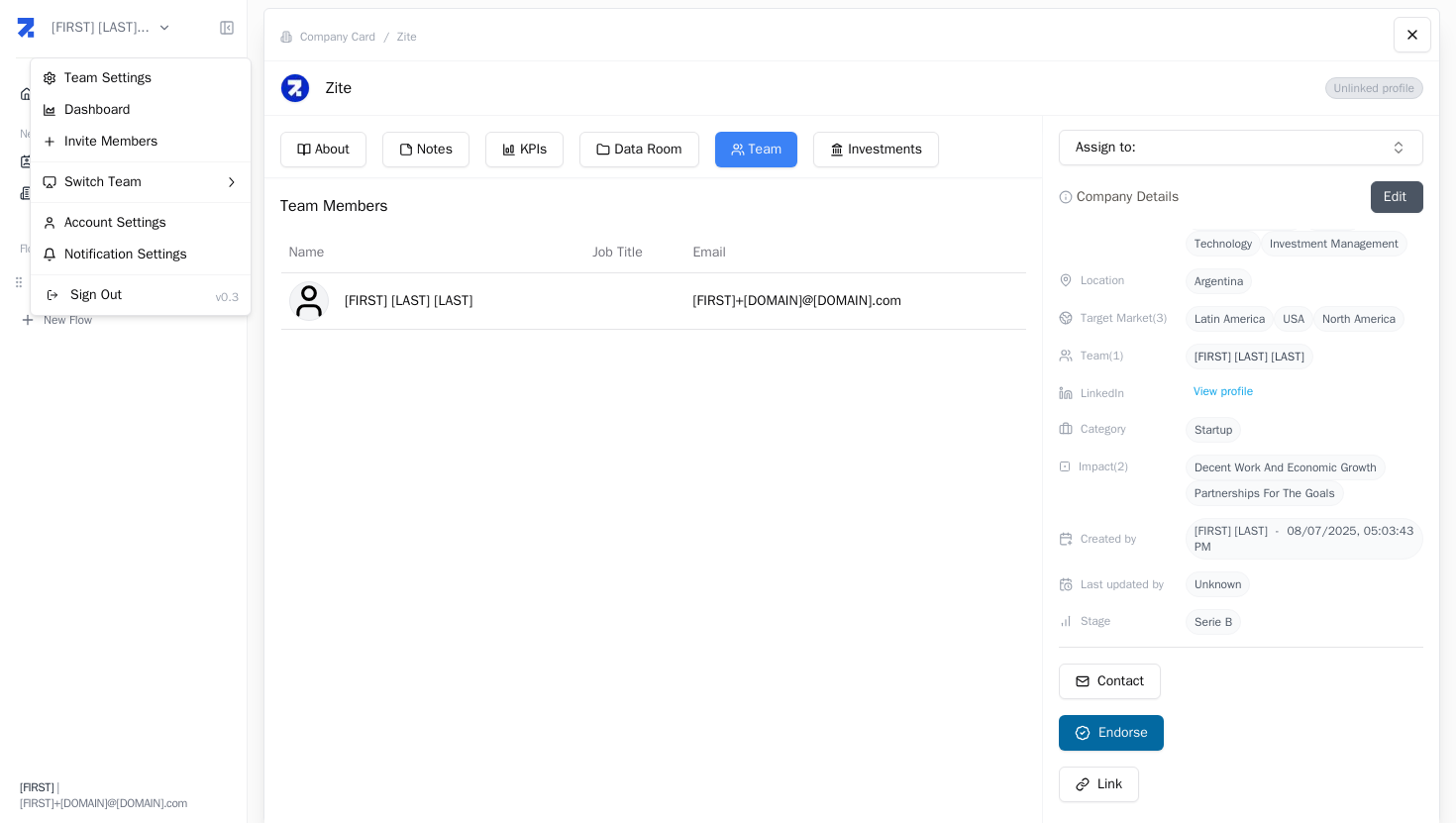 click on "Gervasio de Zabalet... Home Network Contacts ( 4 ) Organizations ( 4 ) Flows Opportunities New Flow Gervasio   |  gervasio+bac@zite.co Company Card / Zite Zite Unlinked profile   About   Notes   KPIs   Data Room   Team   Investments Team Members Name Job Title Email Gervasio de Zabaleta Clerici gervasio+zite2@trydealflow.com Assign to:   Company Details Edit   Company Name Zite   Description The end to end platform for private markets.   Website https://www.zite.co Verticals  ( 4 ) Asset Management Finance Technology Investment Management   Location Argentina Target Market   ( 3 ) Latin America USA North America   Team  ( 1 ) Gervasio de Zabaleta Clerici   LinkedIn View profile   Category Startup Impact  ( 2 ) Decent Work and Economic Growth Partnerships for the Goals Created by Gervasio de Zabaleta - 08/07/2025, 05:03:43 PM Last updated by Unknown Stage Serie B Contact Endorse Link Team Settings Dashboard Invite Members Switch Team Account Settings Notification Settings   Sign Out   v0.3" at bounding box center (728, 411) 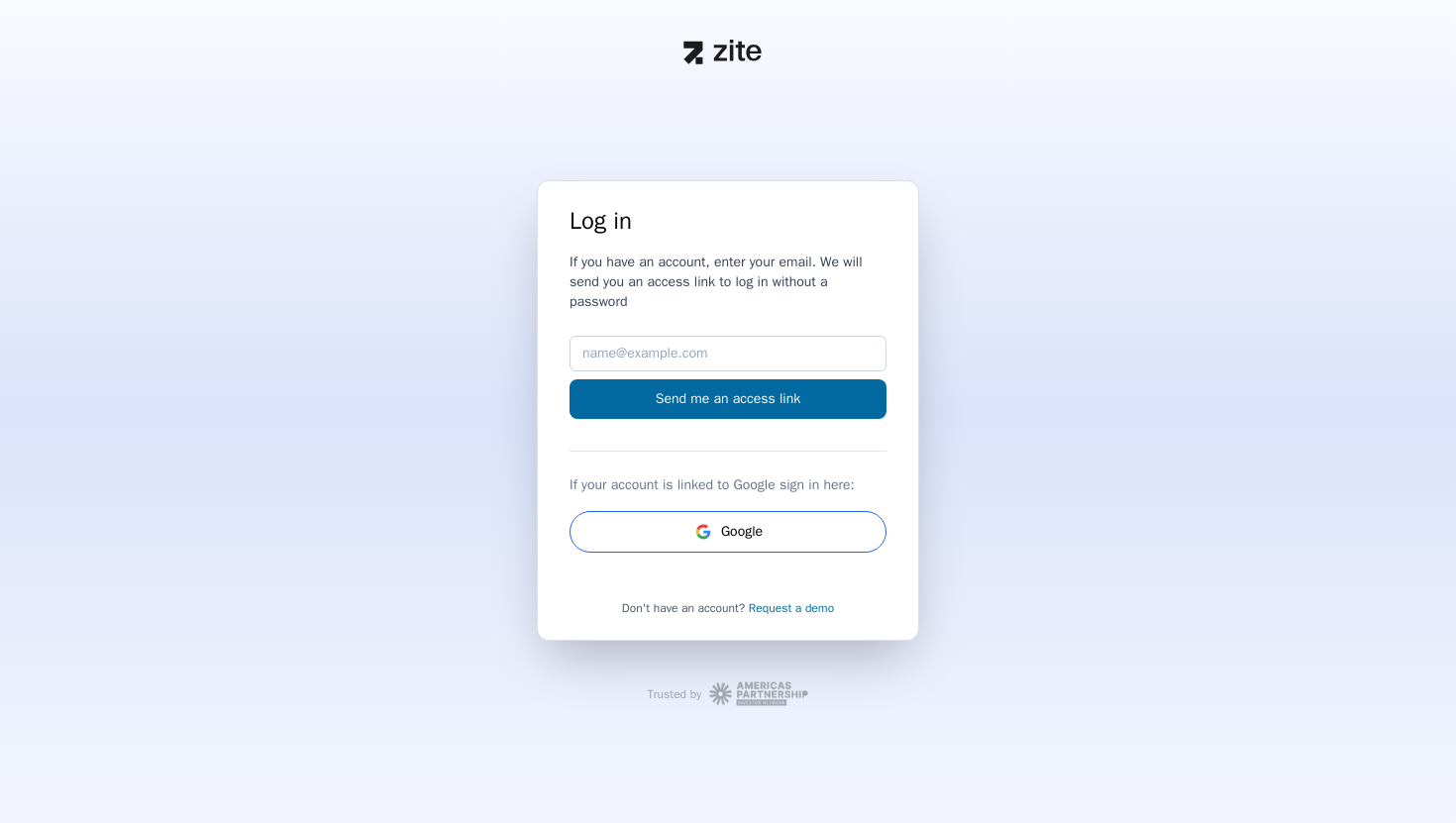 scroll, scrollTop: 0, scrollLeft: 0, axis: both 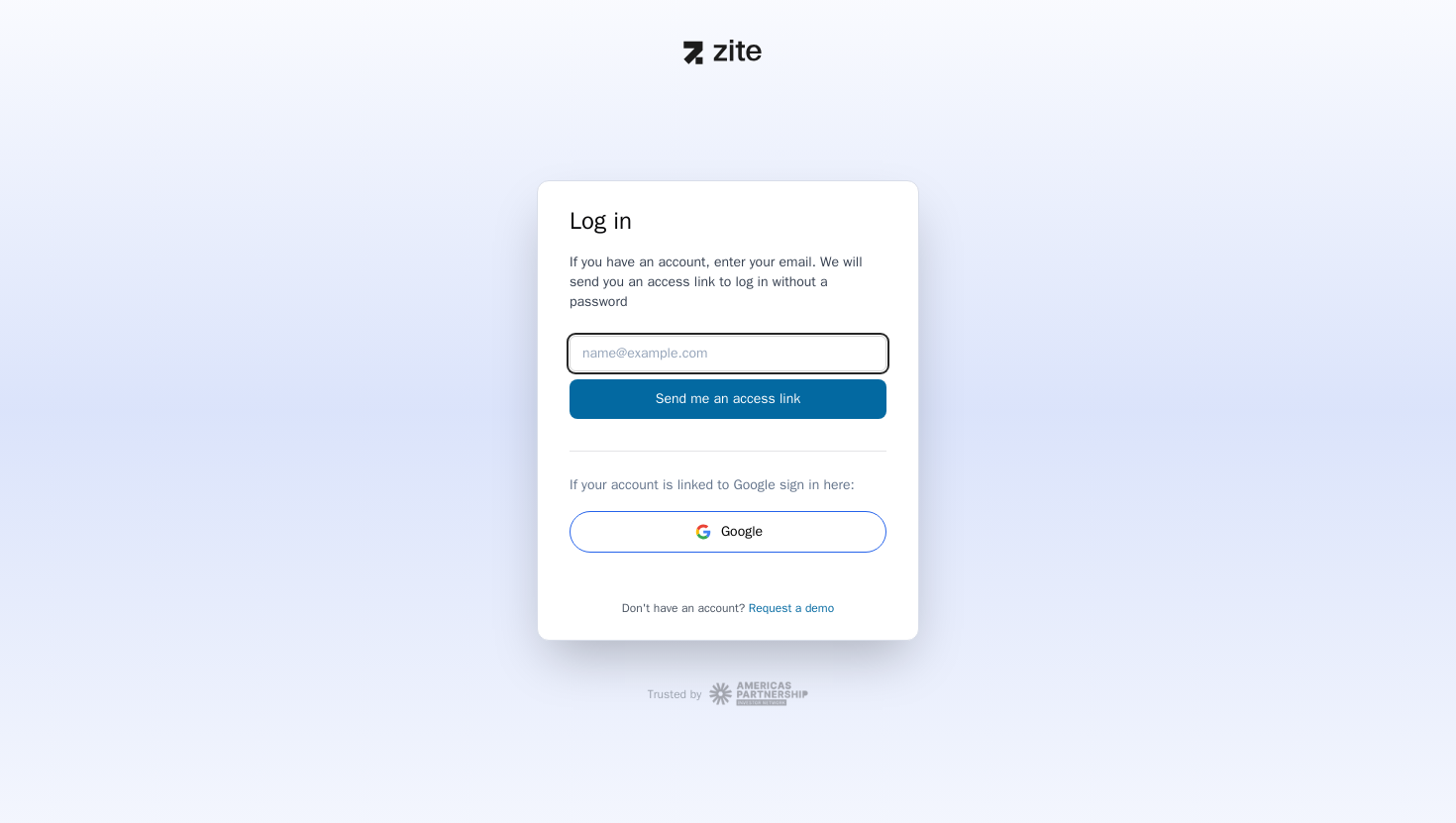 click on "Email" at bounding box center (728, 354) 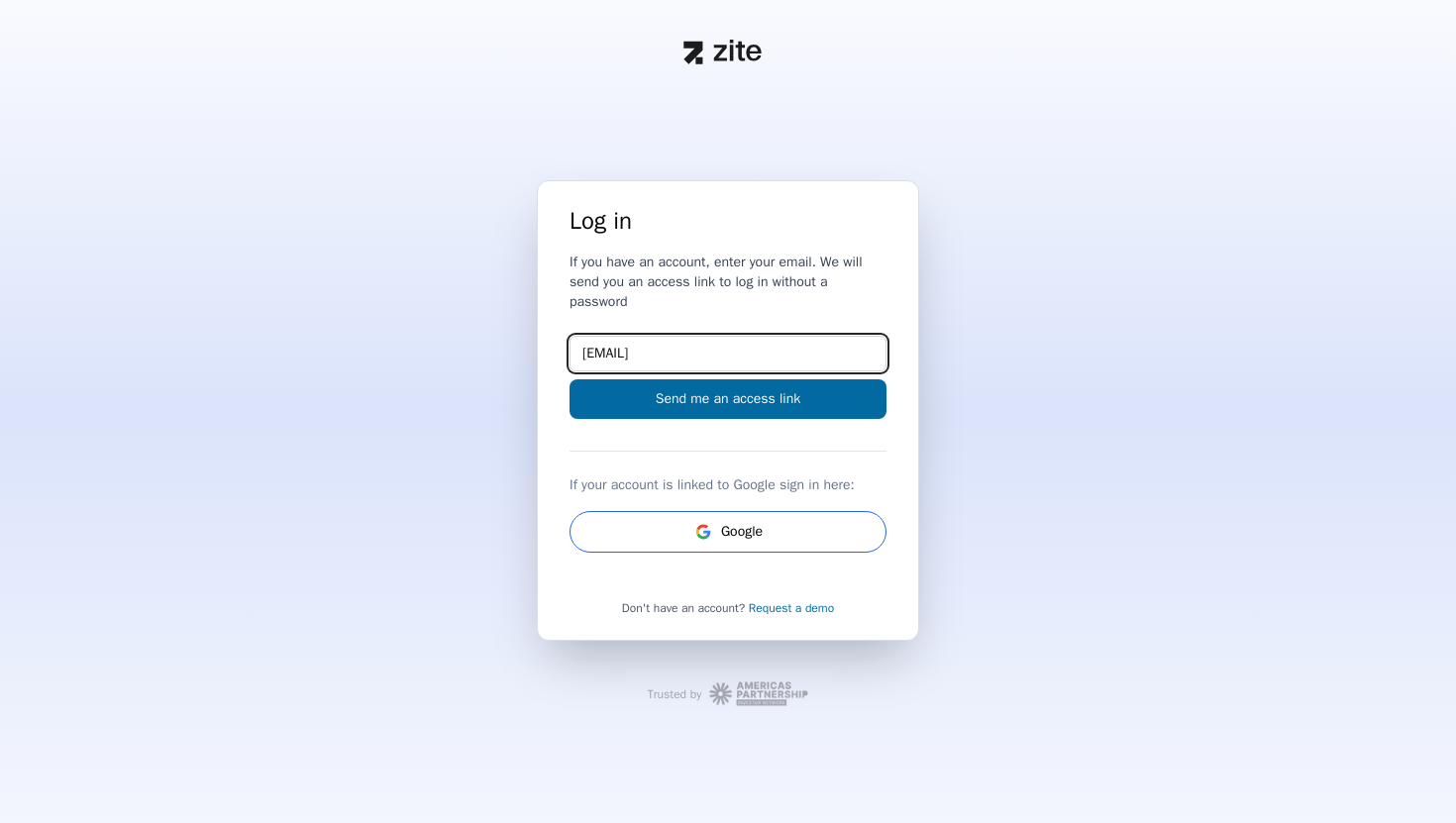 click on "gervasio@zite.co" at bounding box center (728, 354) 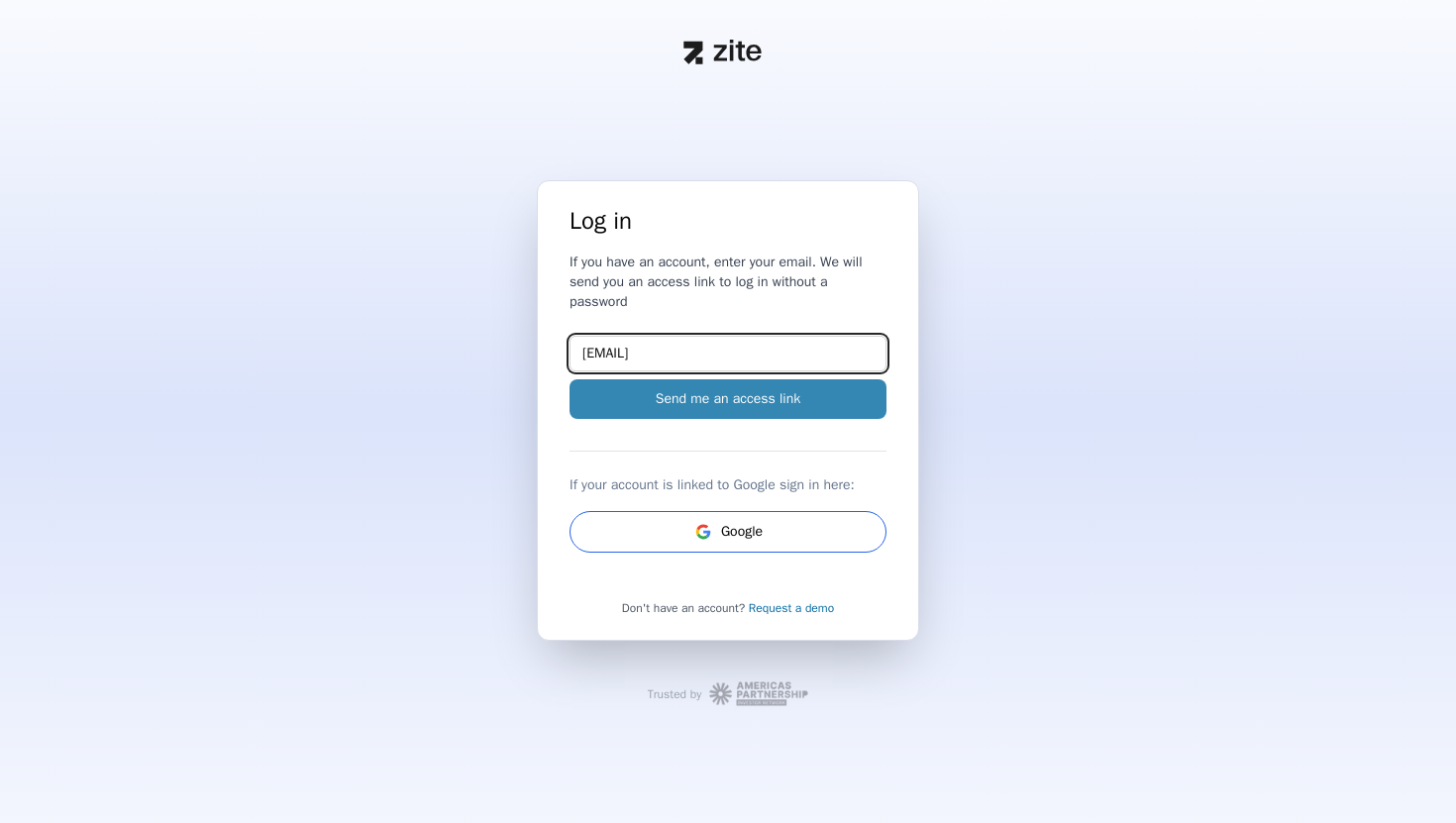 type on "[FIRST]+[DOMAIN]@[DOMAIN].com" 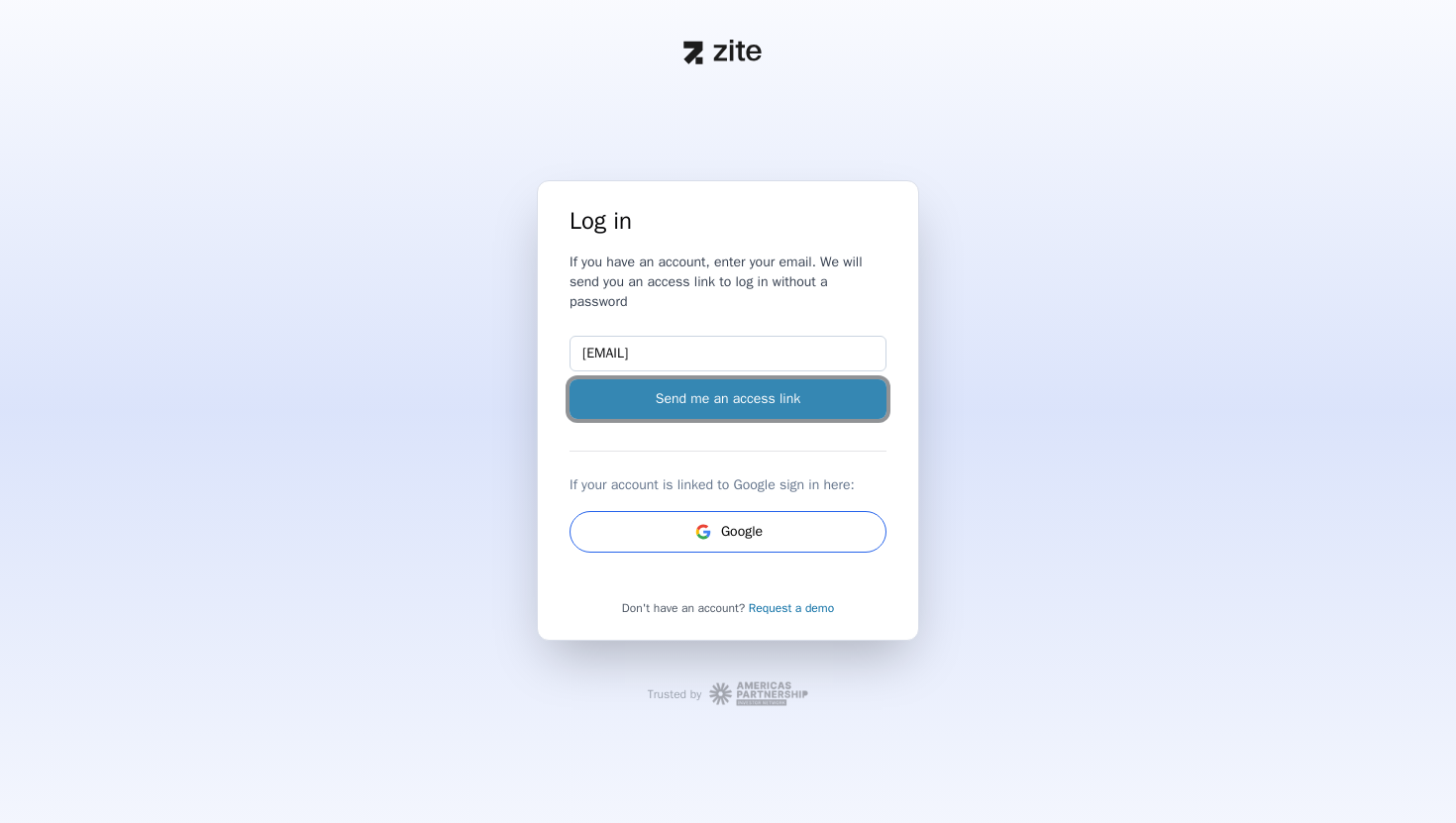 click on "Send me an access link" at bounding box center (728, 399) 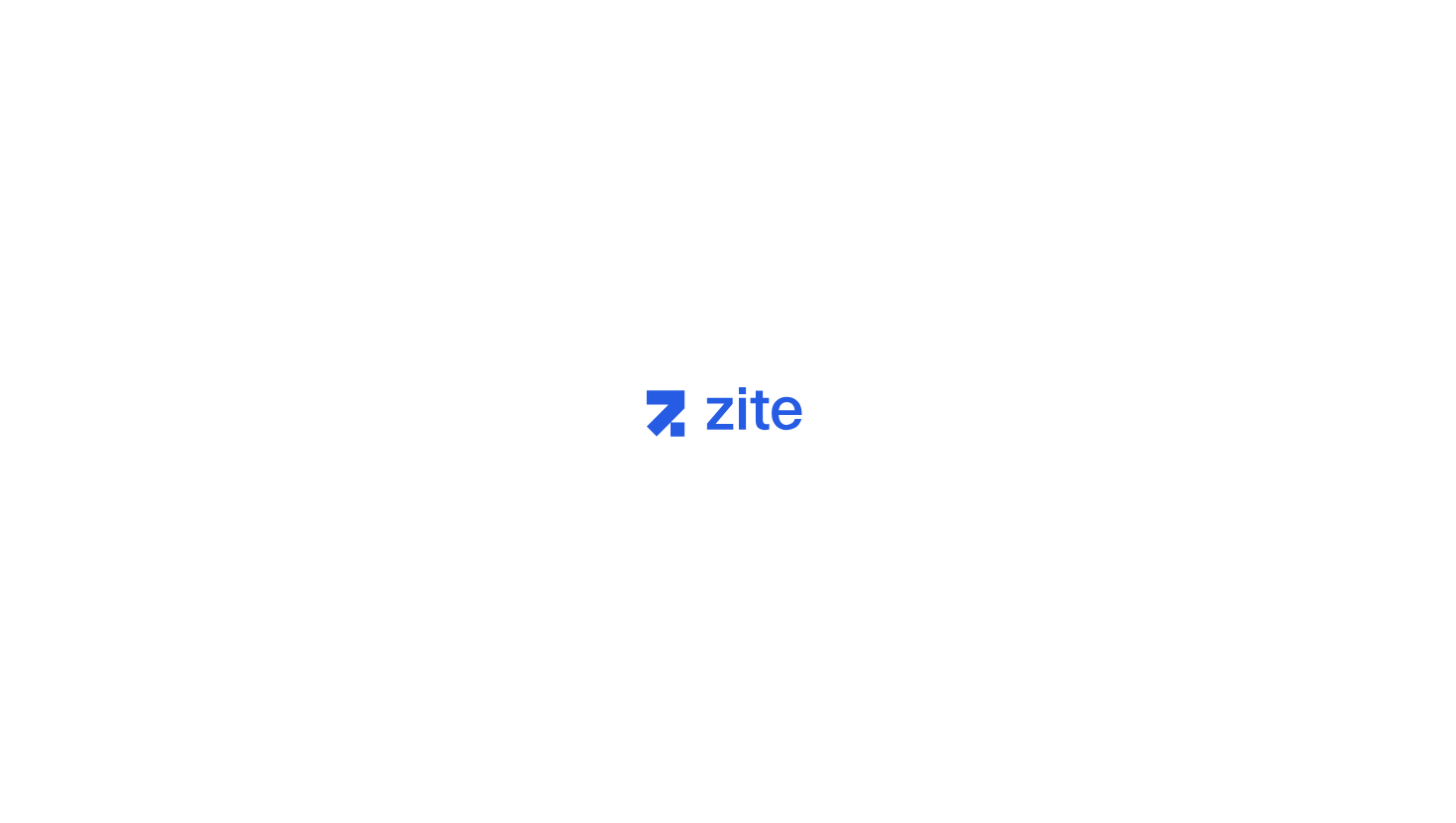 scroll, scrollTop: 0, scrollLeft: 0, axis: both 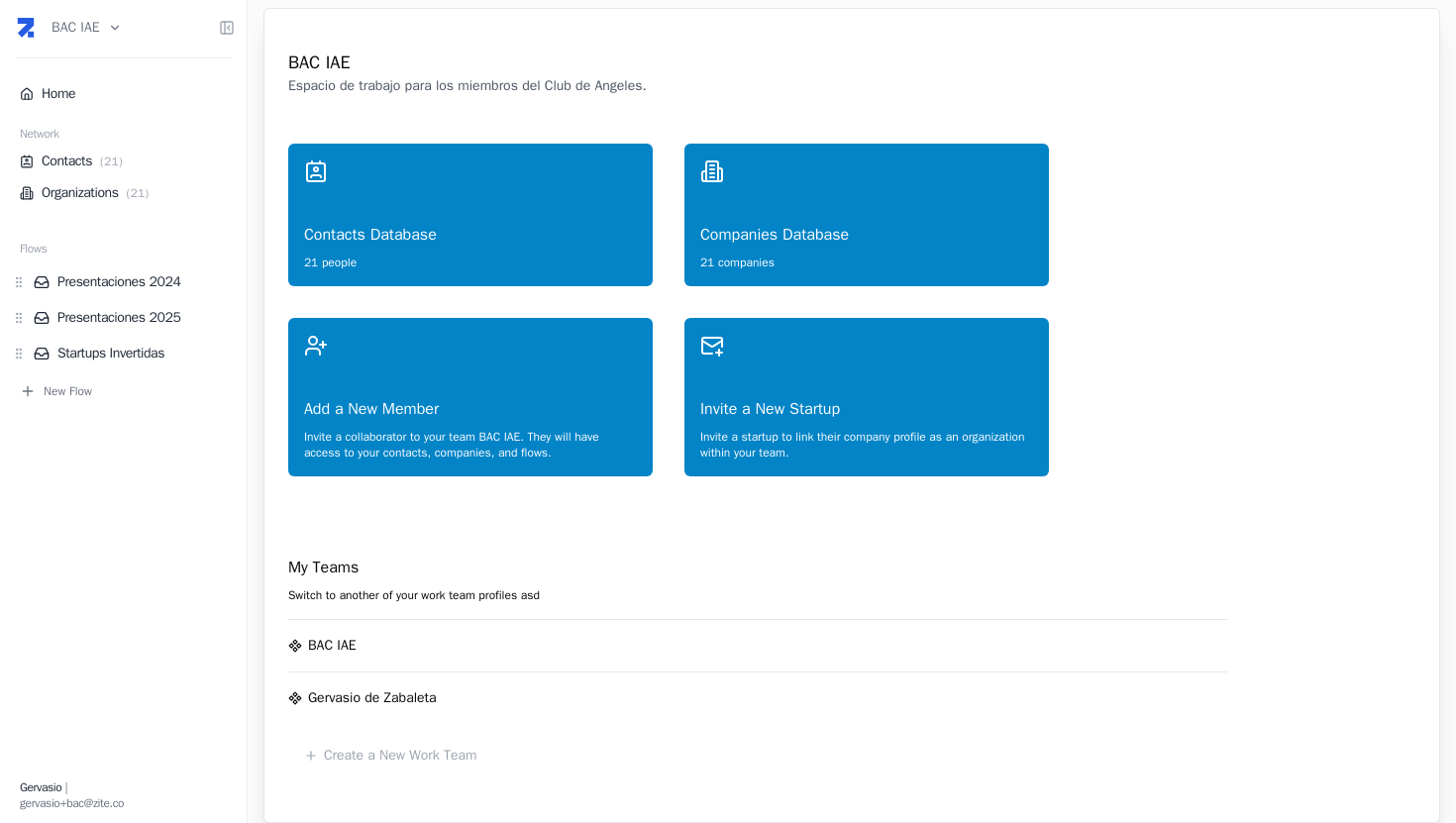 click on "BAC IAE Home Network Contacts ( 4 ) Organizations ( 4 ) Flows Opportunities New Flow [FIRST]   |  gervasio+bac@[EXAMPLE.COM] Company Card / Zite Zite Unlinked profile   About   Notes   KPIs   Data Room   Team   Investments Company Profile Zite provides transparency, standardization, KPI tracking and effective reporting to bridge the gap between public and private markets. Valuation $25,000,000 TAM $5,000,000,000 Round size $500,000 Minimum ticket $10,000   Problem and Opportunity There’s a rising trend of private assets in investment portfolios while players in the market demand transparency and consolidation in private market investments.   Solution We integrate sourcing, screening, CRM, data sharing, co-investing, and portfolio management in a single tool. Implementation We offer a centralized platform for streamlined investor relations and project management. Business Model Fixed subscription fee and percentage of AUM and project size. Monthly fees per seat from $19.99 to $99.99. Target User" at bounding box center [728, 411] 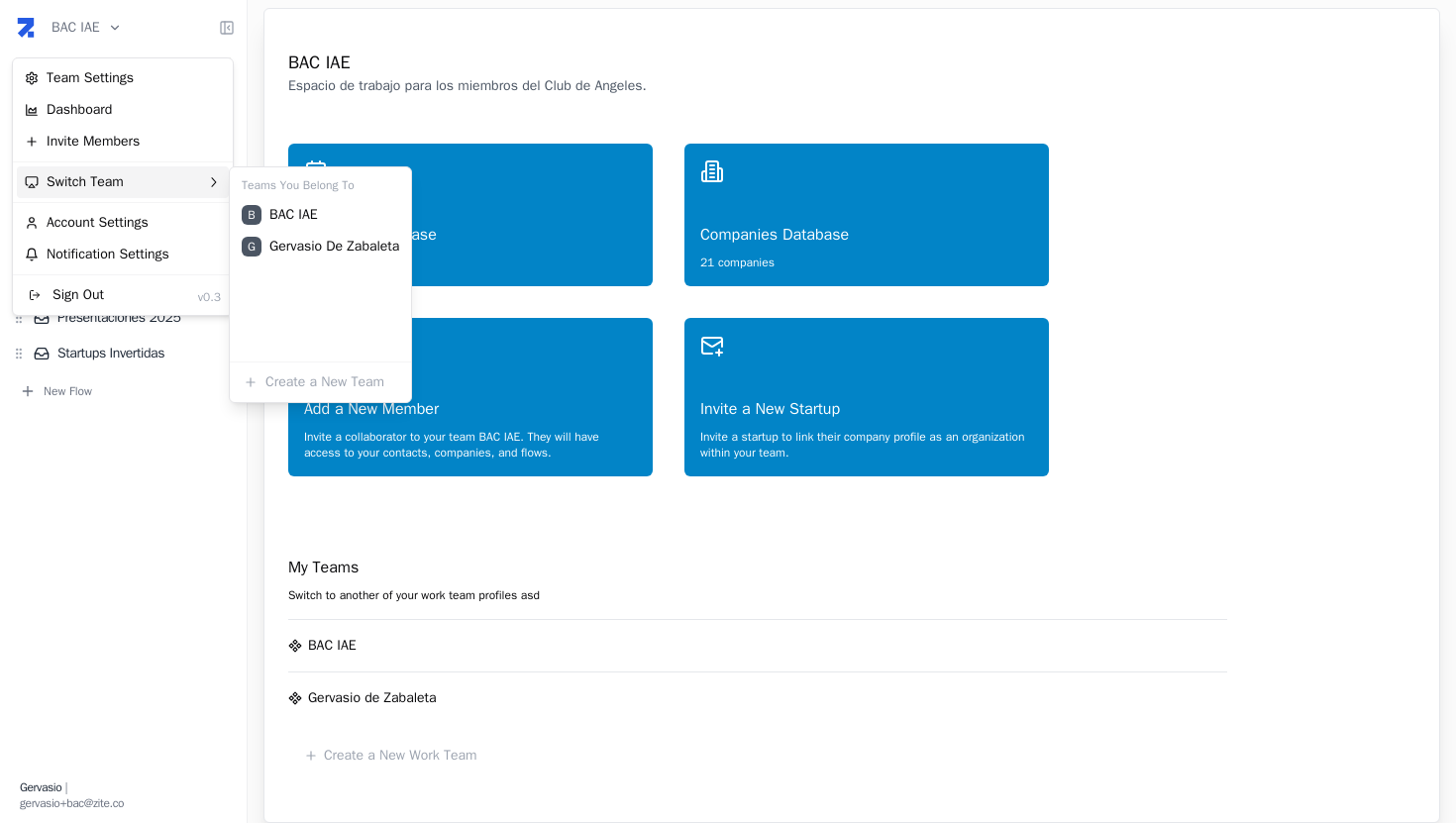 click on "[FIRST_INITIAL] [FULL_NAME]" at bounding box center [320, 247] 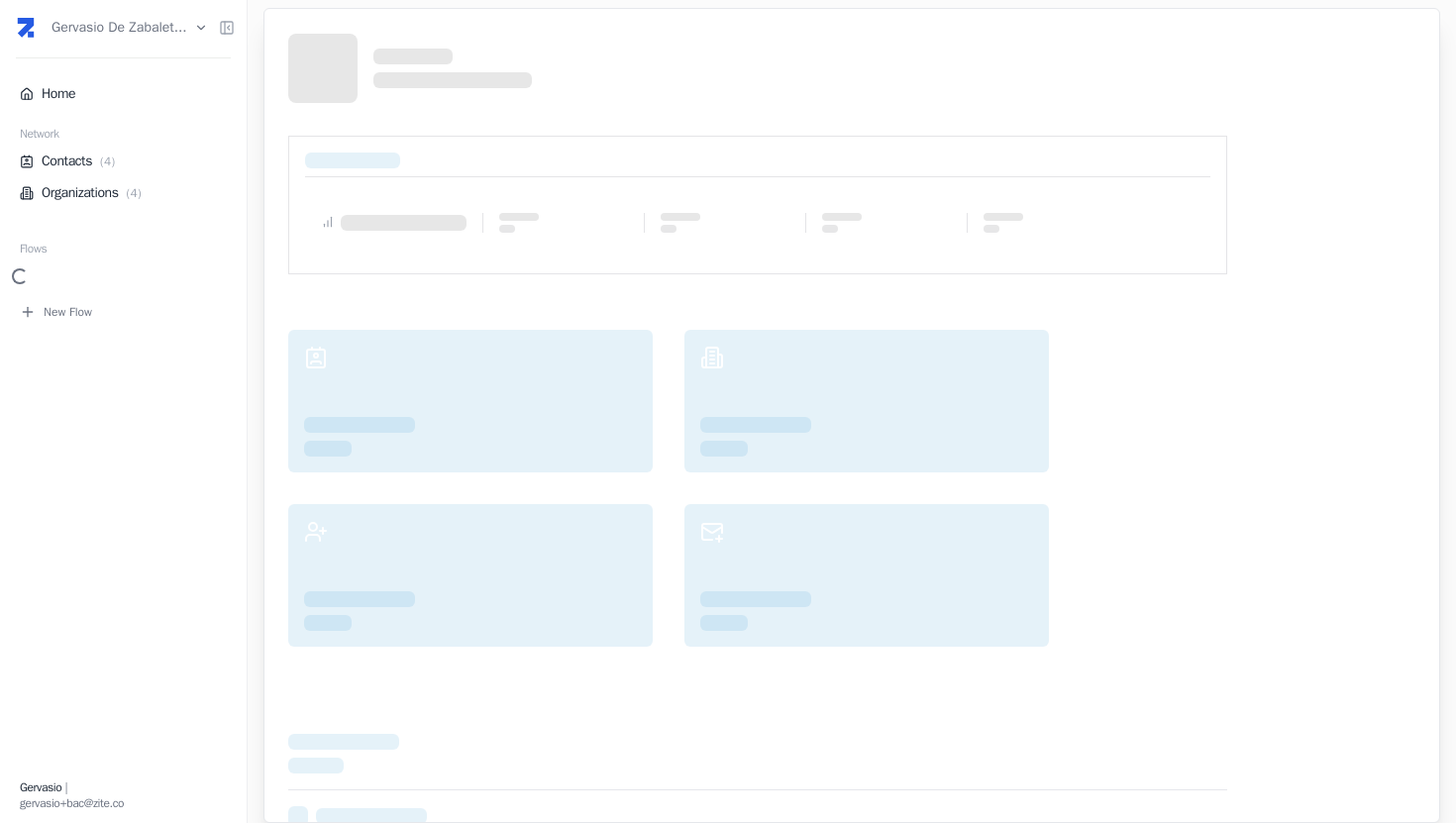 click at bounding box center [758, 205] 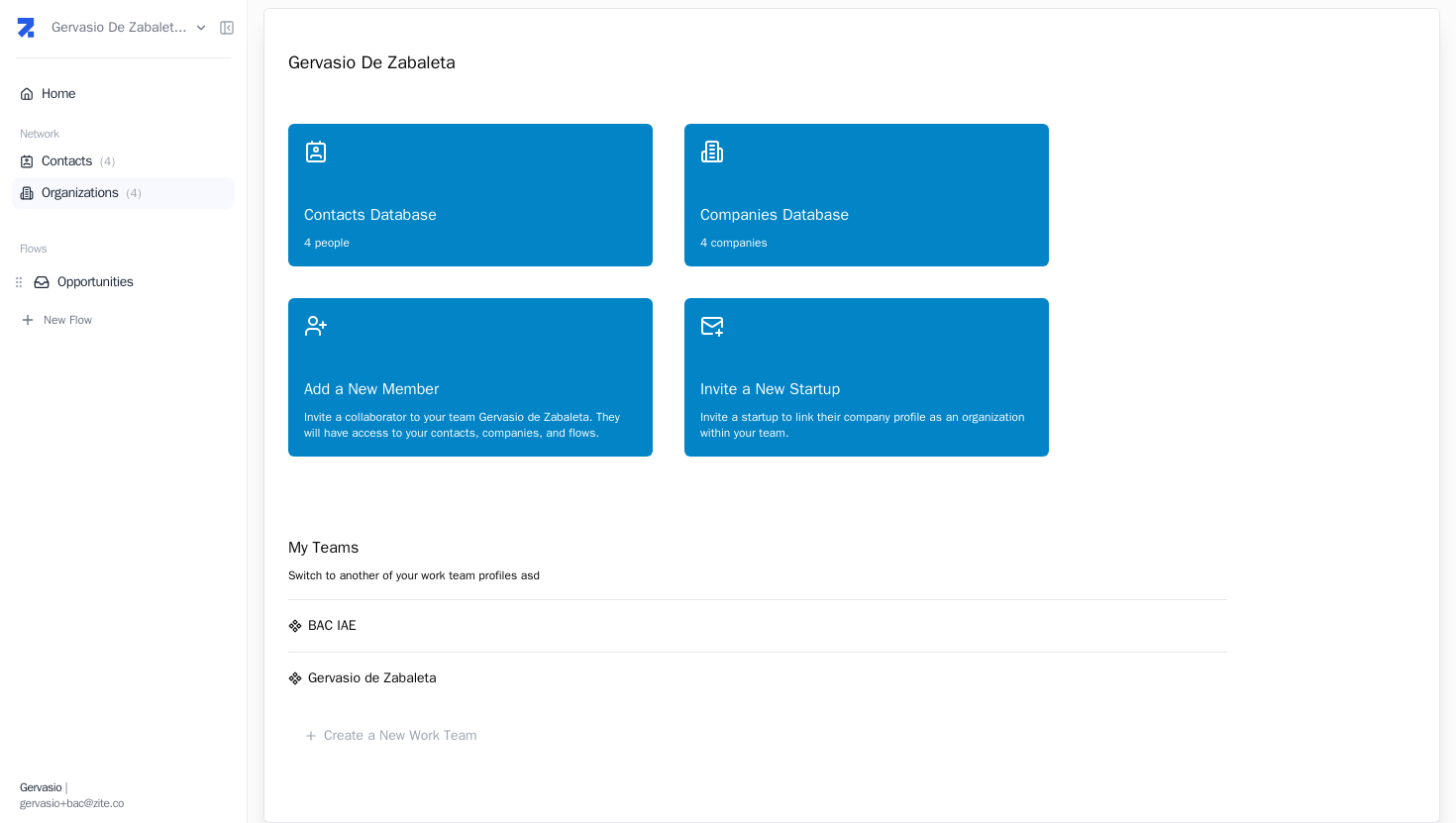 click on "( 4 )" at bounding box center (134, 193) 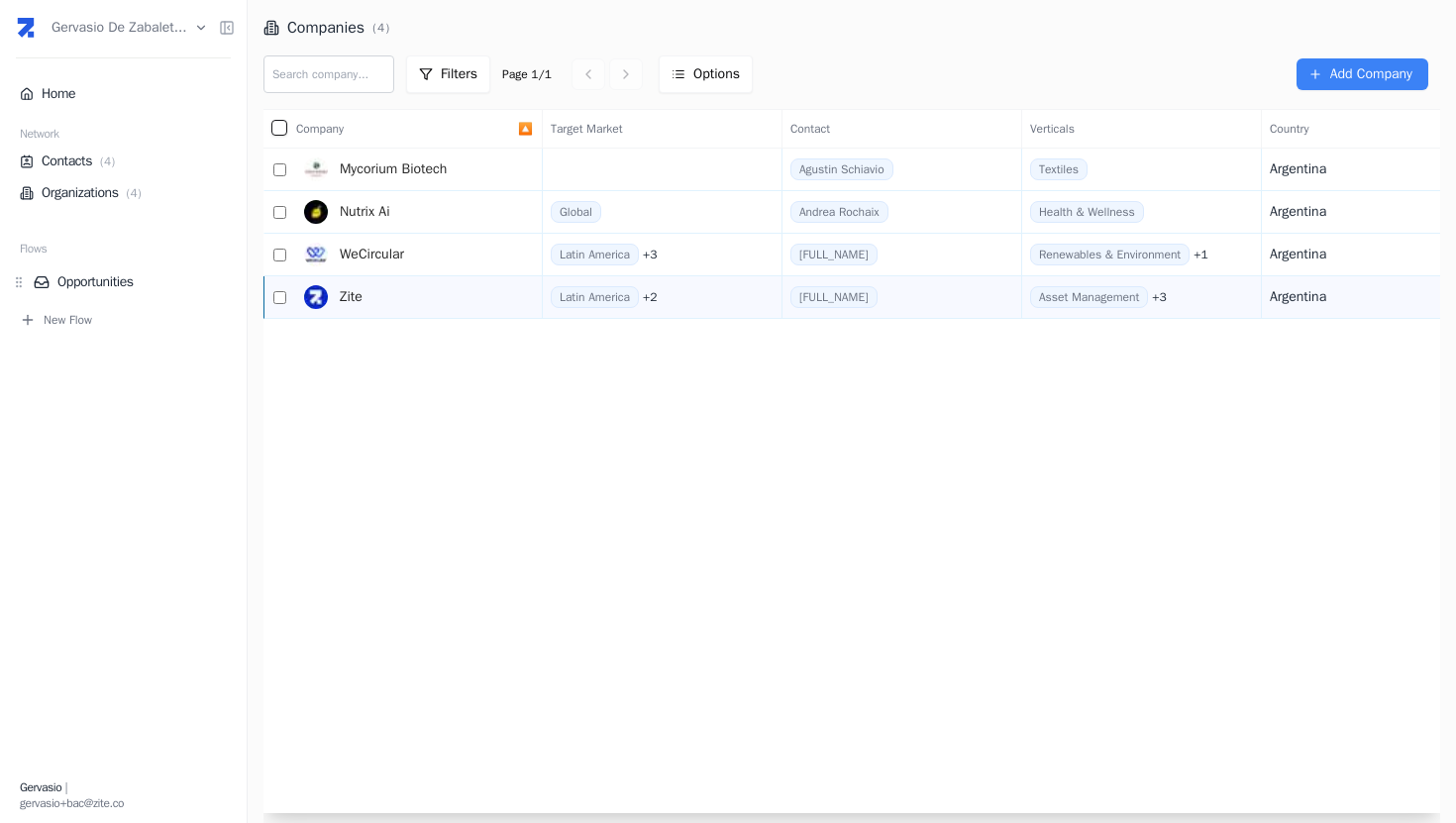 click on "Zite" at bounding box center [407, 297] 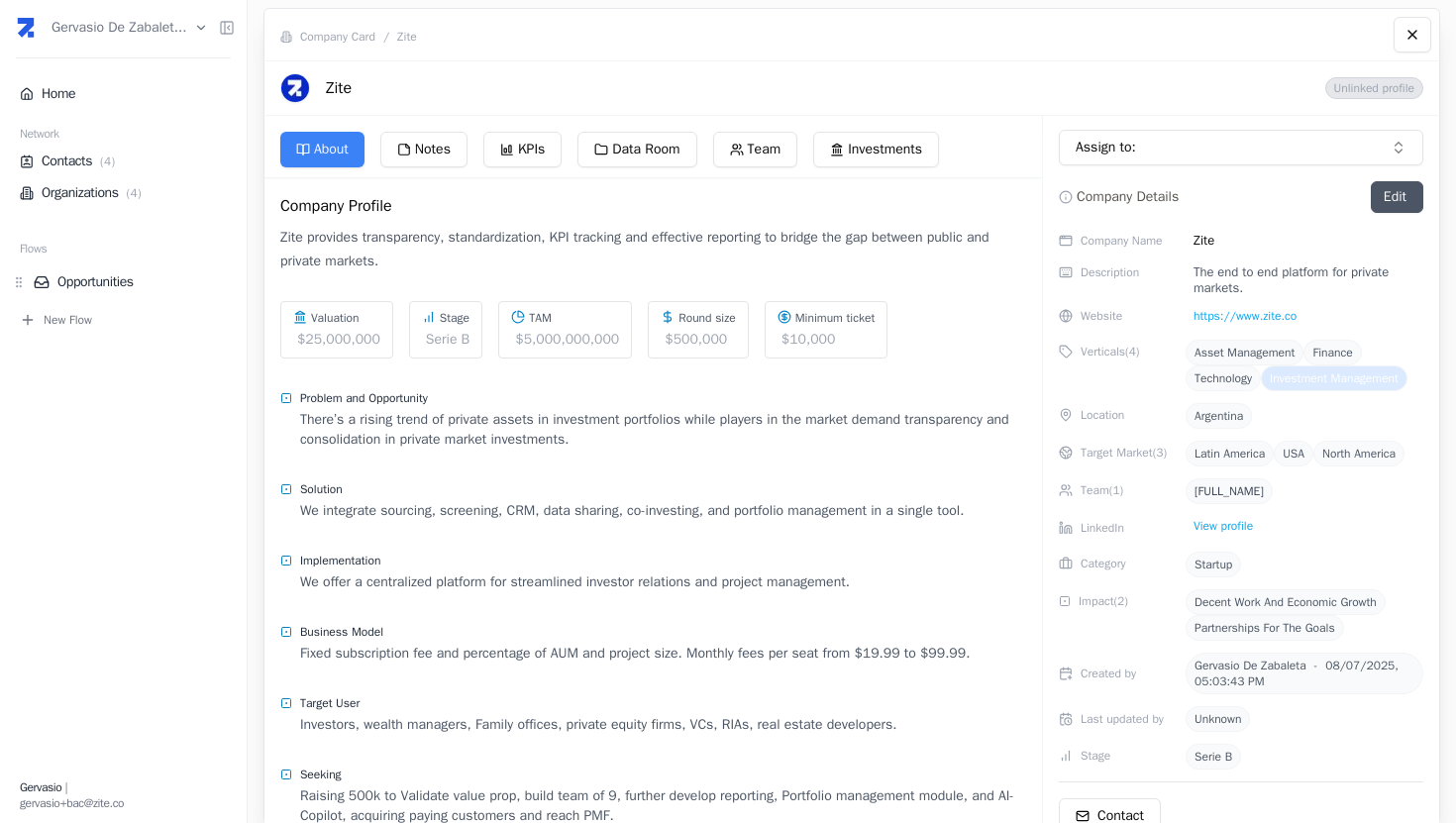 scroll, scrollTop: 185, scrollLeft: 0, axis: vertical 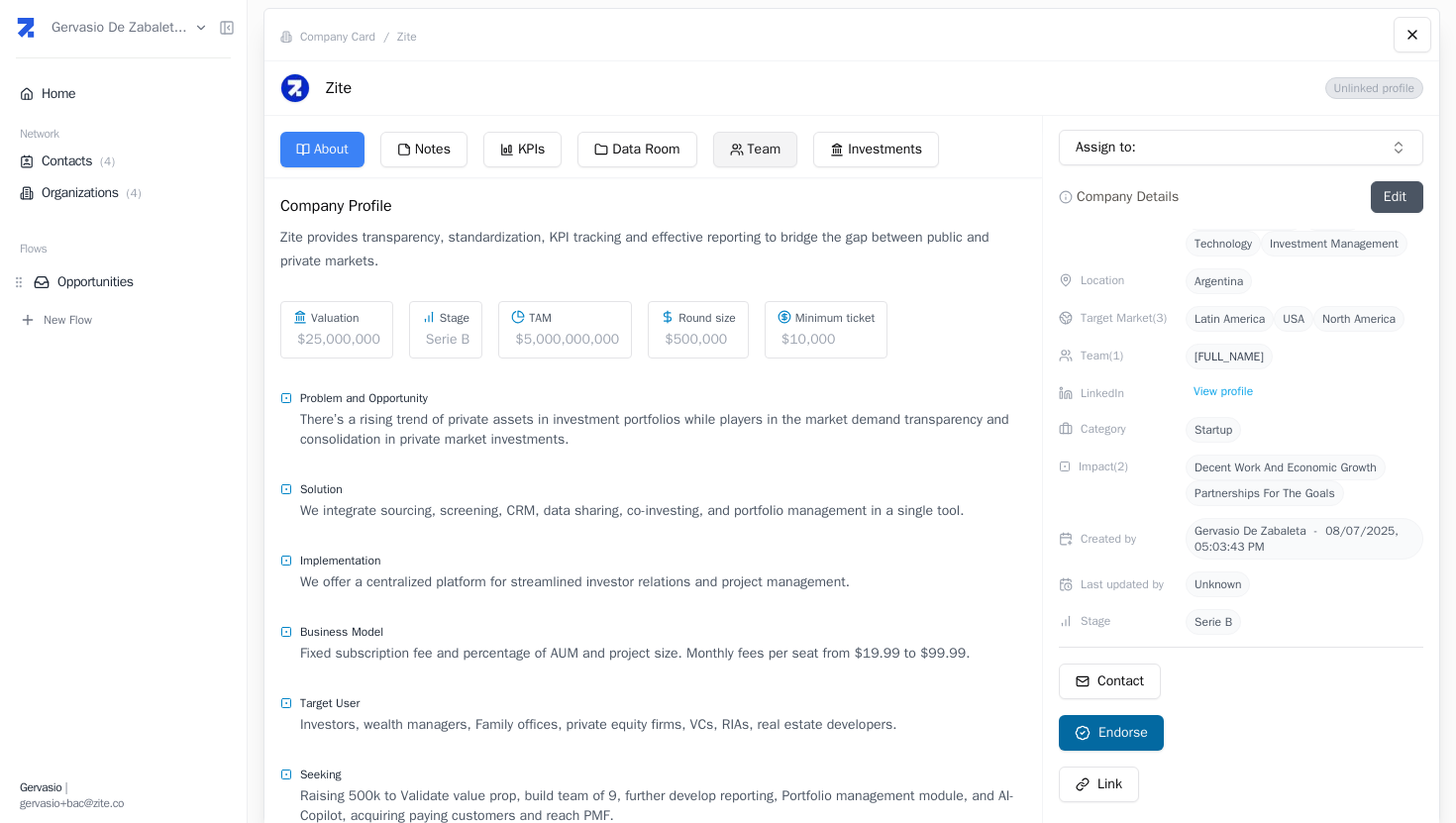 click on "Team" at bounding box center [756, 150] 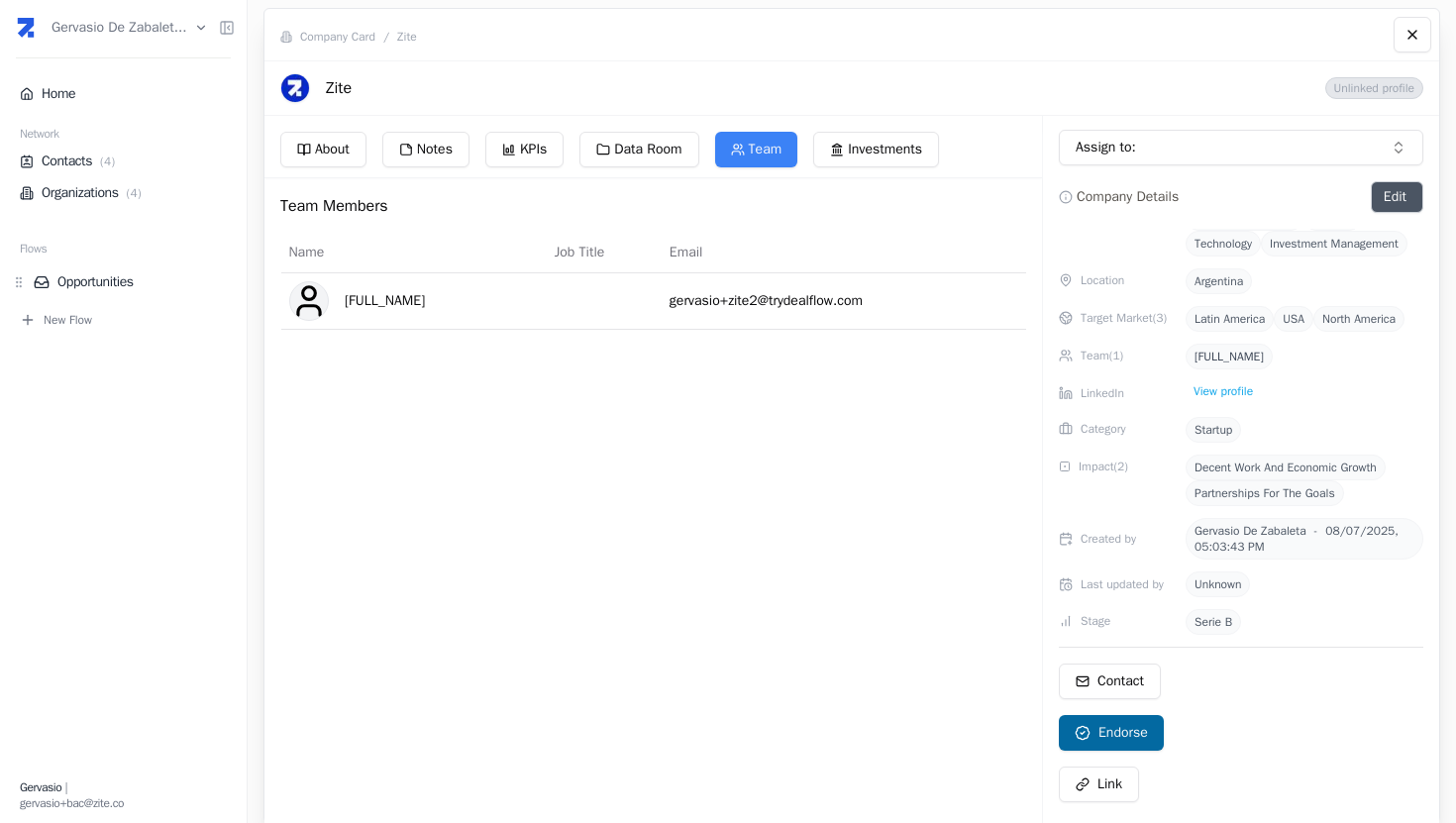 click on "Edit" at bounding box center [1397, 197] 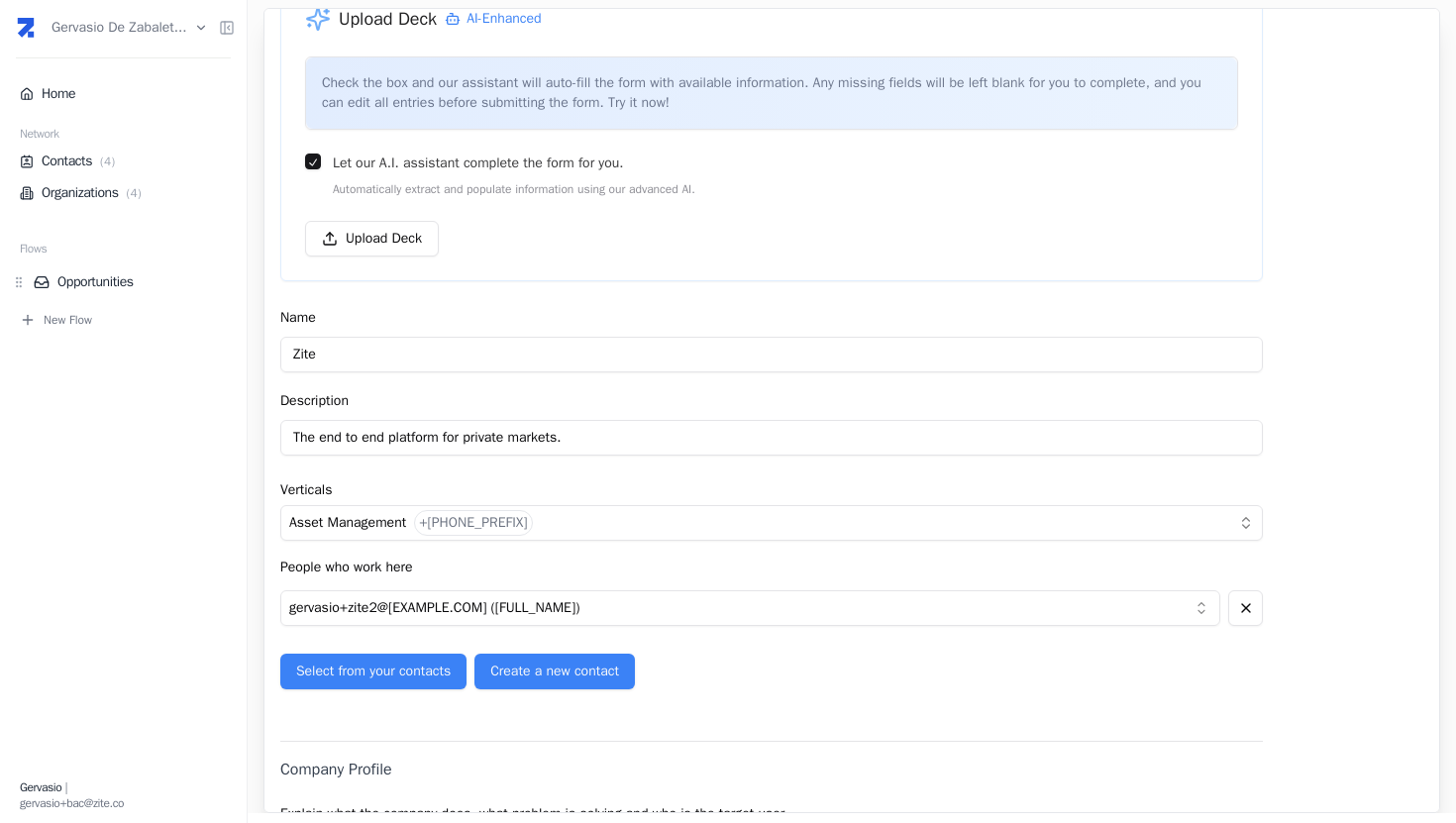 scroll, scrollTop: 335, scrollLeft: 0, axis: vertical 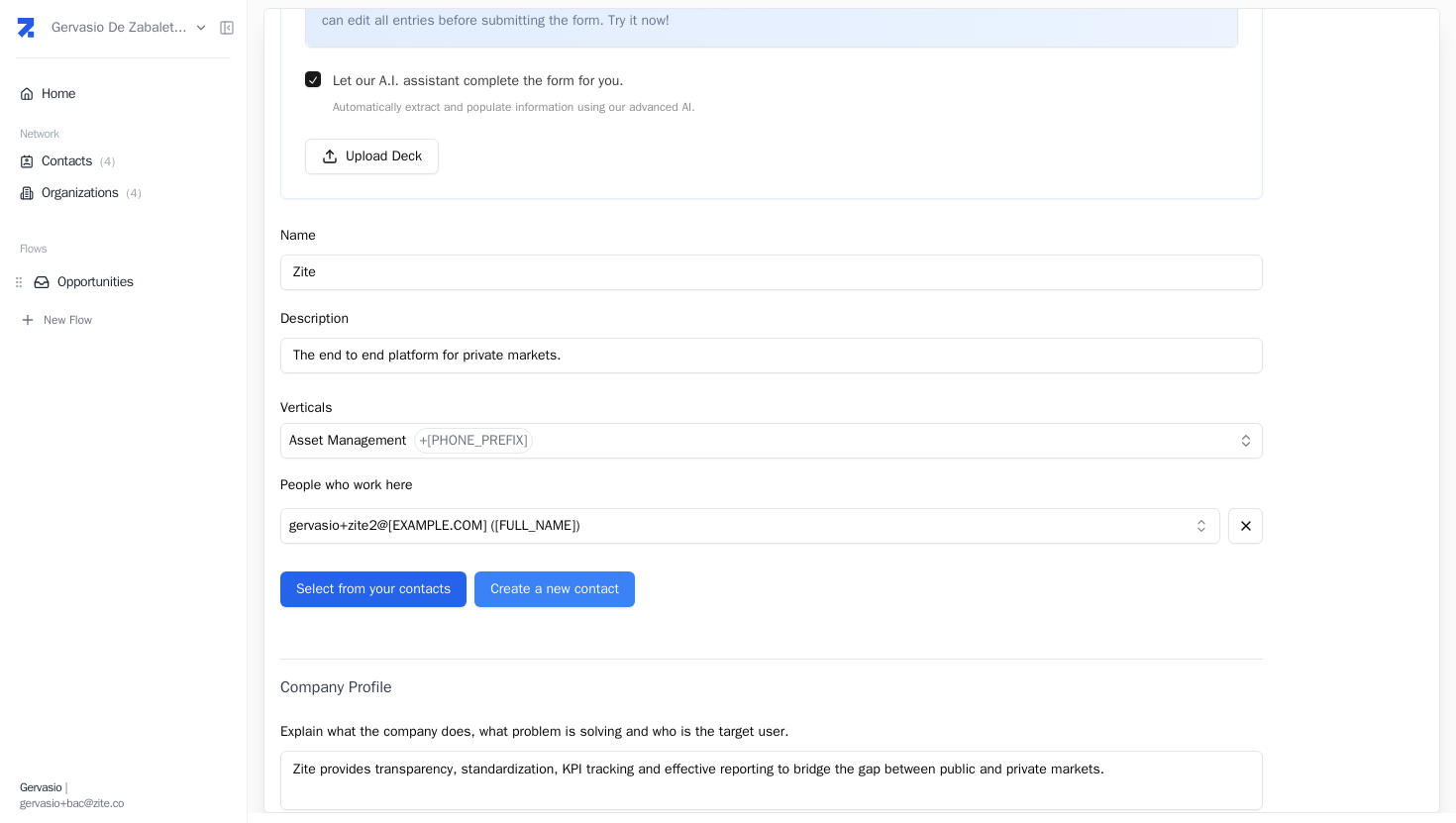 click on "Select from your contacts" at bounding box center [373, 589] 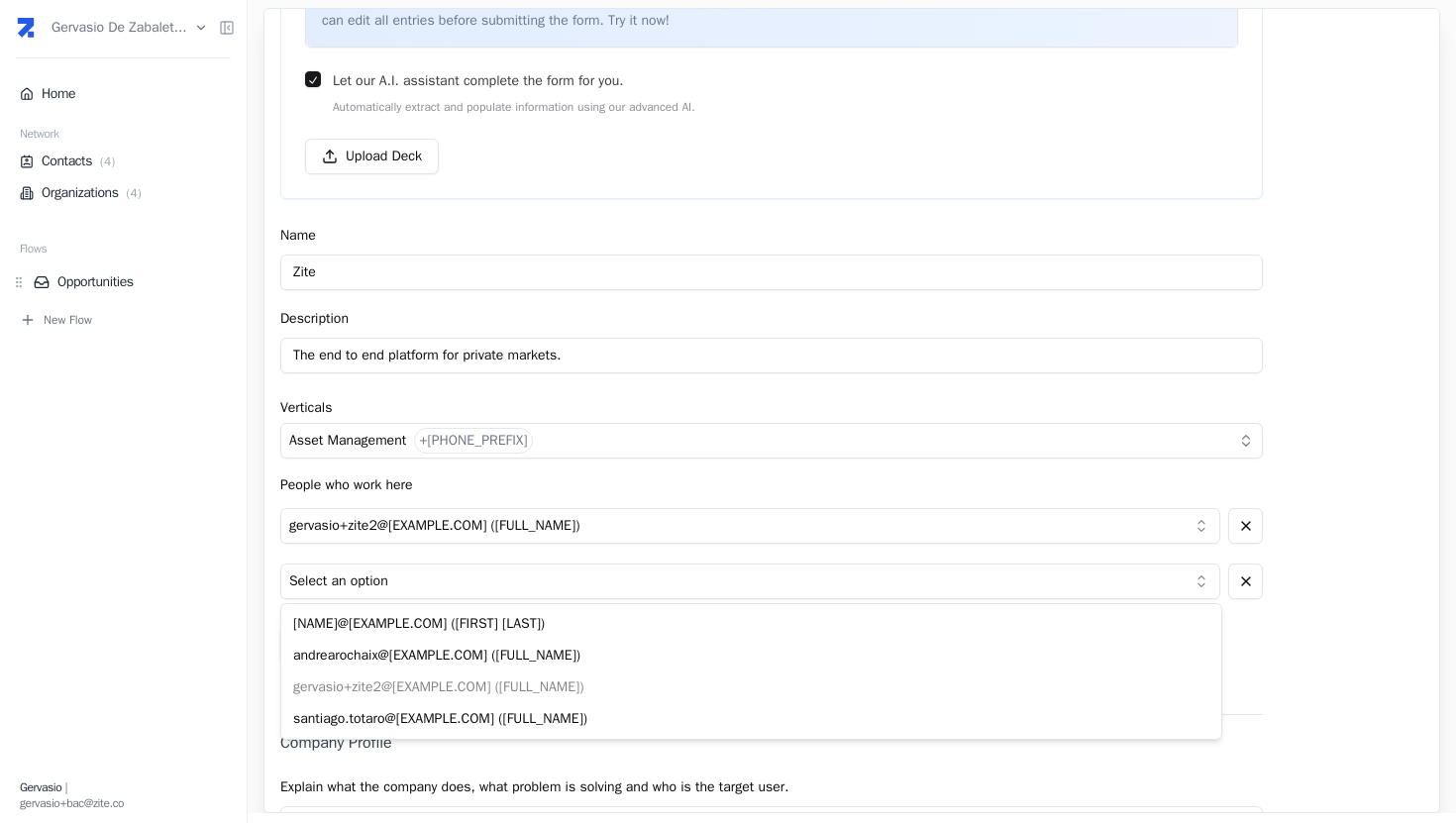 click on "[FULL_NAME] [FIRST] [LAST]" at bounding box center (728, 411) 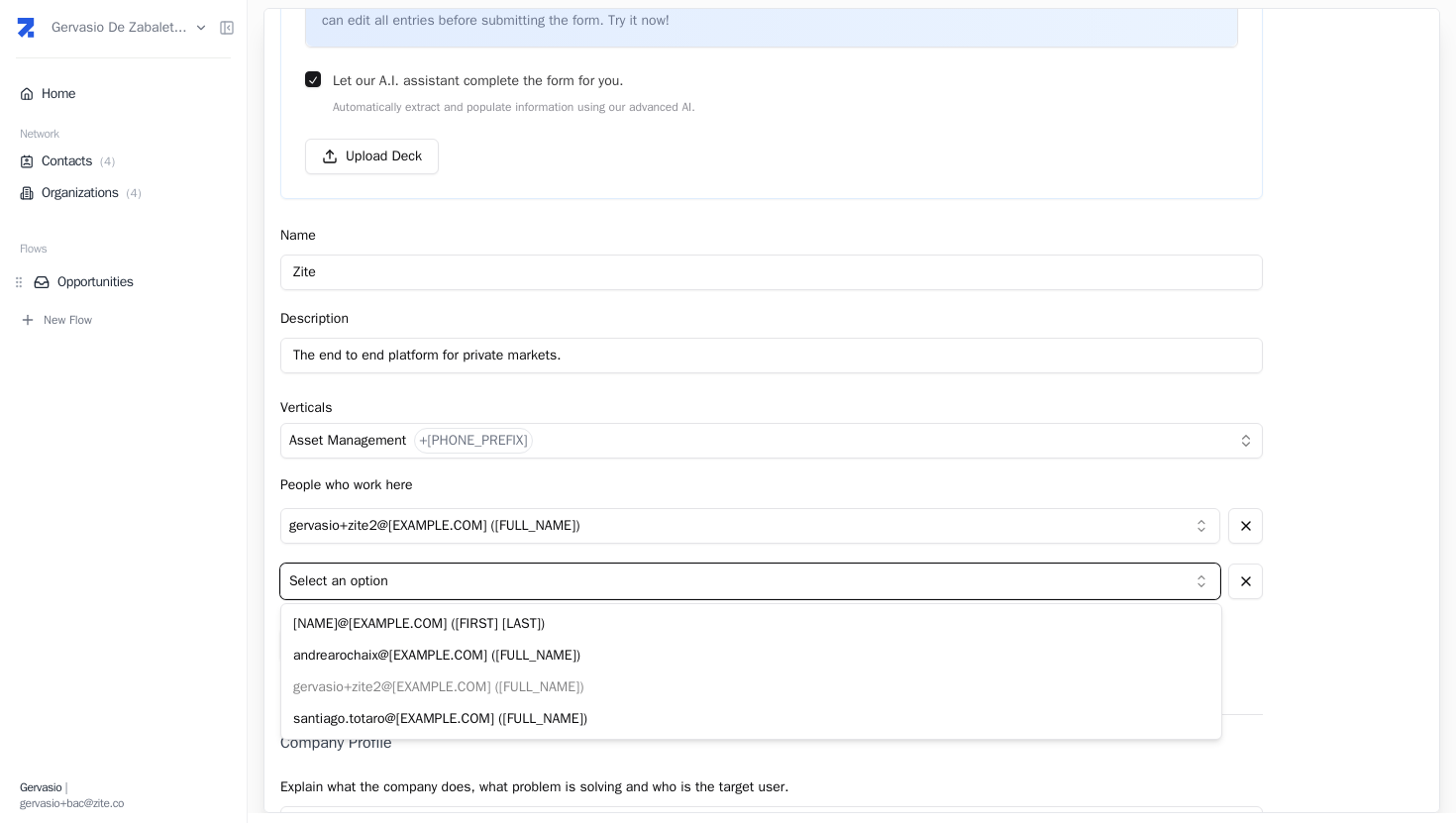 type 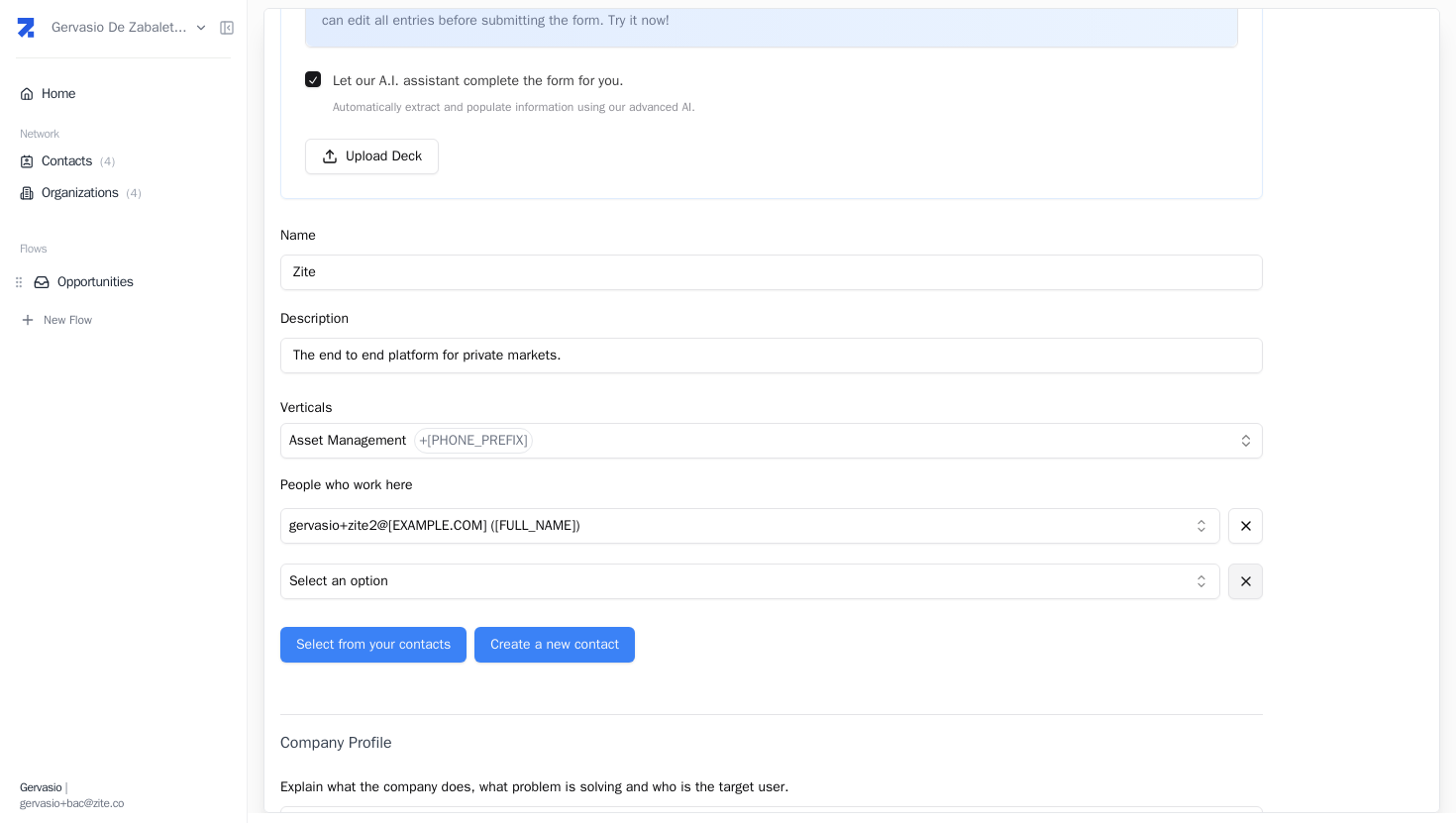 click 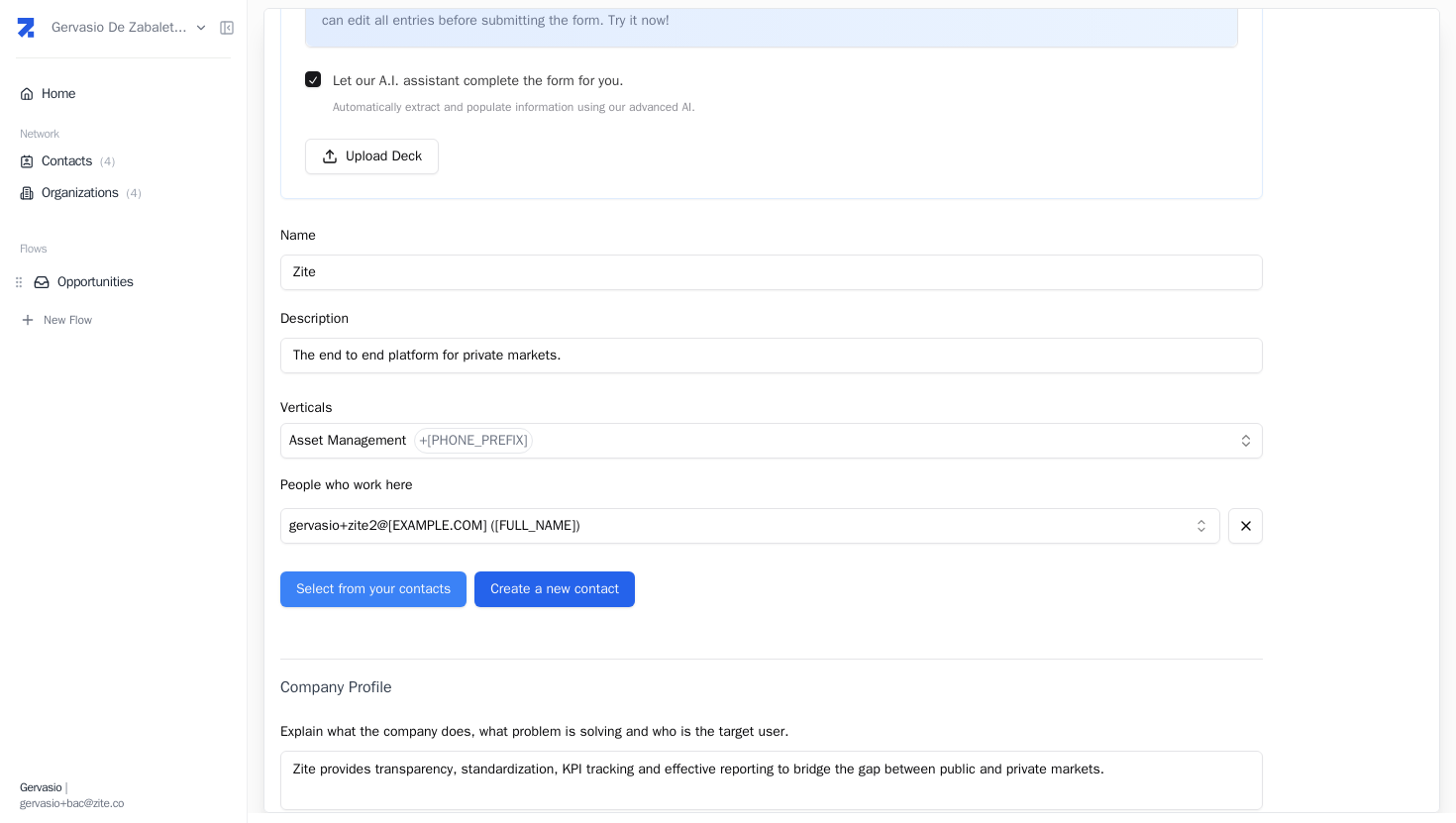 click on "Create a new contact" at bounding box center (555, 589) 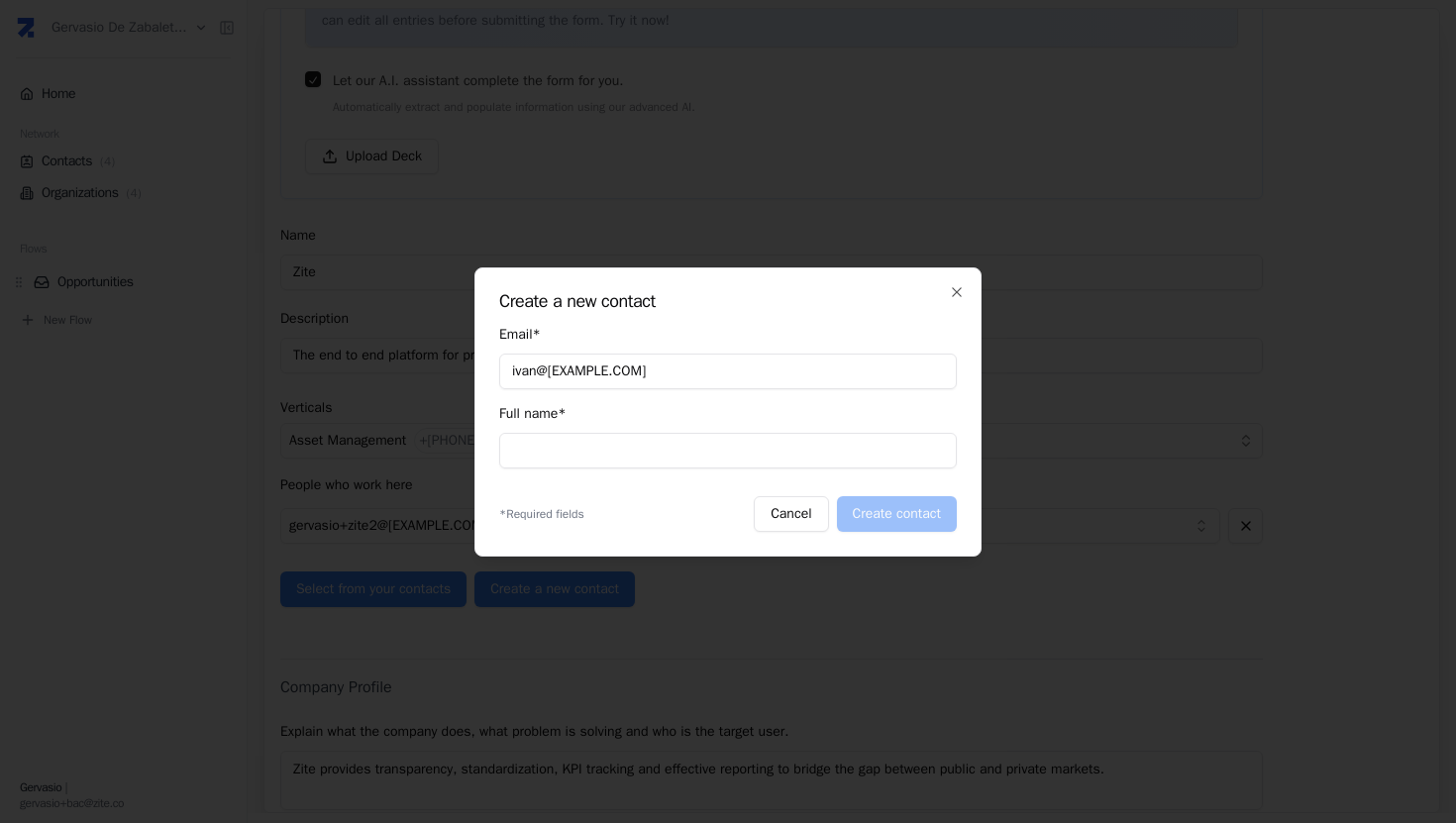 type on "ivan@[EXAMPLE.COM]" 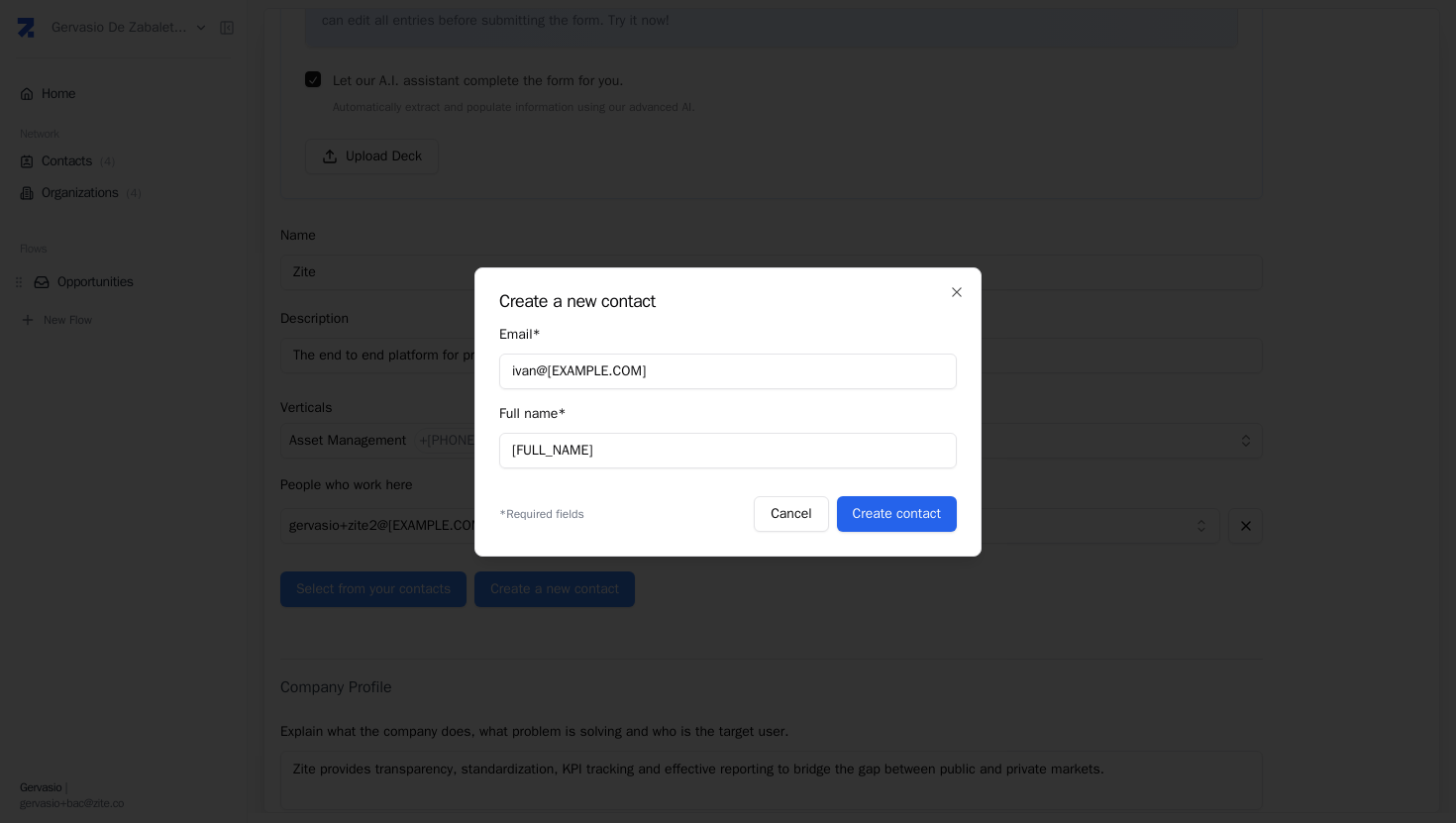 type on "[FULL_NAME]" 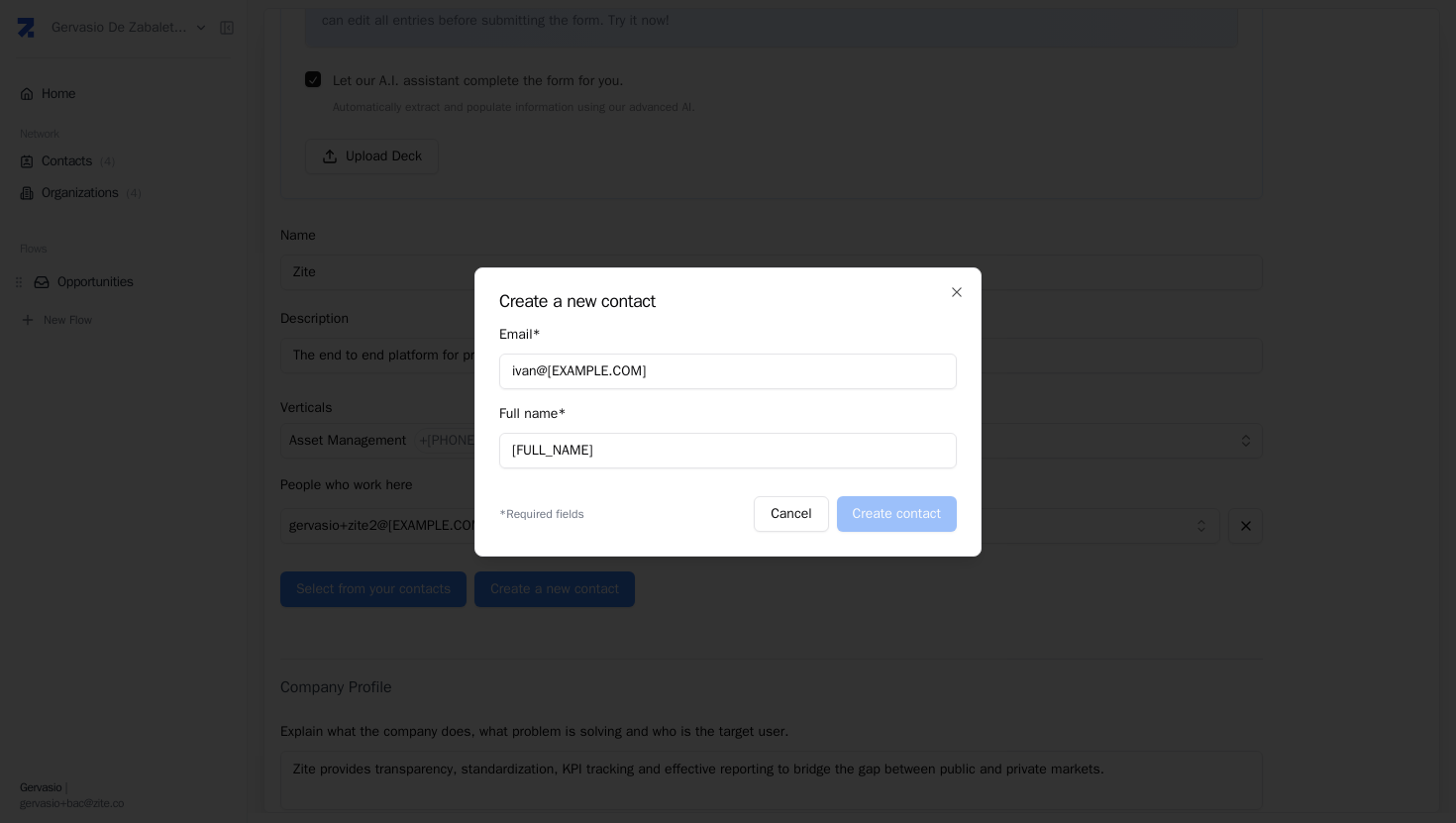 type 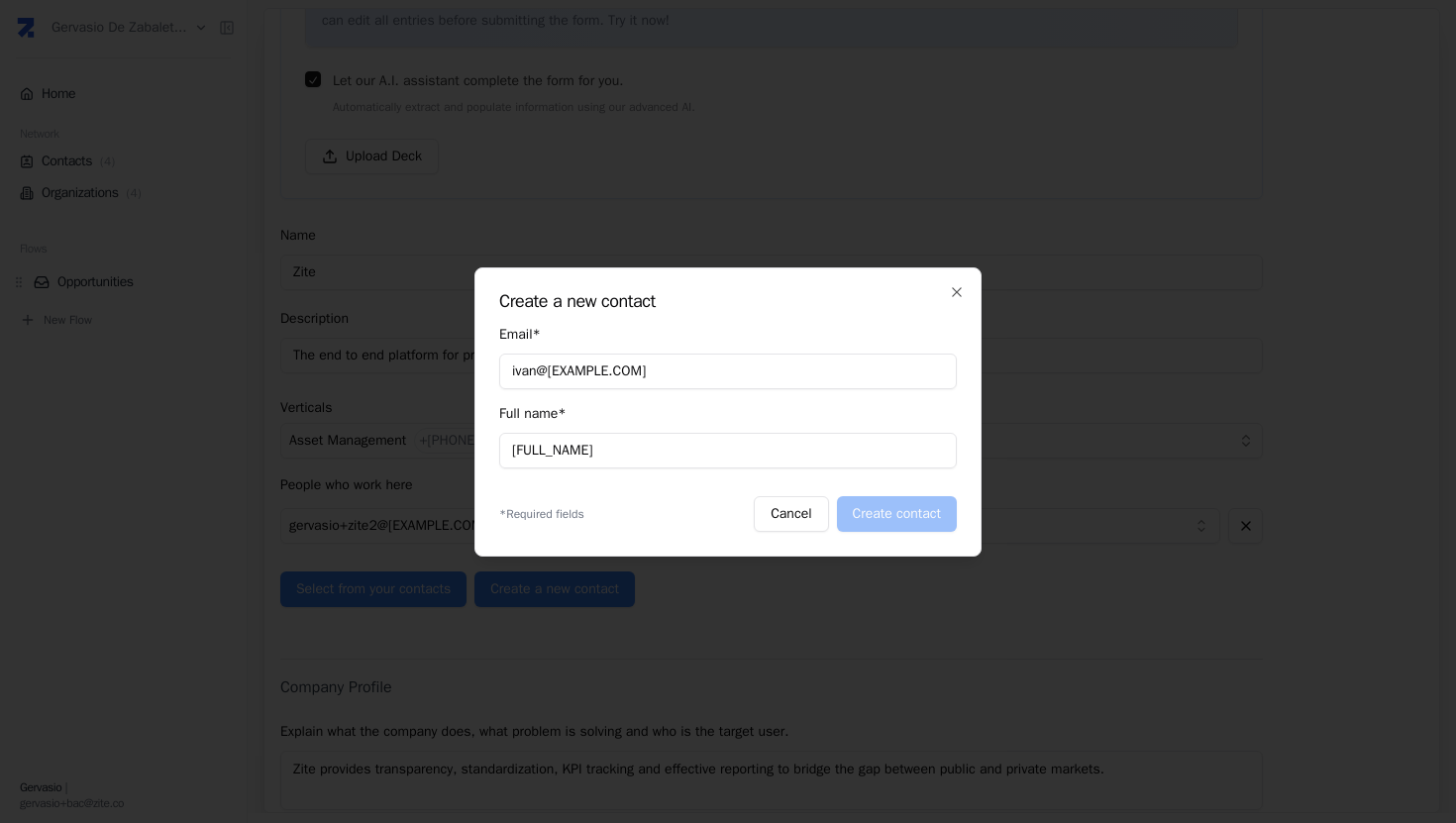 type 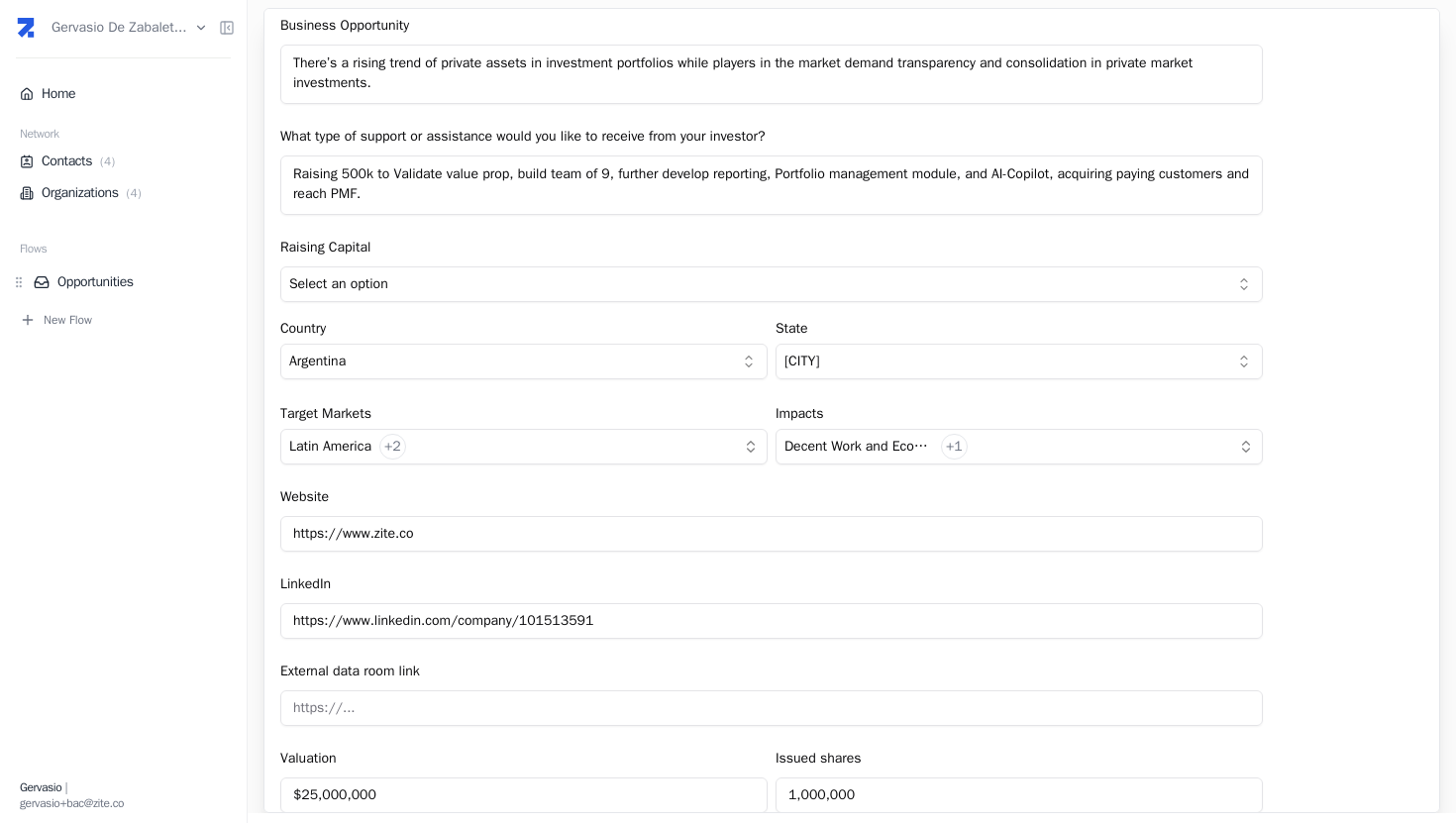 scroll, scrollTop: 2507, scrollLeft: 0, axis: vertical 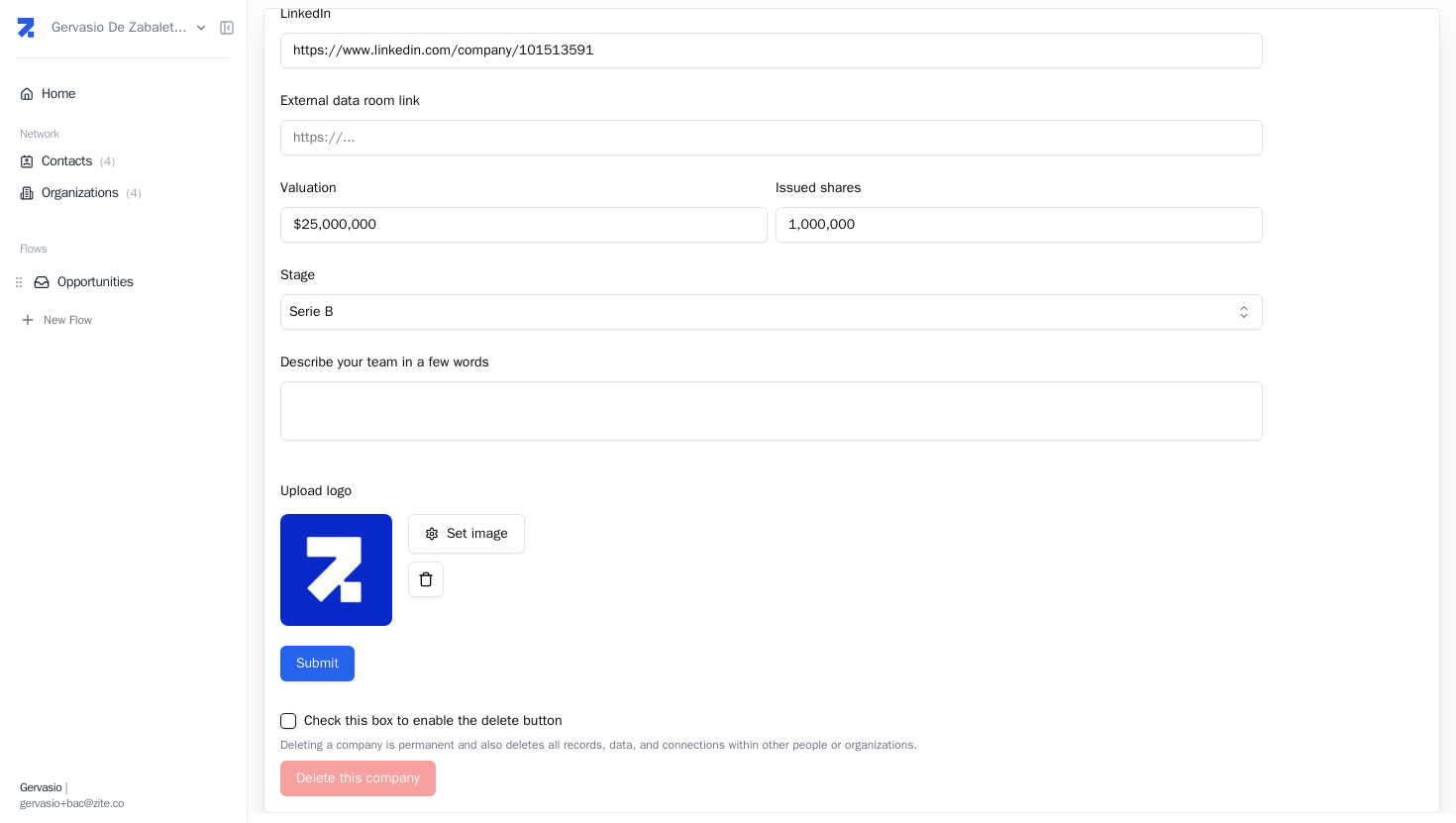 click on "Submit" at bounding box center (317, 664) 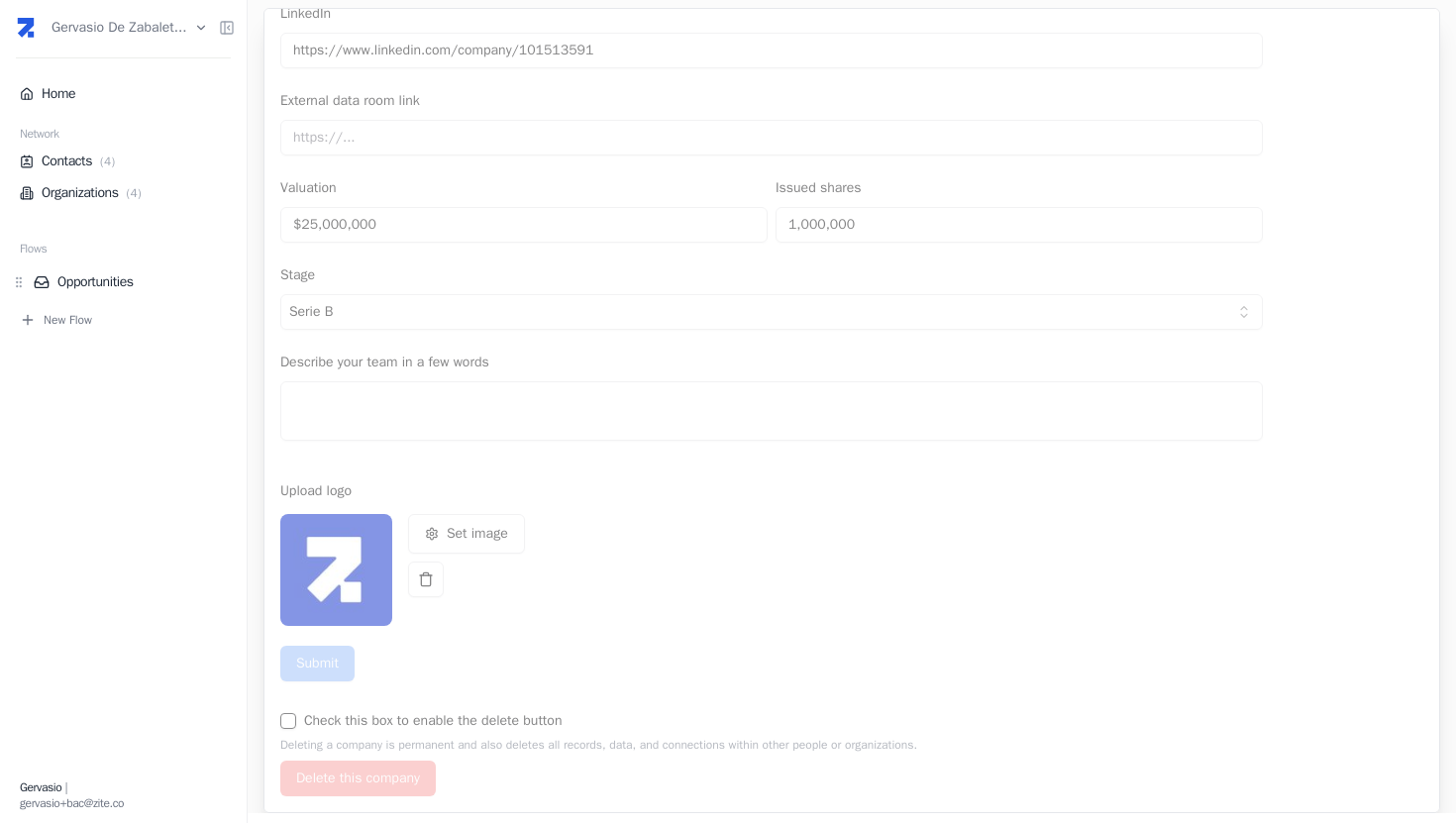 scroll, scrollTop: 0, scrollLeft: 0, axis: both 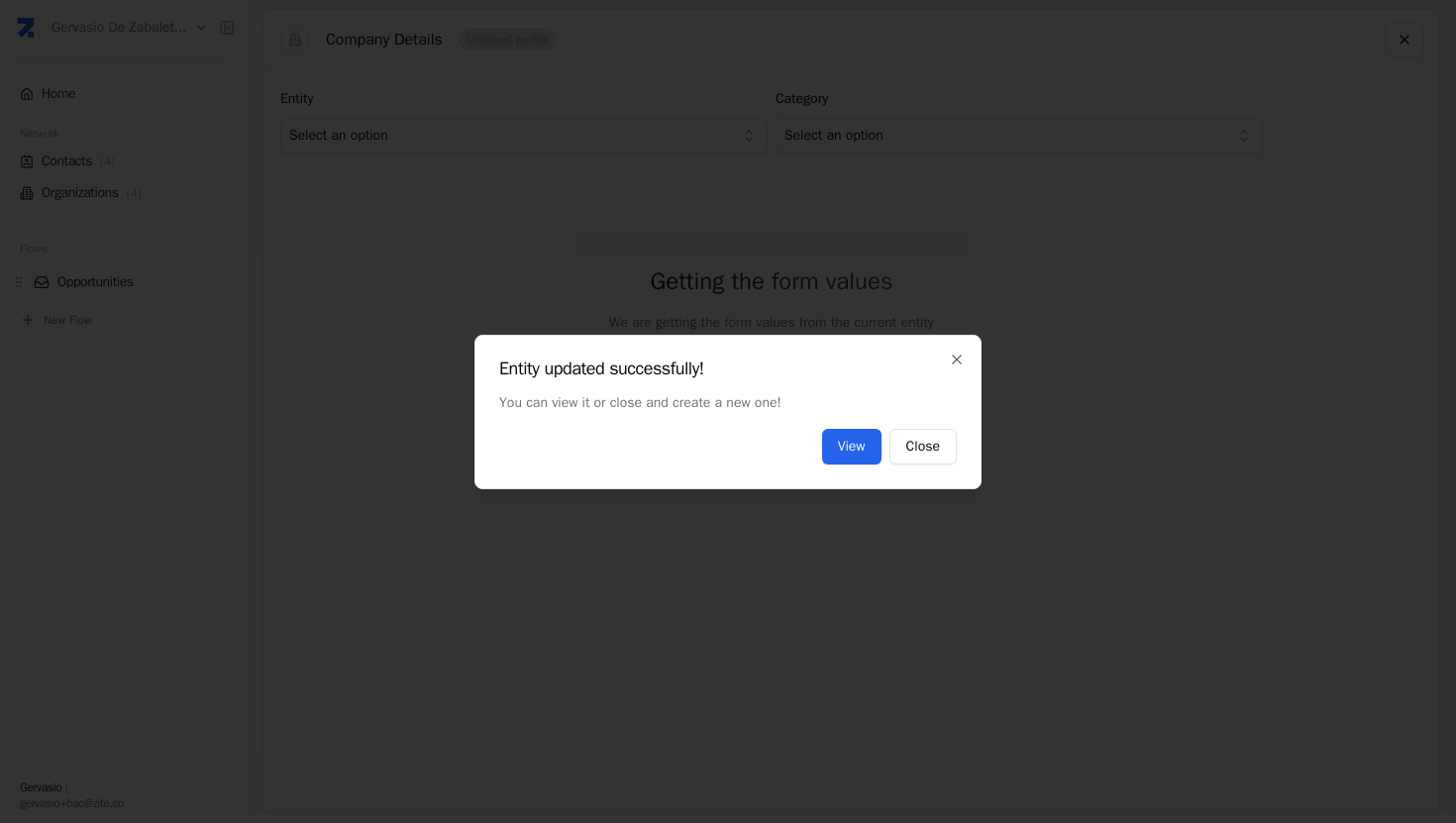 click on "View" at bounding box center (852, 447) 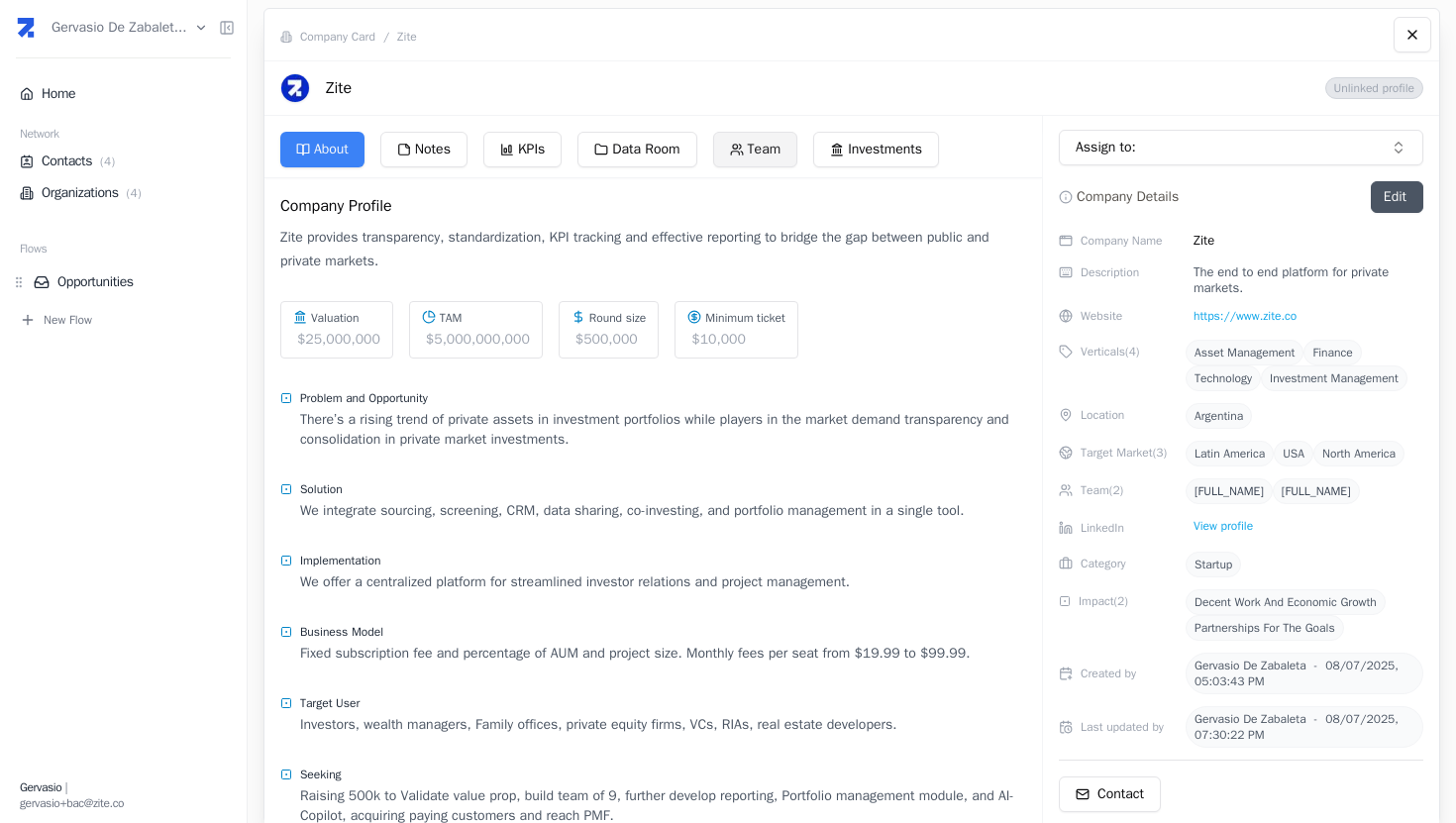click on "Team" at bounding box center [756, 150] 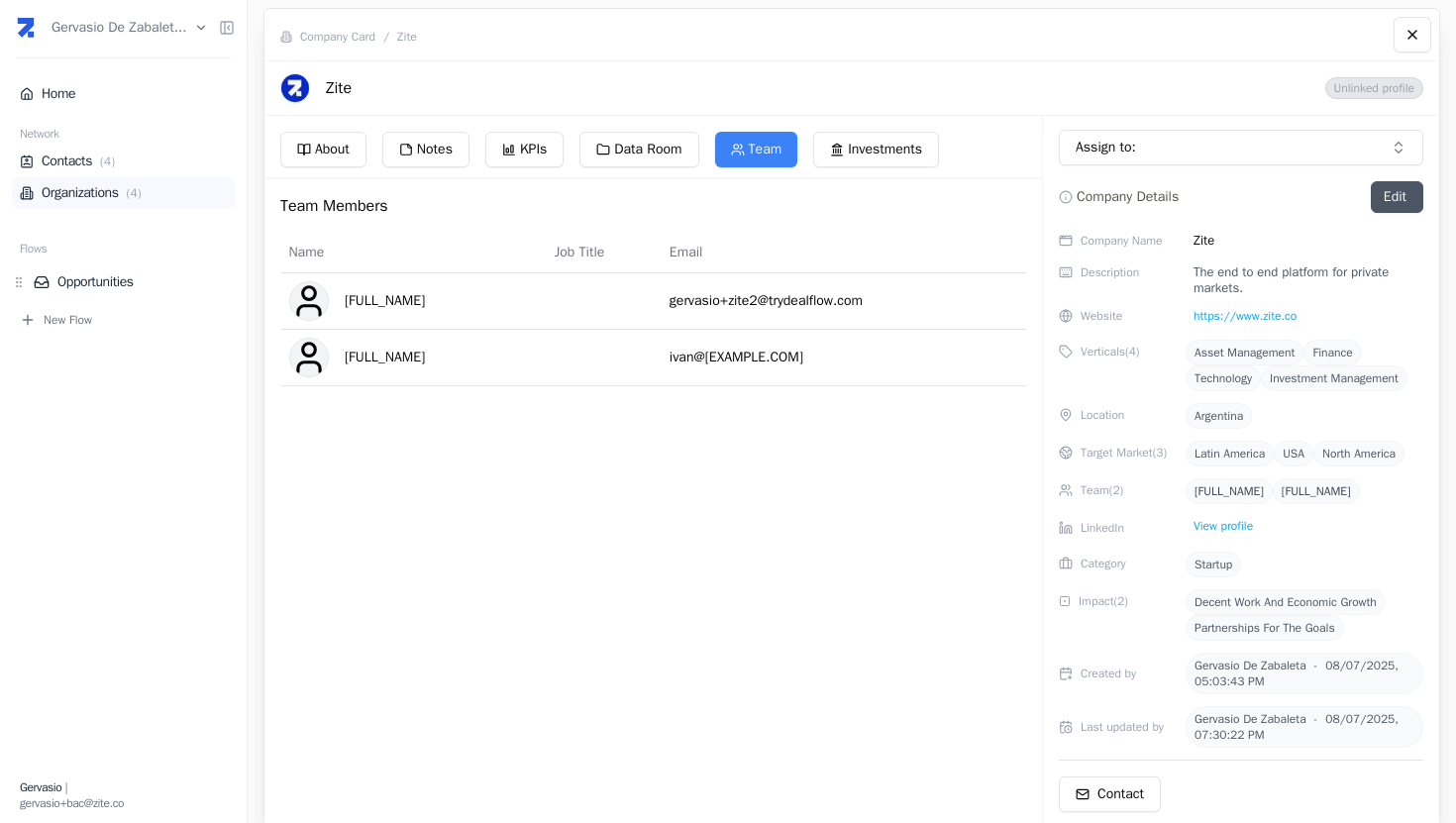 click on "Organizations ( 4 )" at bounding box center (123, 193) 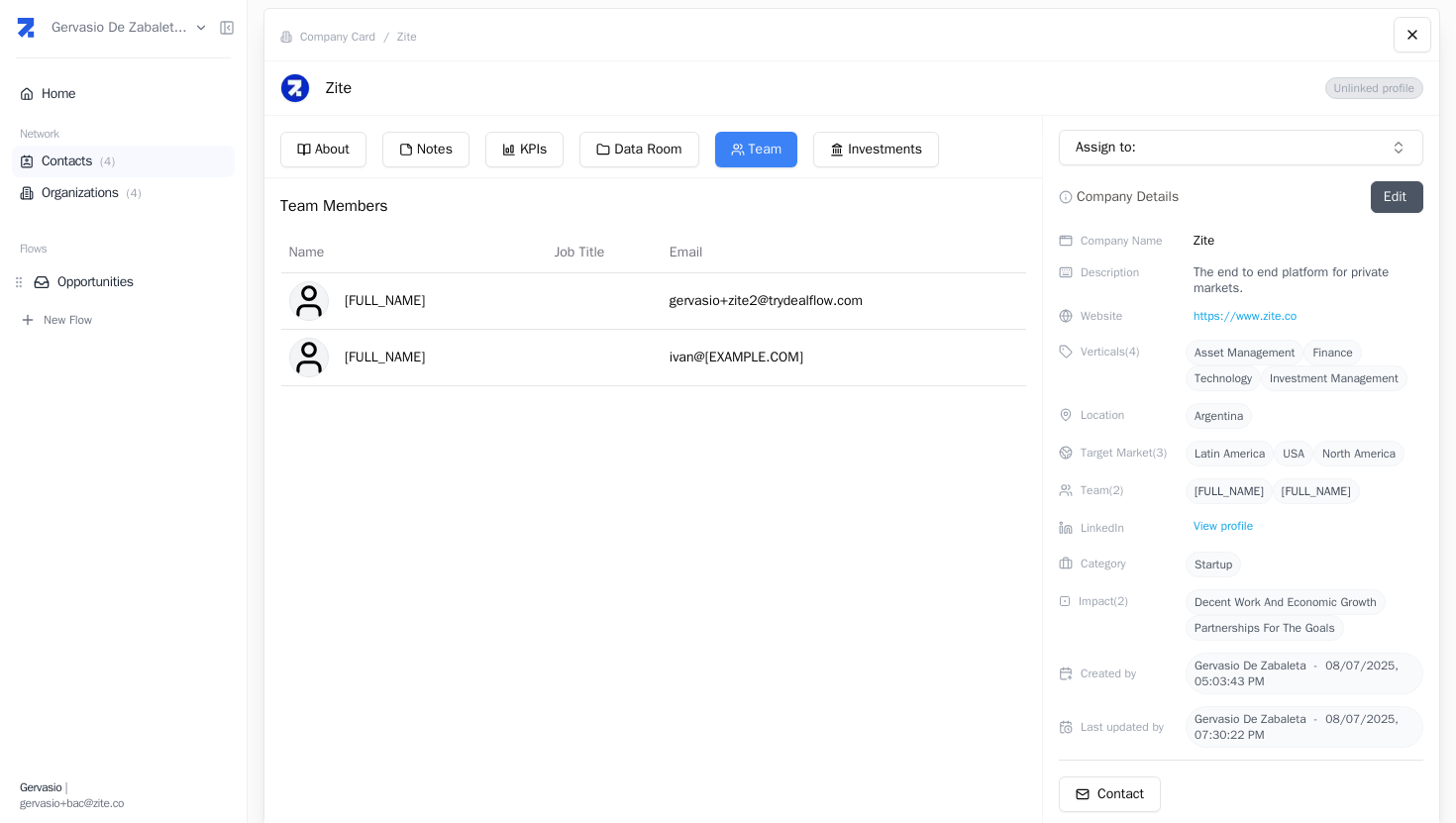 click on "( 4 )" at bounding box center [107, 161] 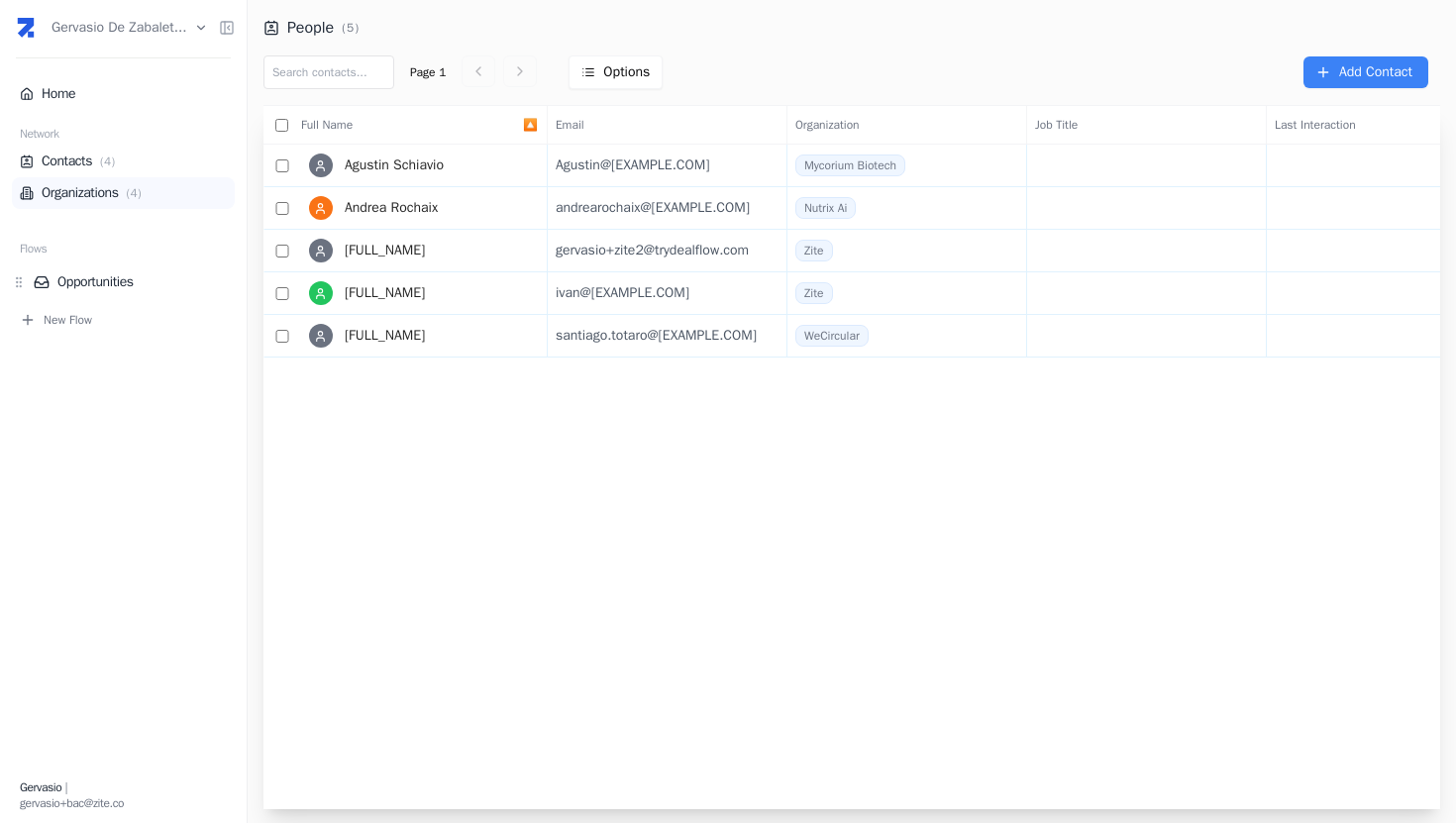 click on "( 4 )" at bounding box center (134, 193) 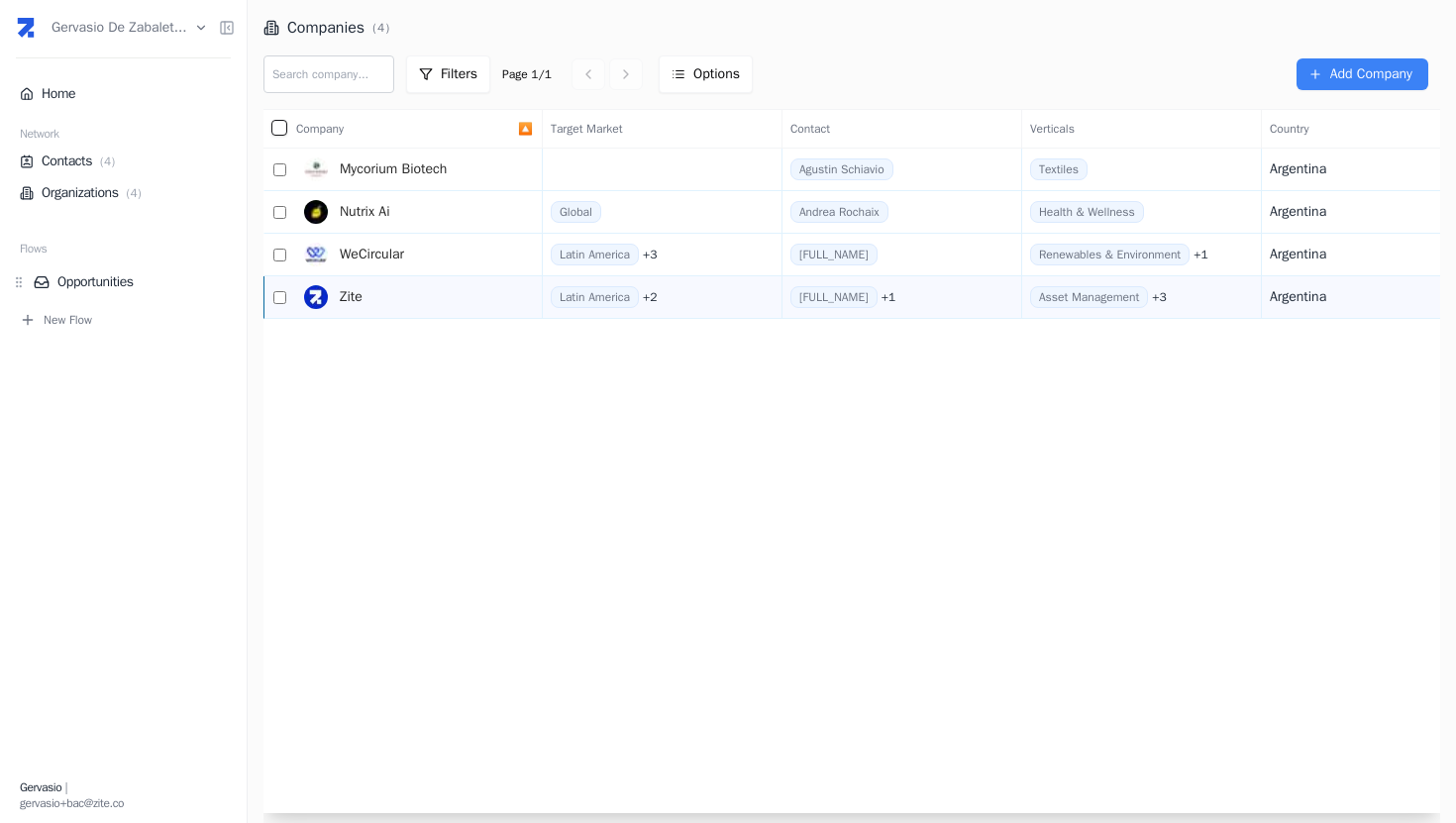 click on "Zite" at bounding box center (407, 297) 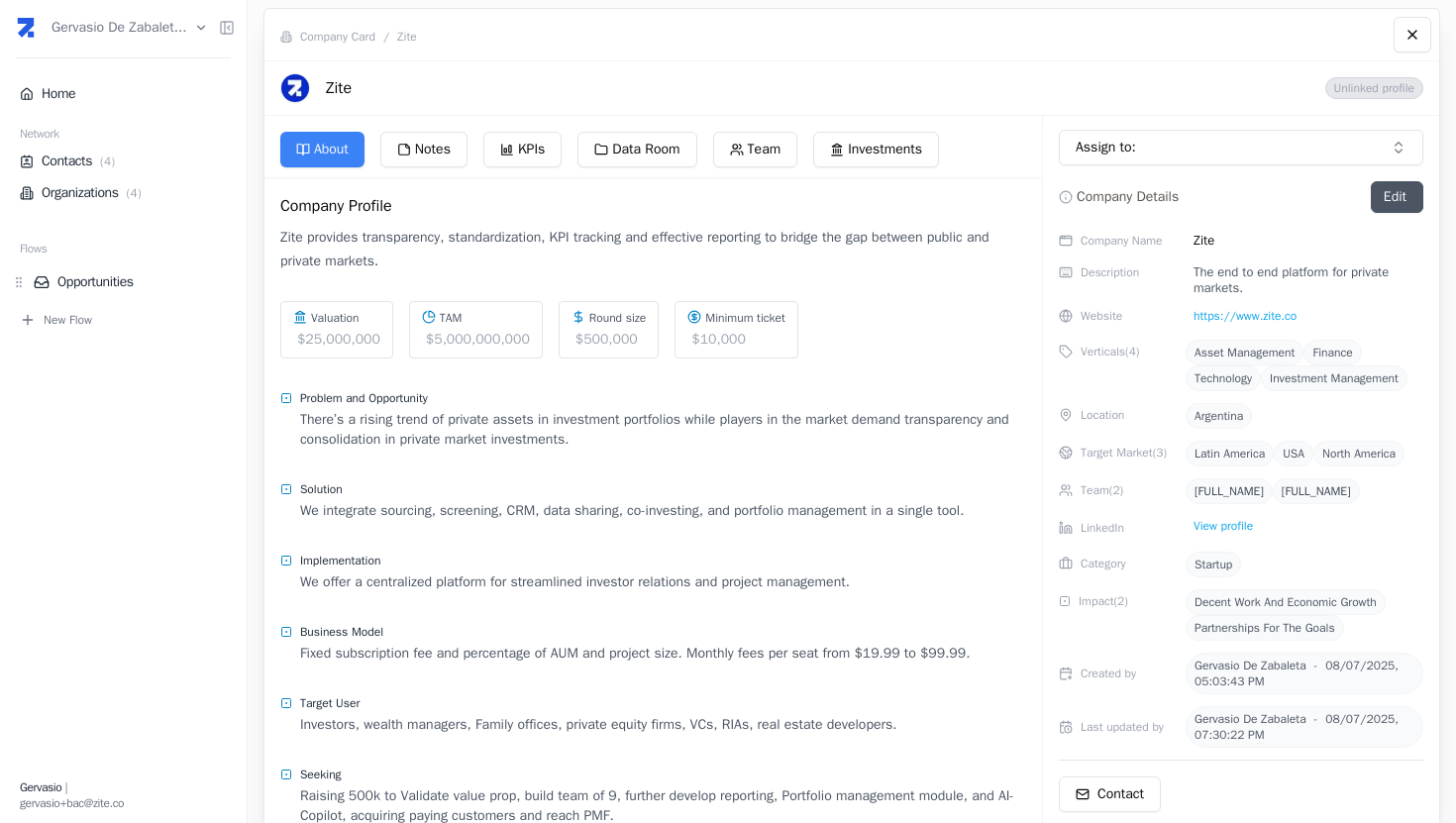scroll, scrollTop: 189, scrollLeft: 0, axis: vertical 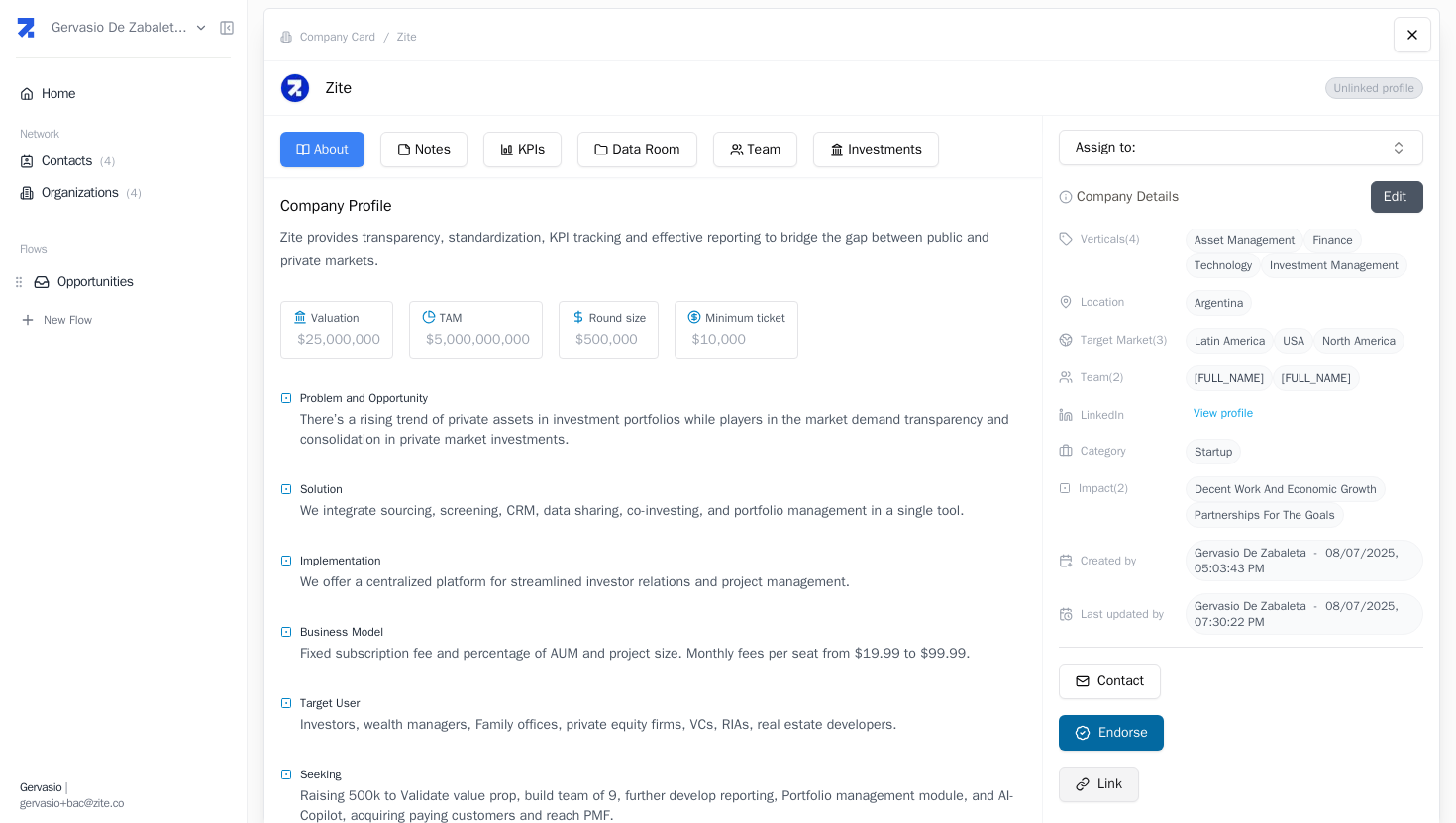 click on "Link" at bounding box center (1109, 784) 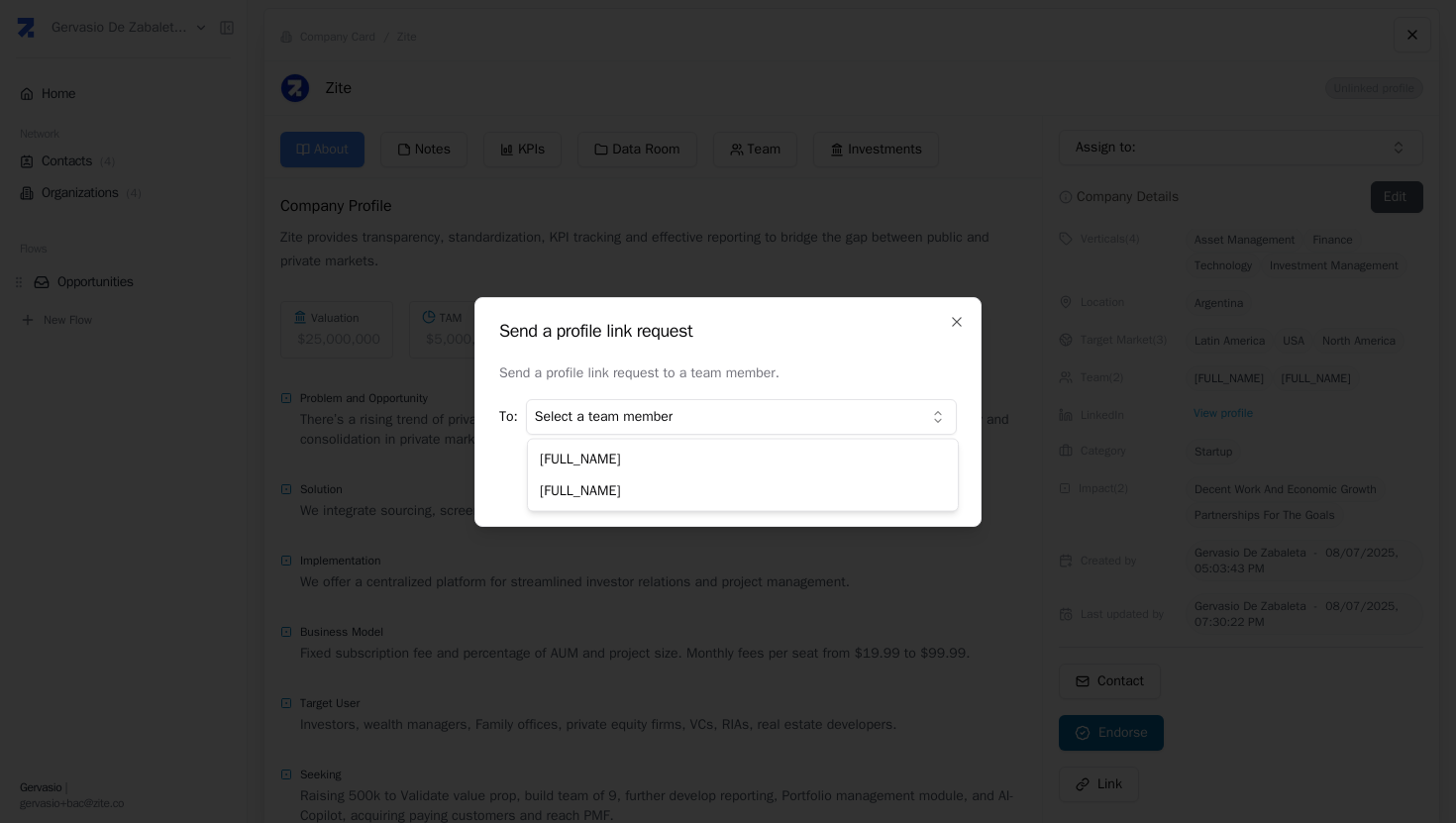 click on "Home Network Contacts ( 4 ) Organizations ( 4 ) Flows Opportunities New Flow [FIRST]   |  gervasio+bac@[EXAMPLE.COM] Company Card / Zite Zite Unlinked profile   About   Notes   KPIs   Data Room   Team   Investments Company Profile Zite provides transparency, standardization, KPI tracking and effective reporting to bridge the gap between public and private markets. Valuation $25,000,000 TAM $5,000,000,000 Round size $500,000 Minimum ticket $10,000   Problem and Opportunity There’s a rising trend of private assets in investment portfolios while players in the market demand transparency and consolidation in private market investments.   Solution We integrate sourcing, screening, CRM, data sharing, co-investing, and portfolio management in a single tool. Implementation We offer a centralized platform for streamlined investor relations and project management. Business Model Fixed subscription fee and percentage of AUM and project size. Monthly fees per seat from $19.99 to $99.99. Target User" at bounding box center [728, 411] 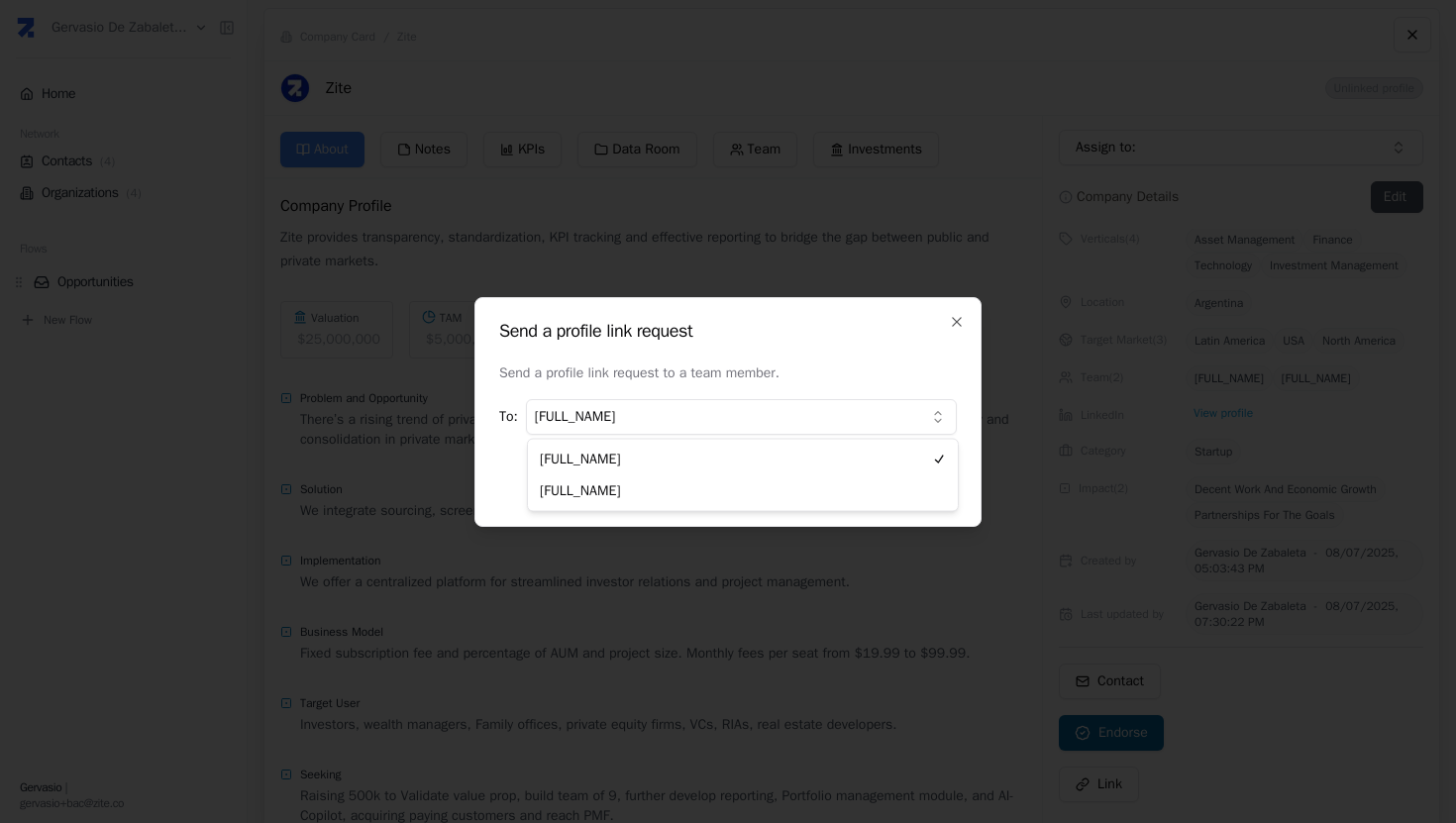 click on "Home Network Contacts ( 4 ) Organizations ( 4 ) Flows Opportunities New Flow [FIRST]   |  gervasio+bac@[EXAMPLE.COM] Company Card / Zite Zite Unlinked profile   About   Notes   KPIs   Data Room   Team   Investments Company Profile Zite provides transparency, standardization, KPI tracking and effective reporting to bridge the gap between public and private markets. Valuation $25,000,000 TAM $5,000,000,000 Round size $500,000 Minimum ticket $10,000   Problem and Opportunity There’s a rising trend of private assets in investment portfolios while players in the market demand transparency and consolidation in private market investments.   Solution We integrate sourcing, screening, CRM, data sharing, co-investing, and portfolio management in a single tool. Implementation We offer a centralized platform for streamlined investor relations and project management. Business Model Fixed subscription fee and percentage of AUM and project size. Monthly fees per seat from $19.99 to $99.99. Target User" at bounding box center (728, 411) 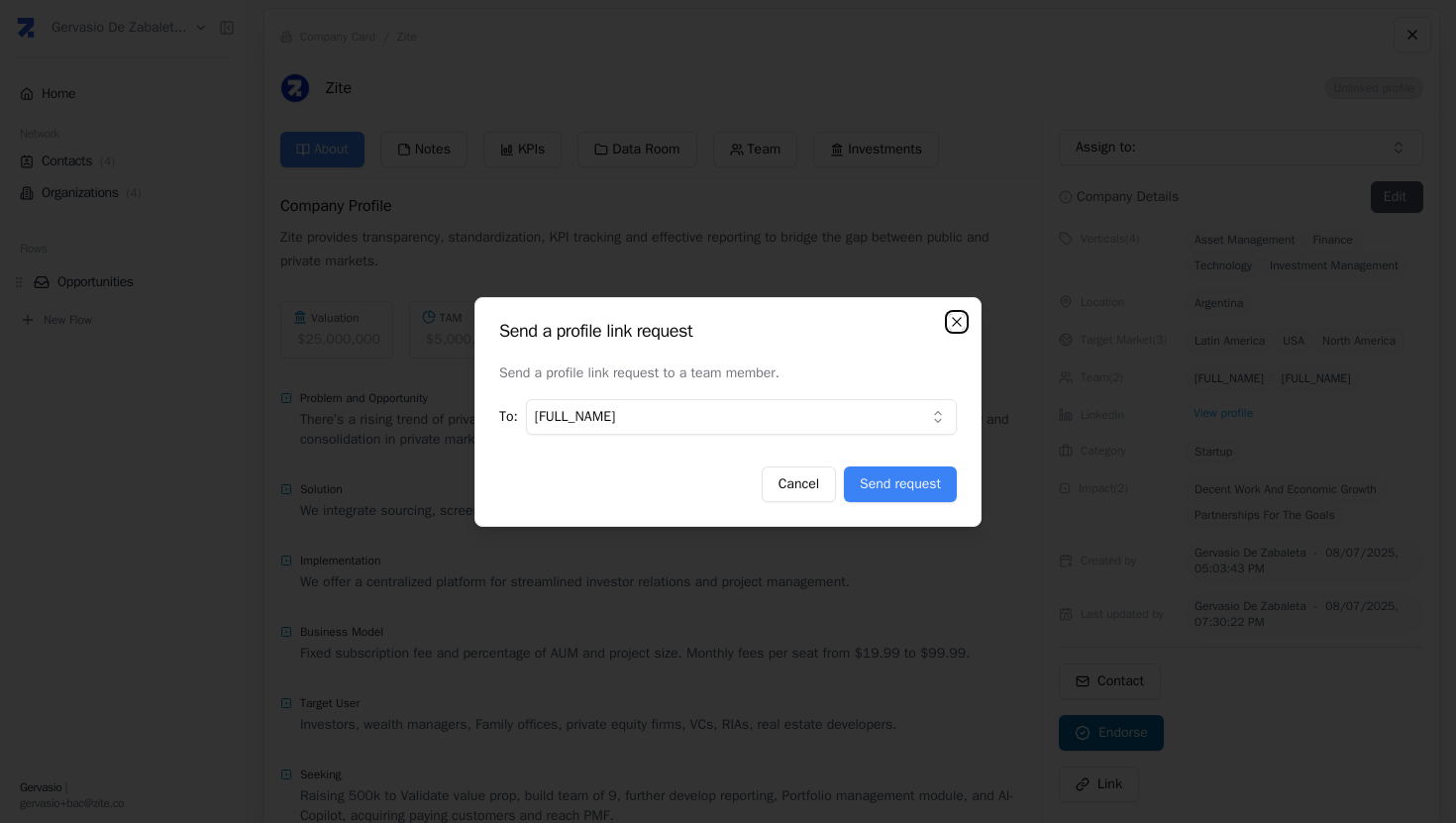 click 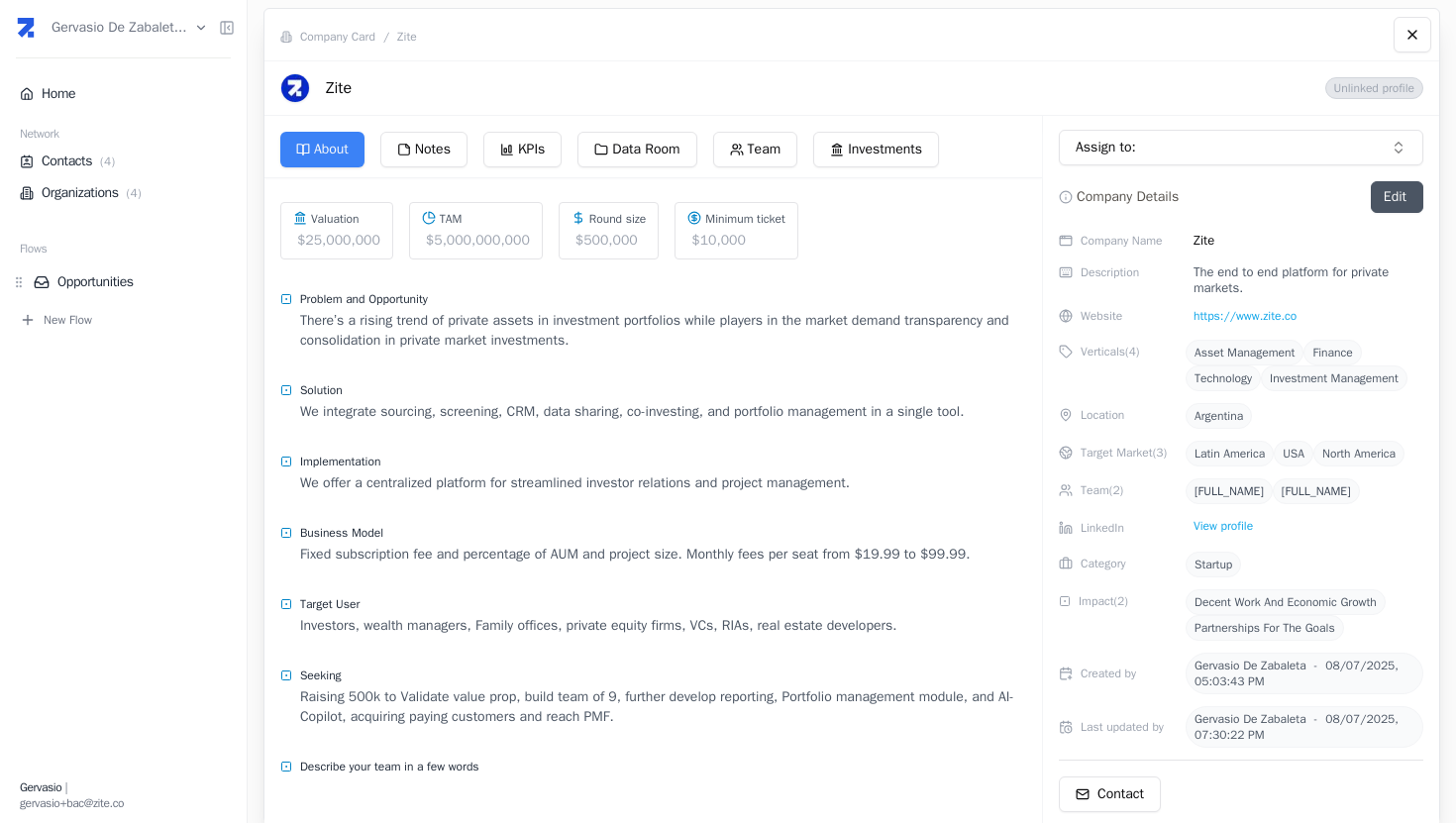 scroll, scrollTop: 0, scrollLeft: 0, axis: both 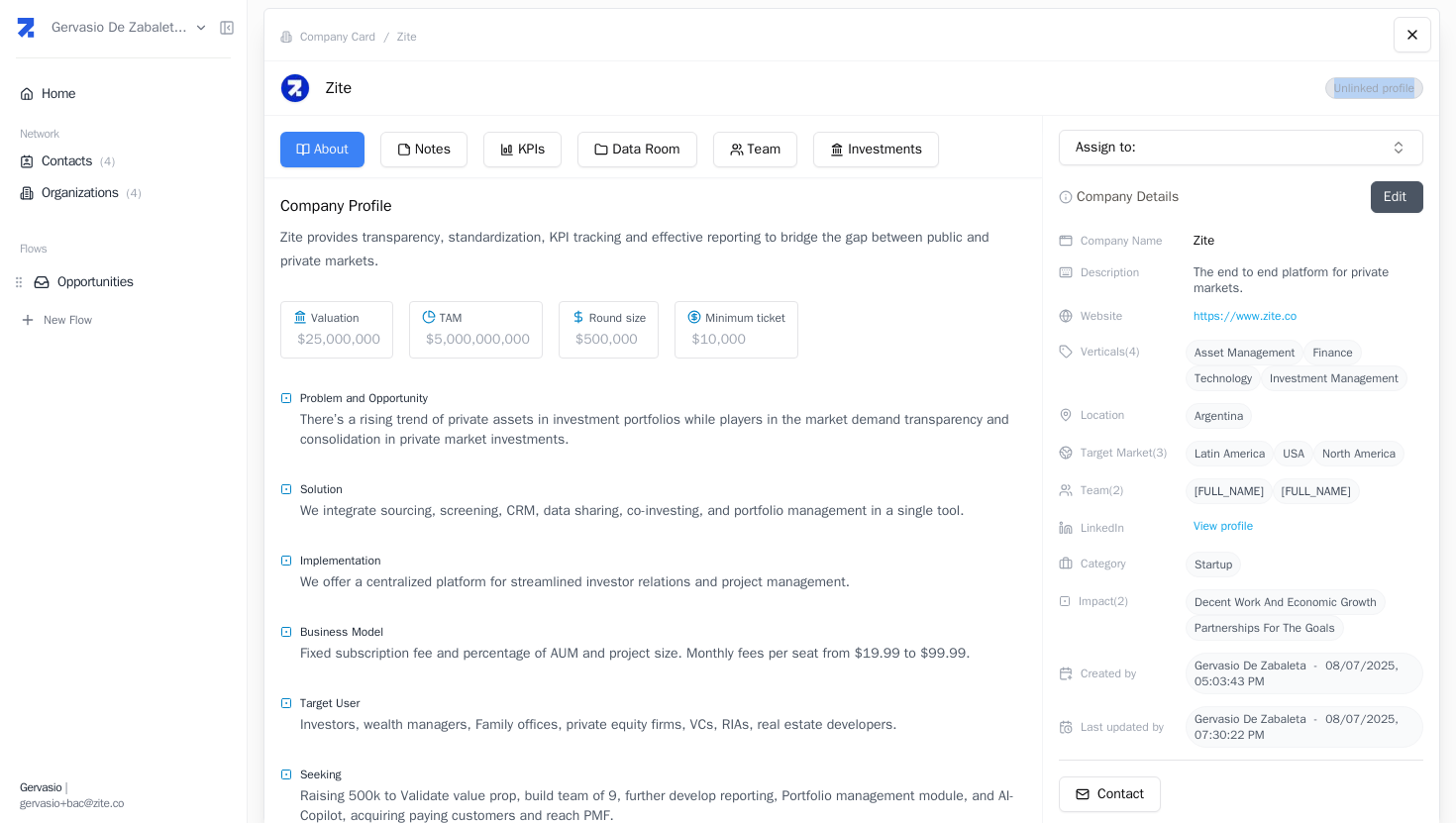 drag, startPoint x: 1326, startPoint y: 85, endPoint x: 1445, endPoint y: 91, distance: 119.15116 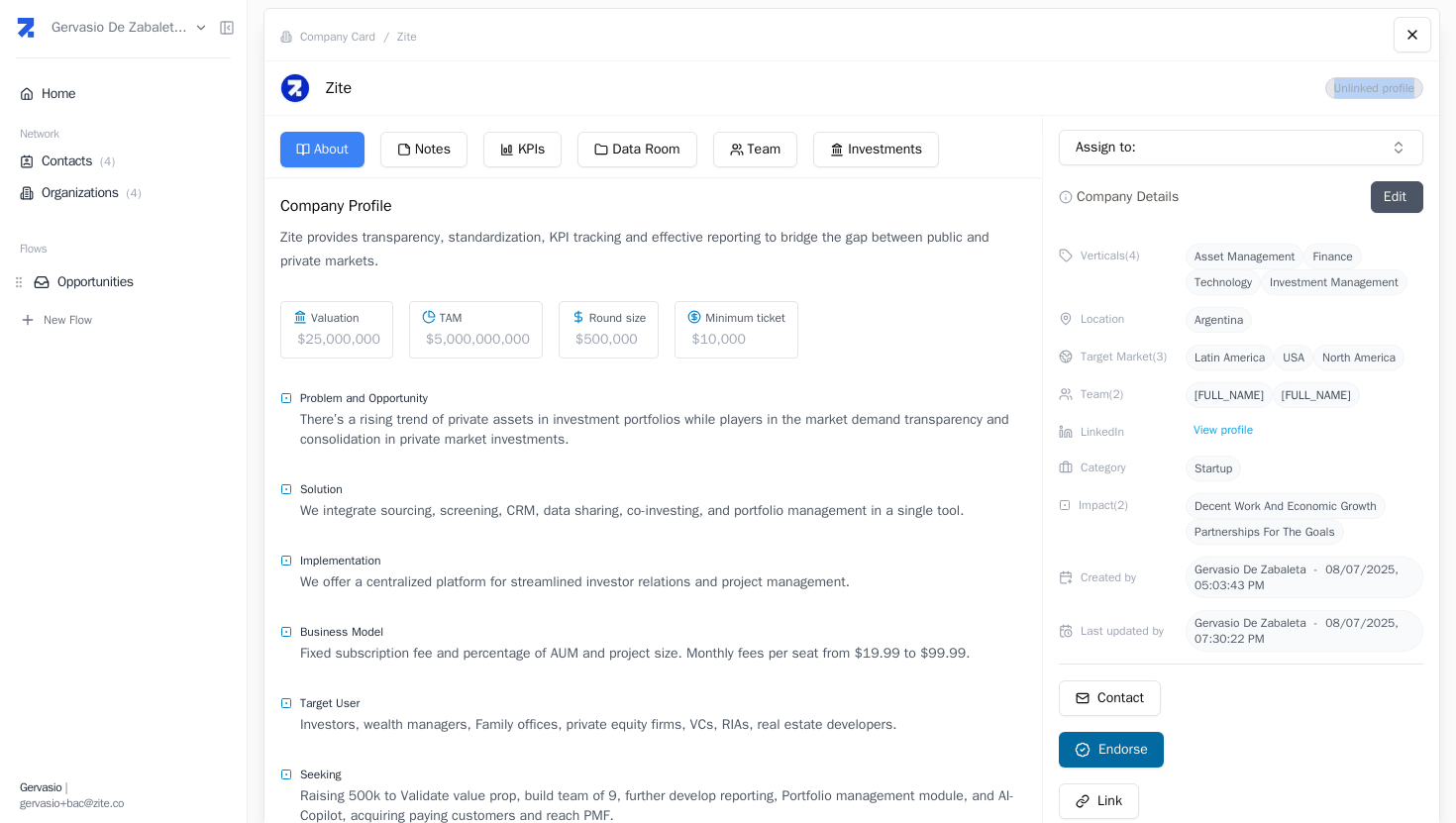 scroll, scrollTop: 189, scrollLeft: 0, axis: vertical 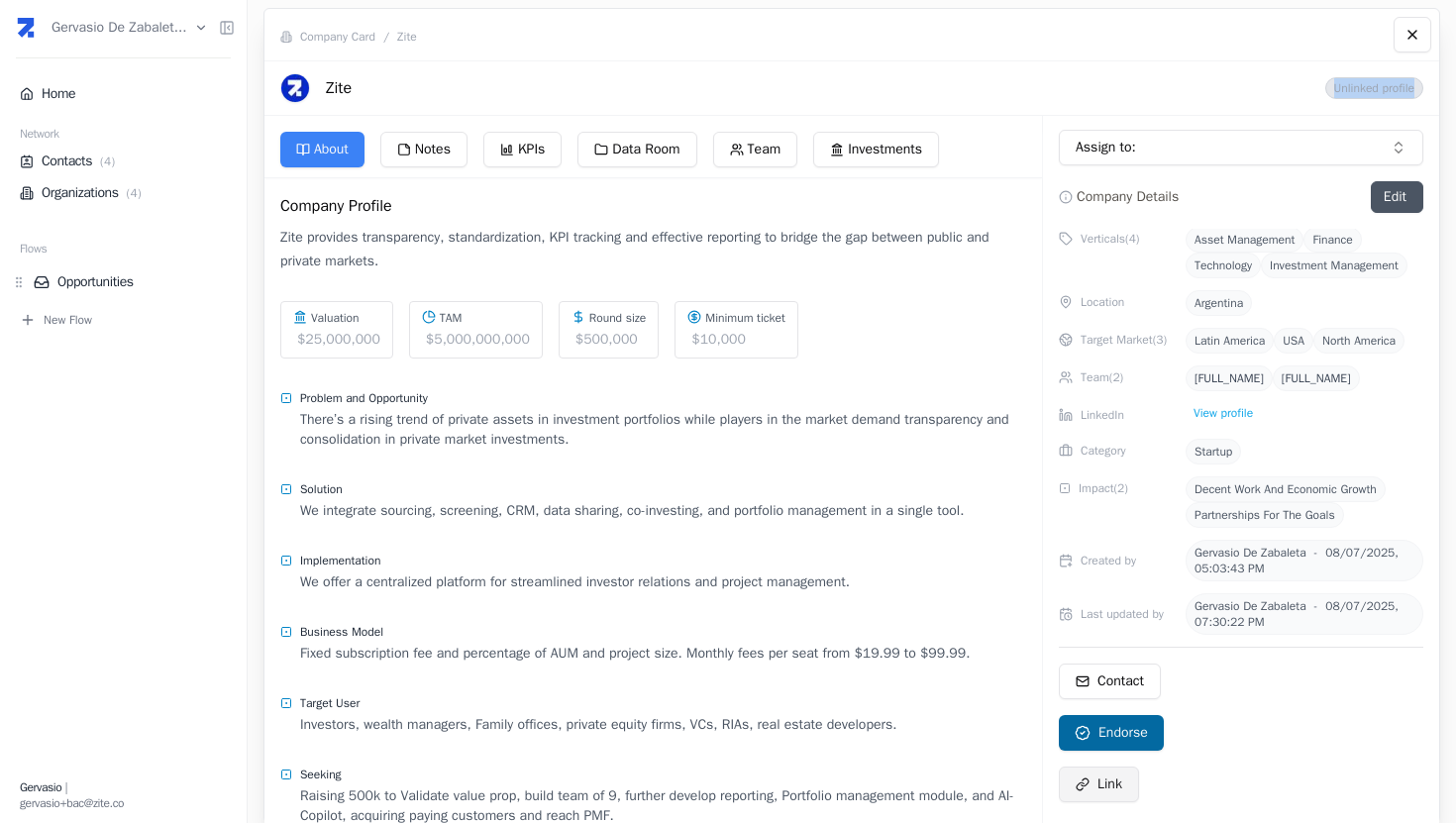 click on "Link" at bounding box center [1109, 784] 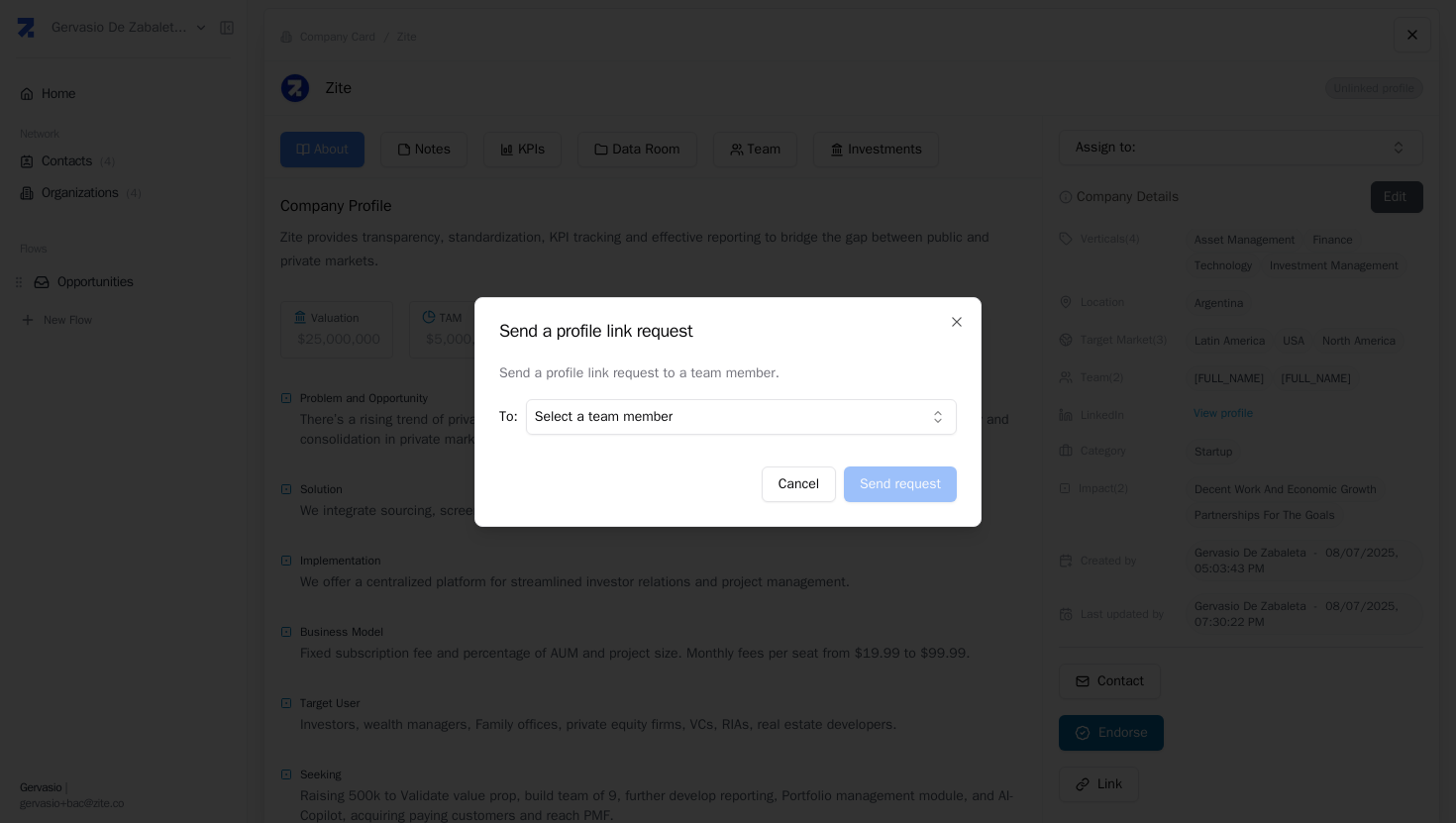 click on "Send a profile link request to a team member. To : Select a team member" at bounding box center (728, 403) 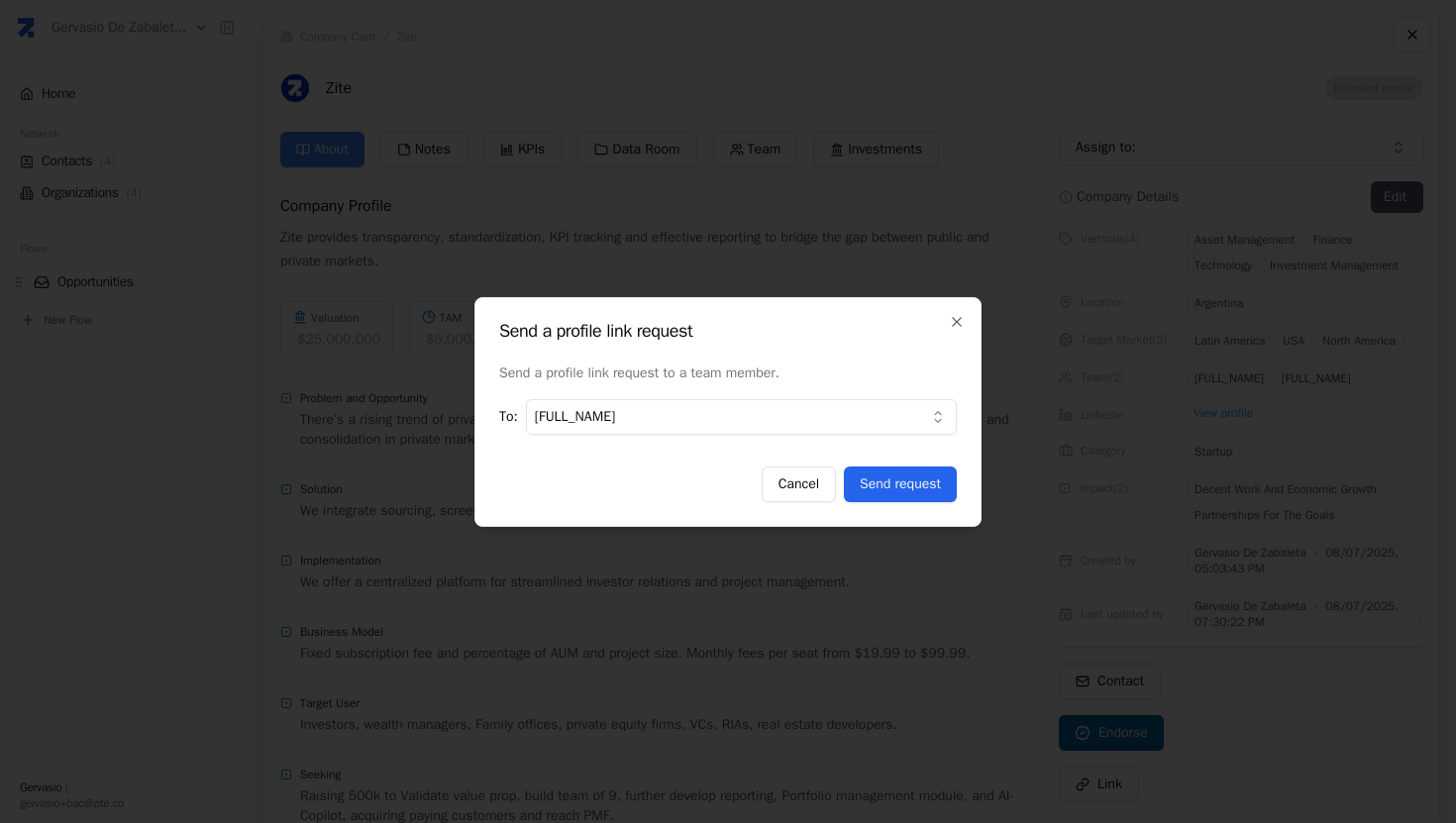 click on "Send request" at bounding box center [900, 484] 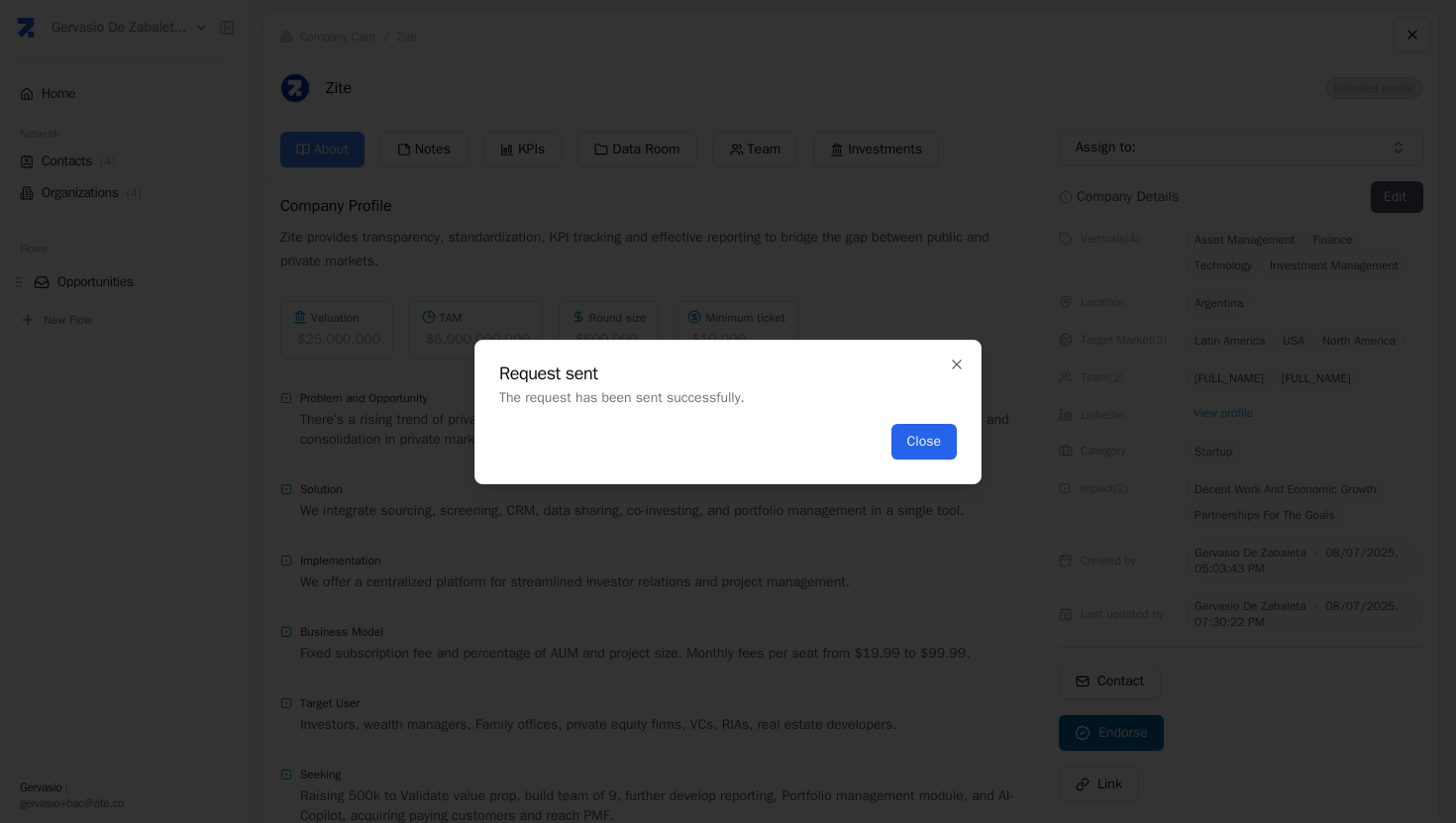 click on "Close" at bounding box center [924, 442] 